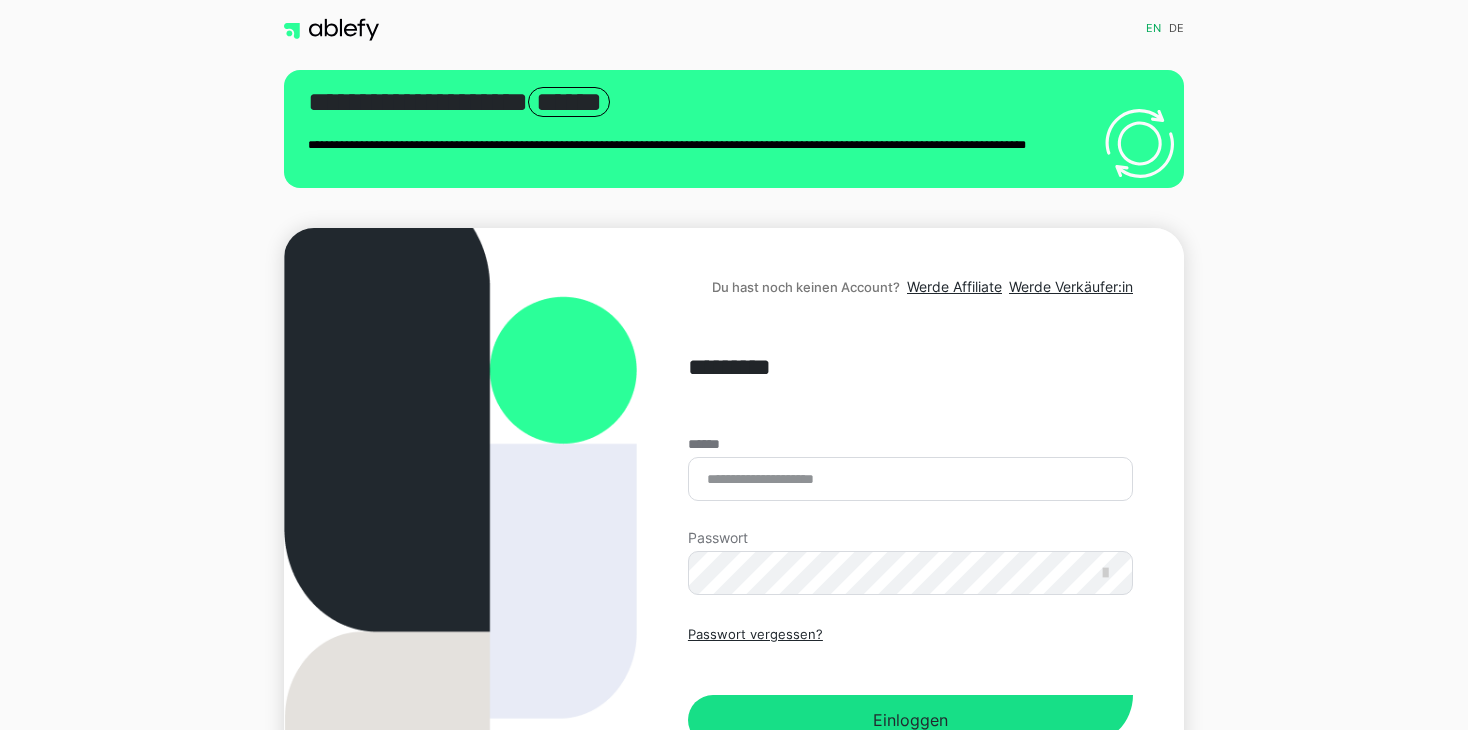 scroll, scrollTop: 0, scrollLeft: 0, axis: both 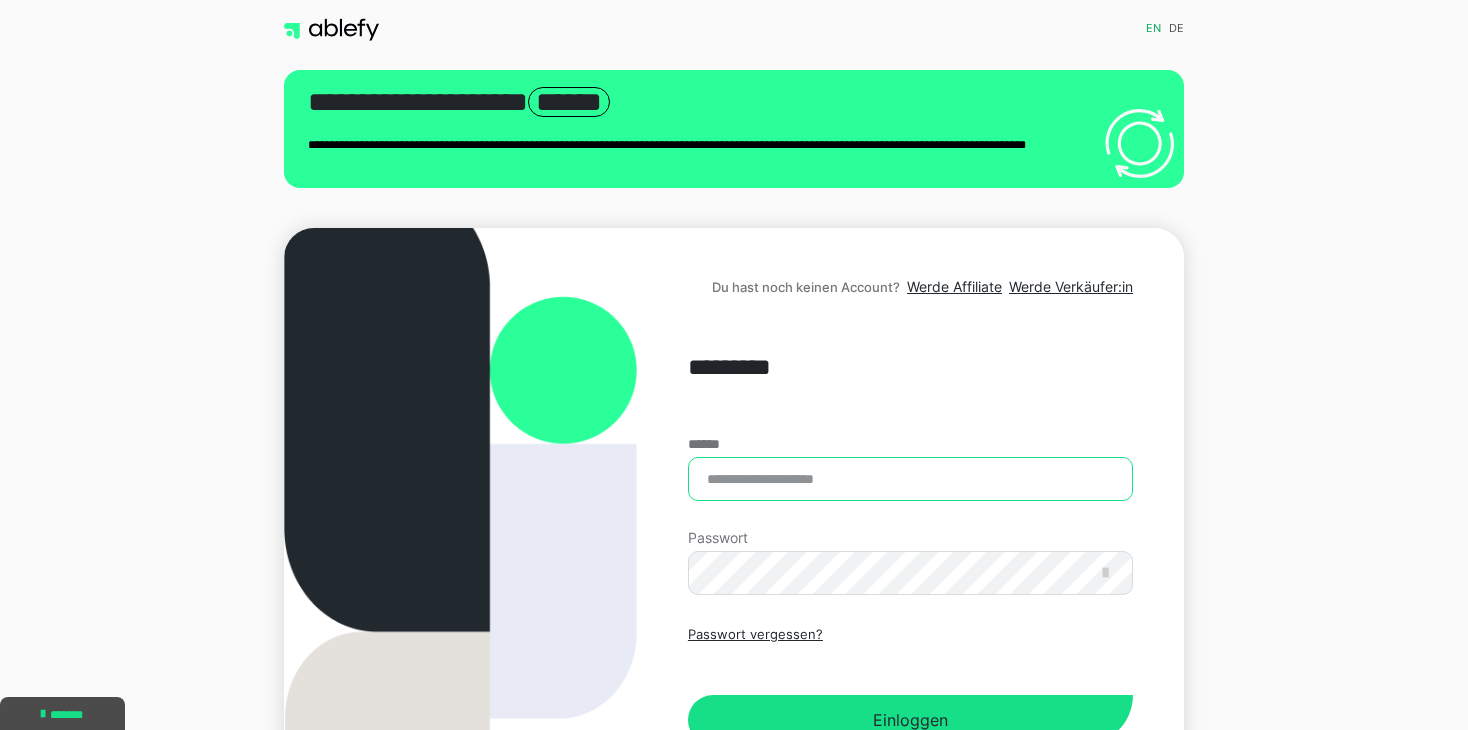 click on "******" at bounding box center [910, 479] 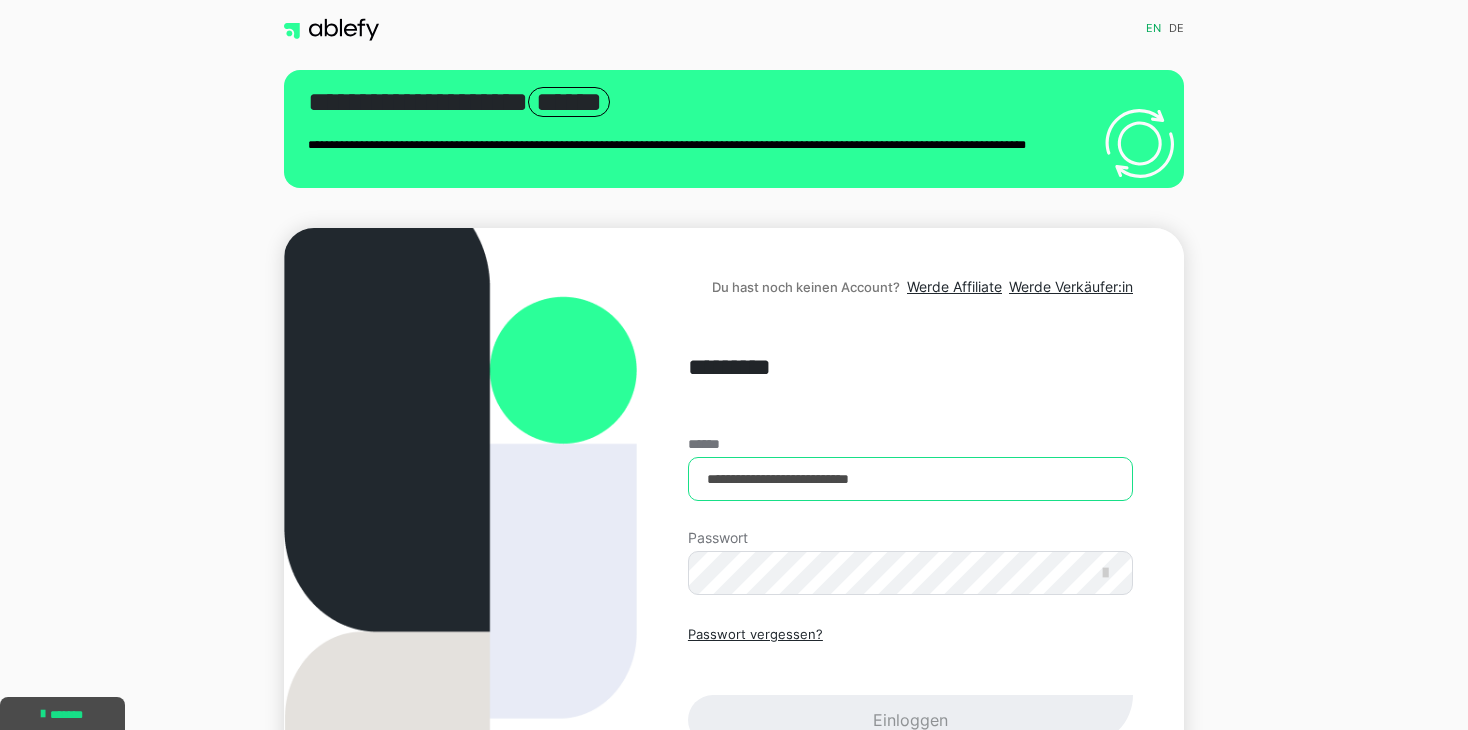 type on "**********" 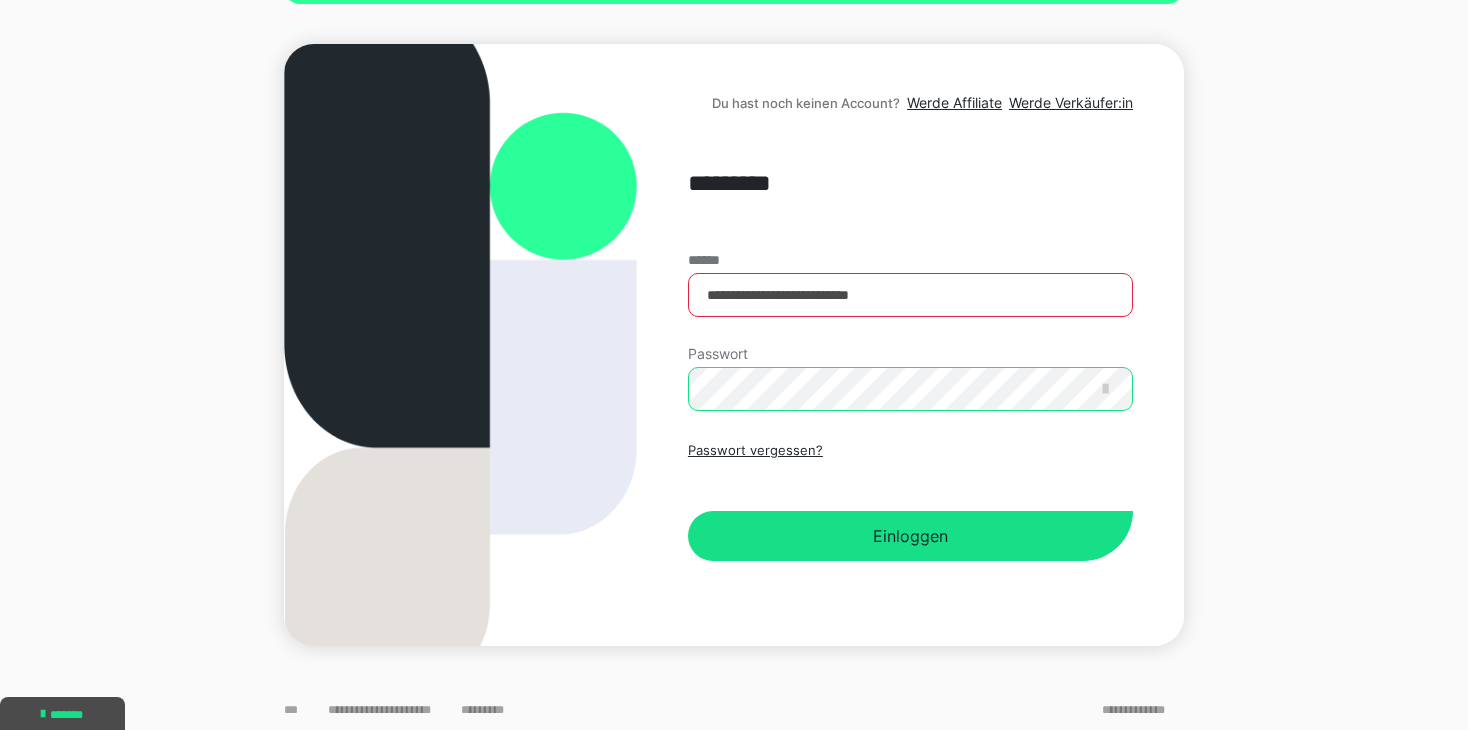 scroll, scrollTop: 187, scrollLeft: 0, axis: vertical 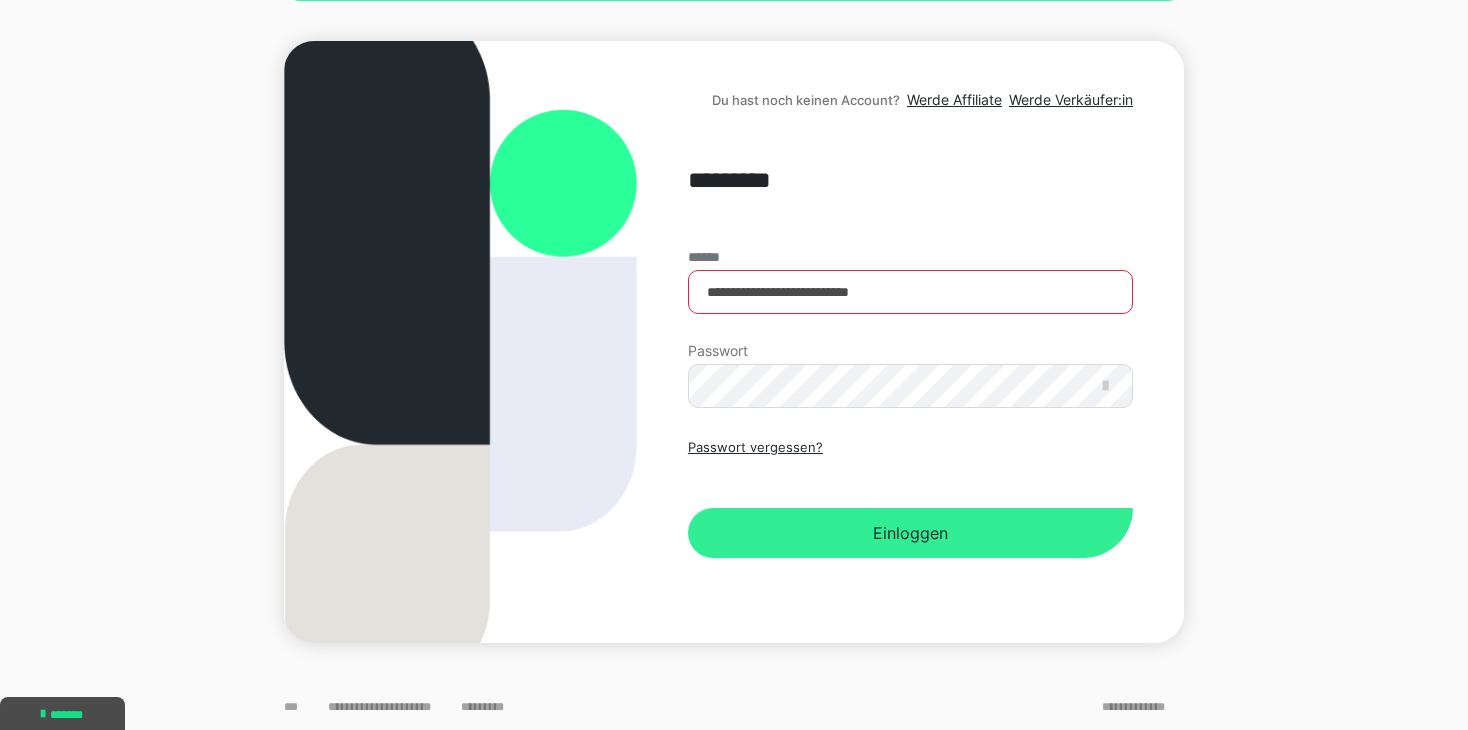 click on "Einloggen" at bounding box center [910, 533] 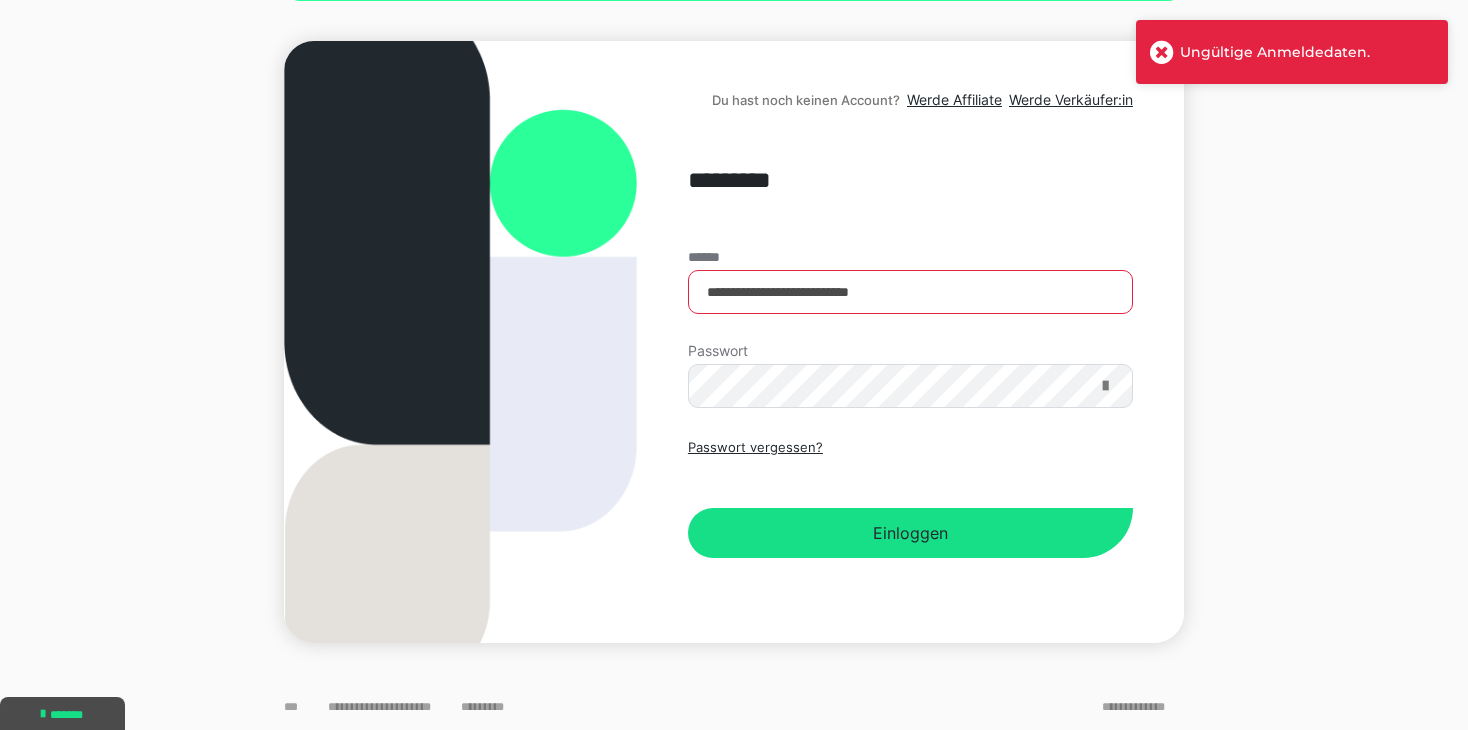 click at bounding box center [1105, 386] 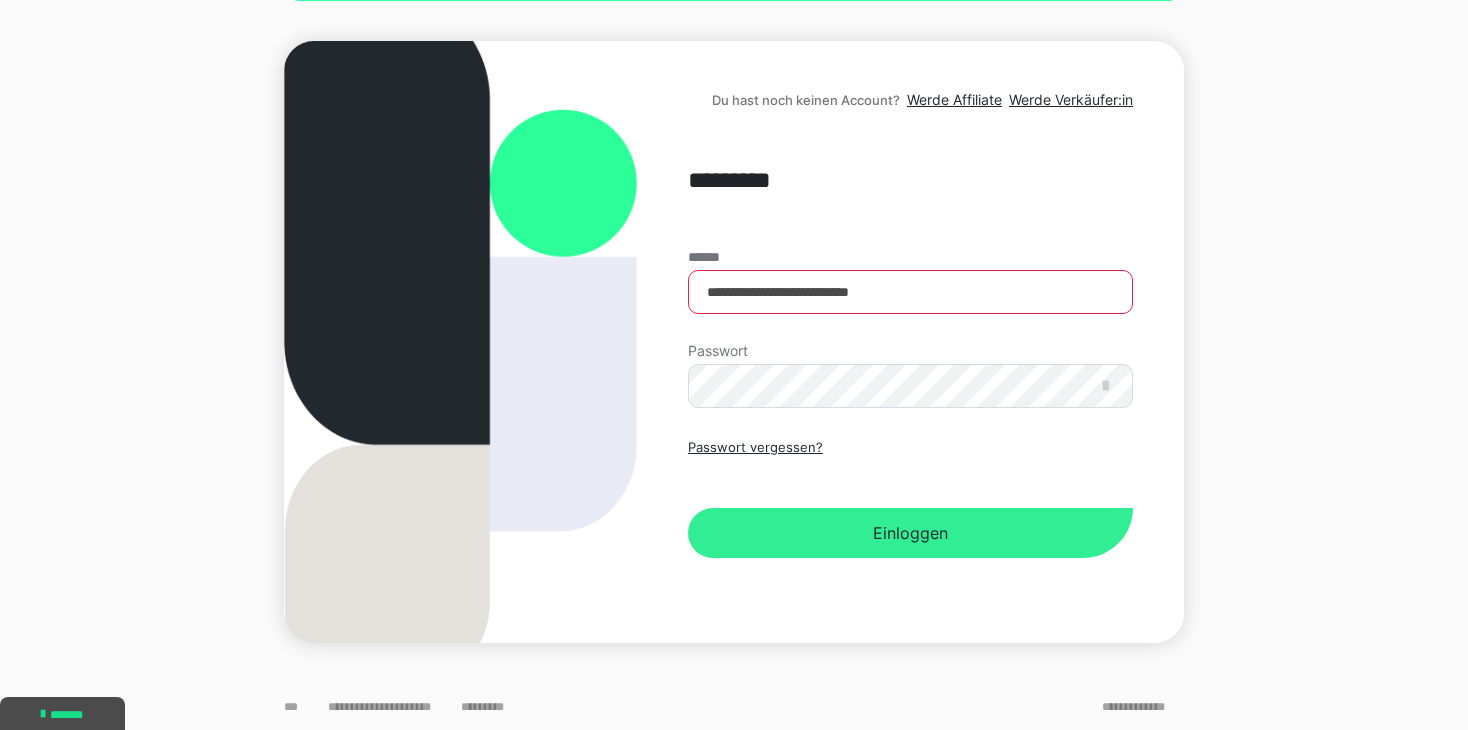 click on "Einloggen" at bounding box center (910, 533) 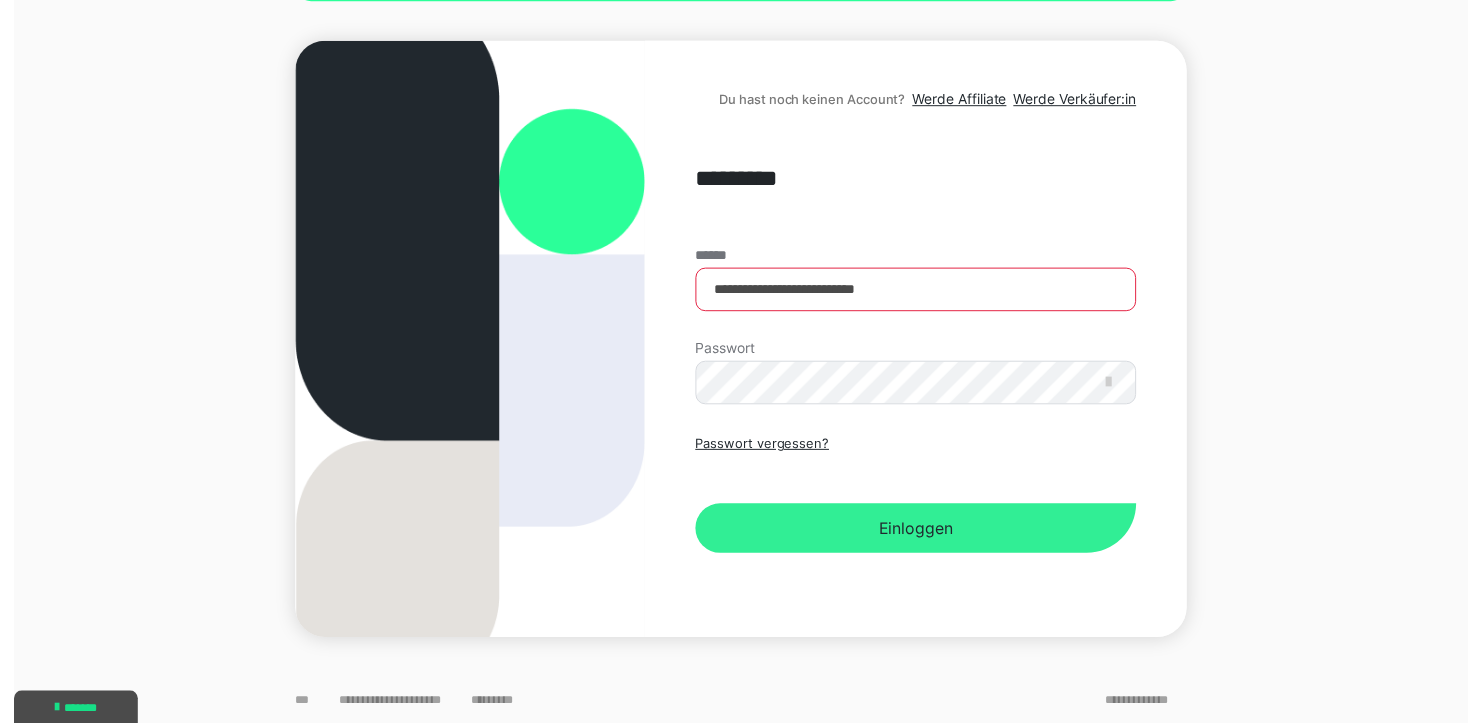 scroll, scrollTop: 0, scrollLeft: 0, axis: both 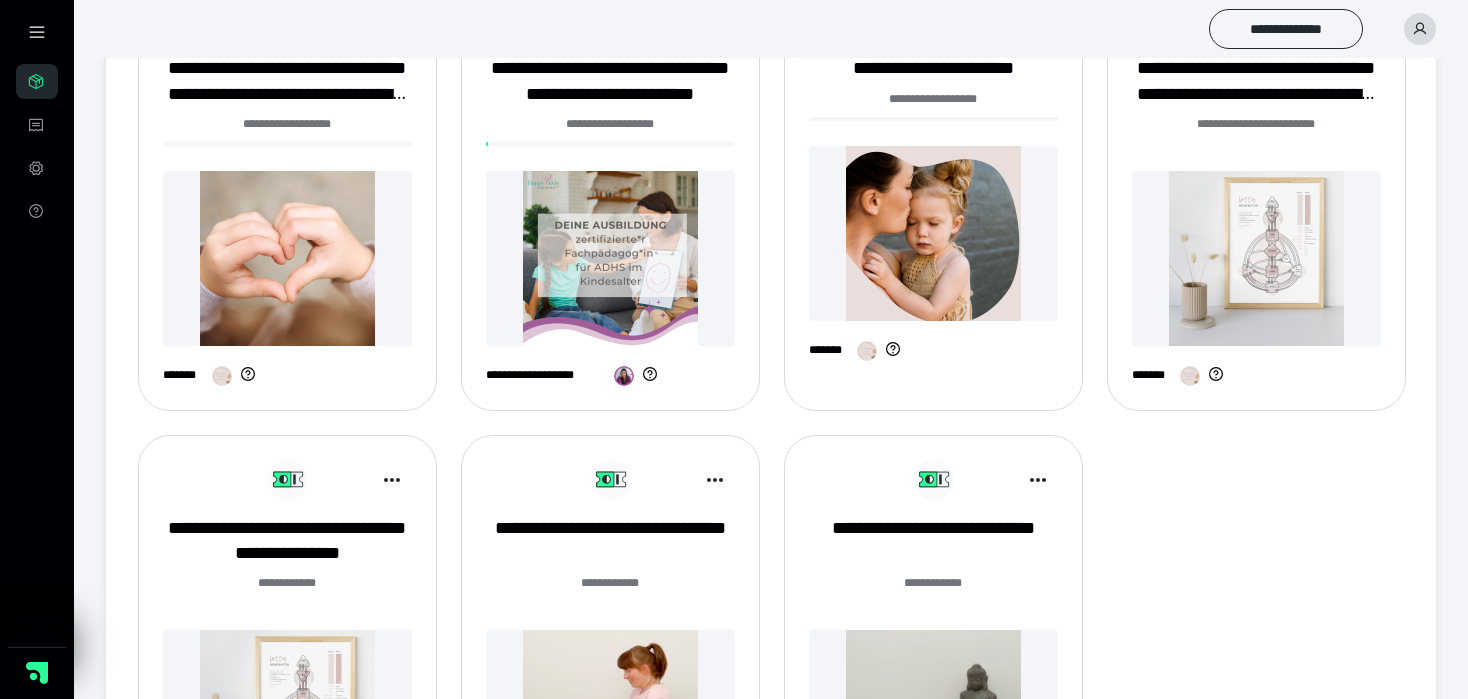 click on "**********" at bounding box center [610, 124] 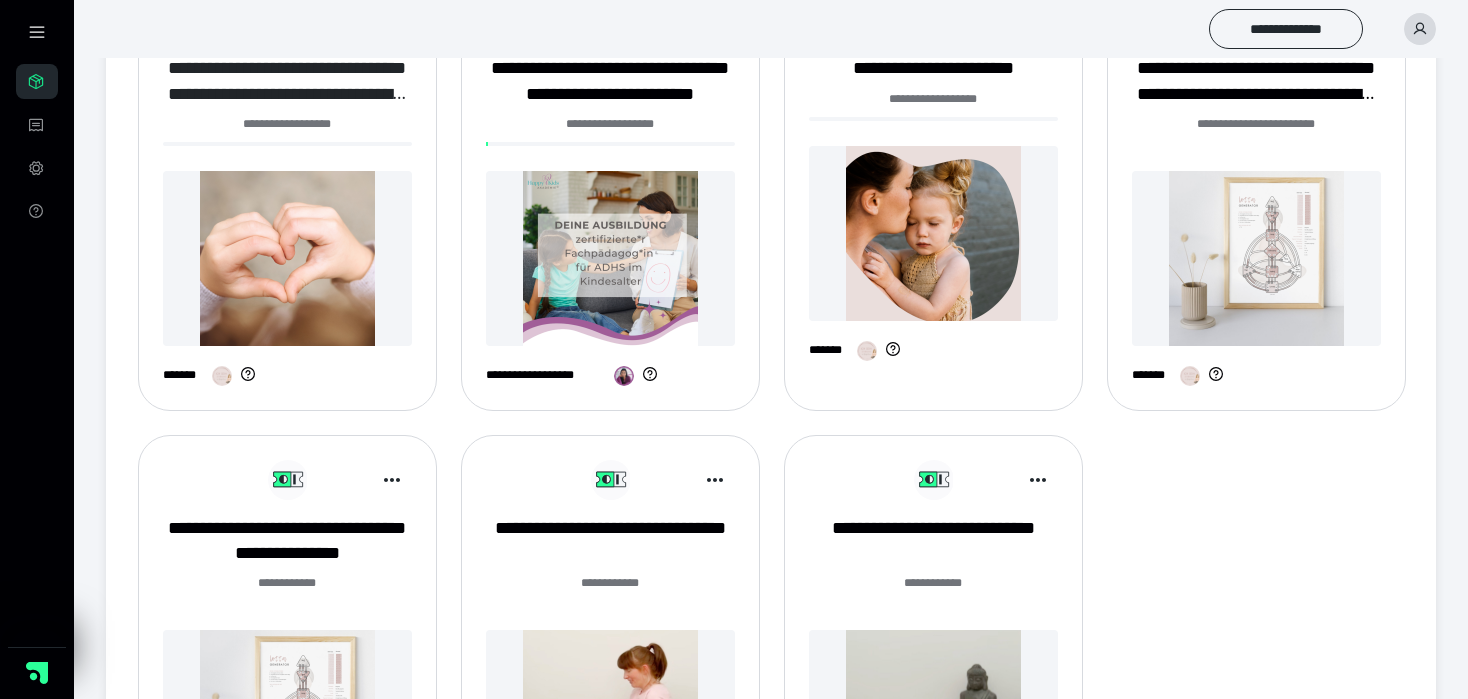 click on "**********" at bounding box center [287, 81] 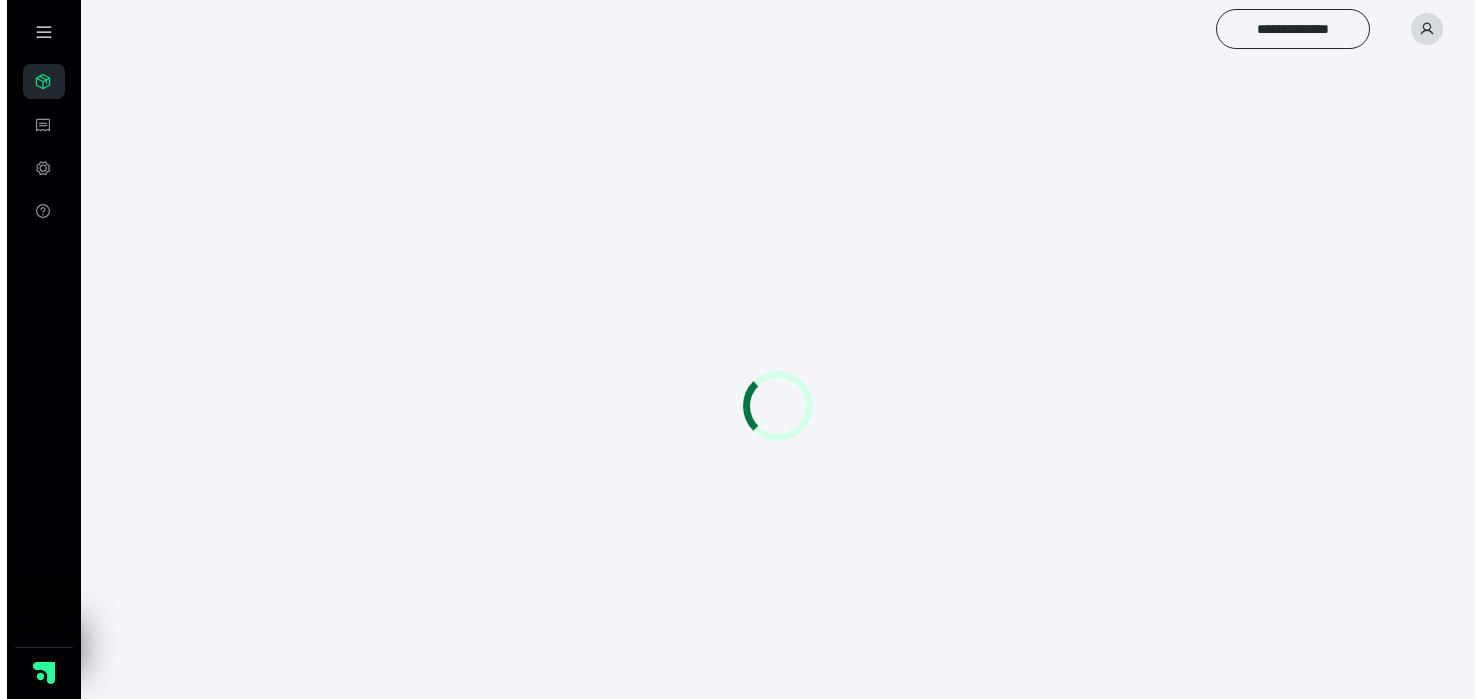 scroll, scrollTop: 0, scrollLeft: 0, axis: both 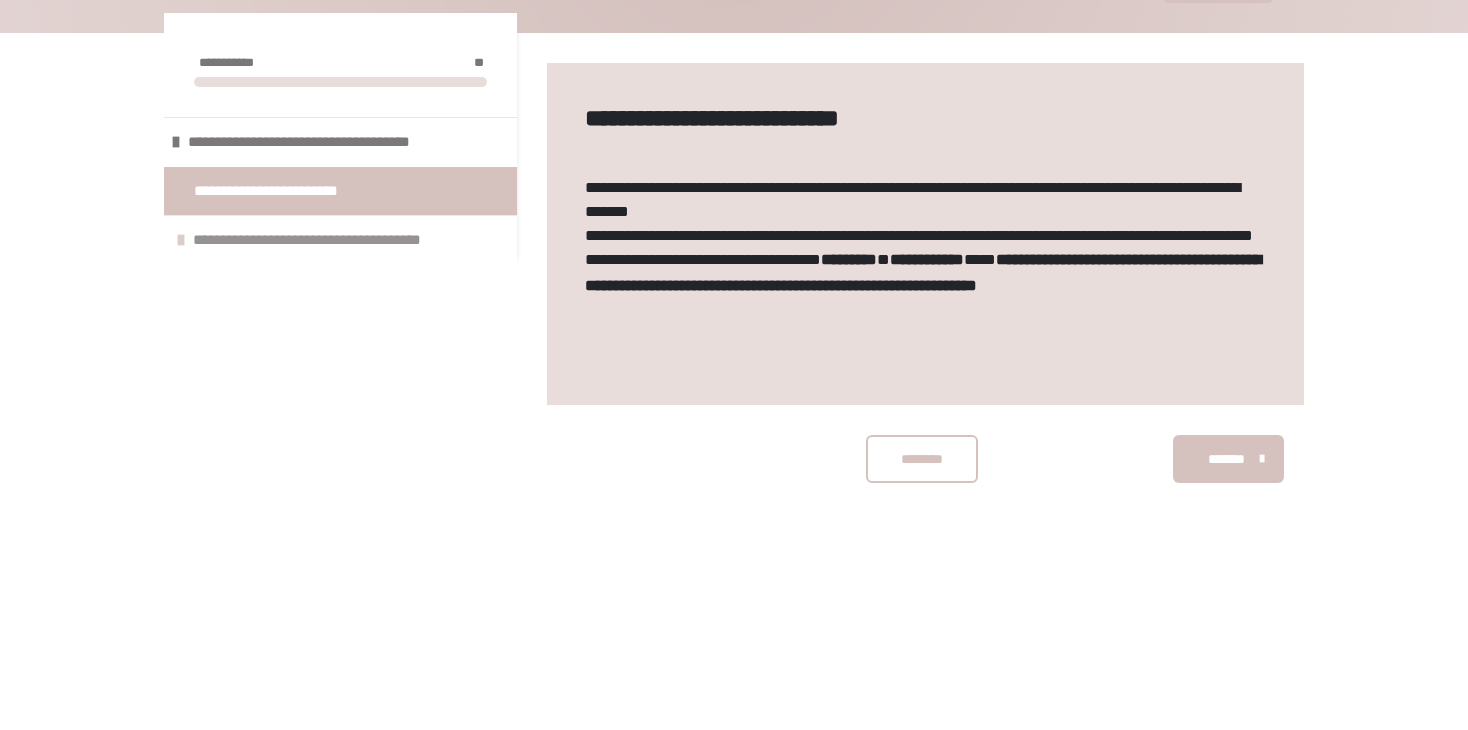click on "**********" at bounding box center [329, 240] 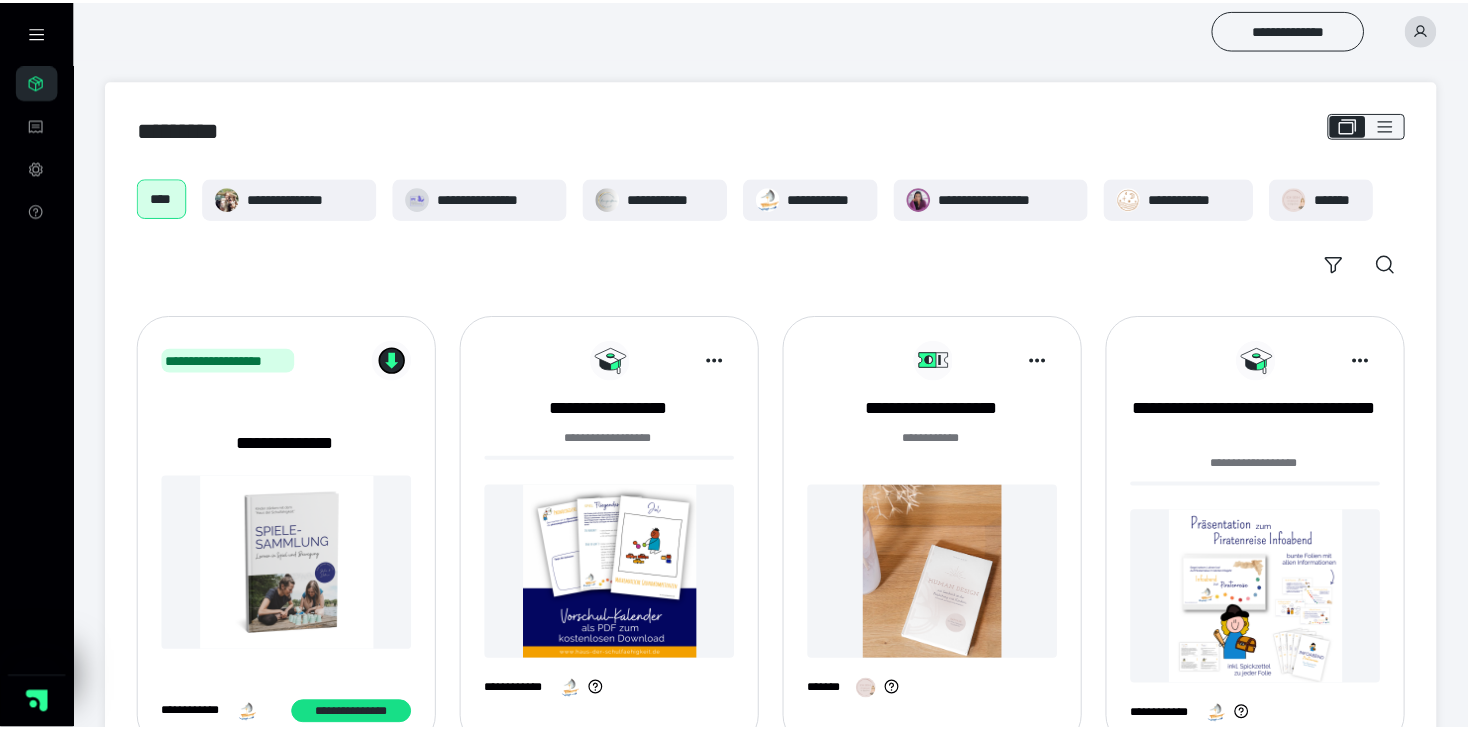 scroll, scrollTop: 799, scrollLeft: 0, axis: vertical 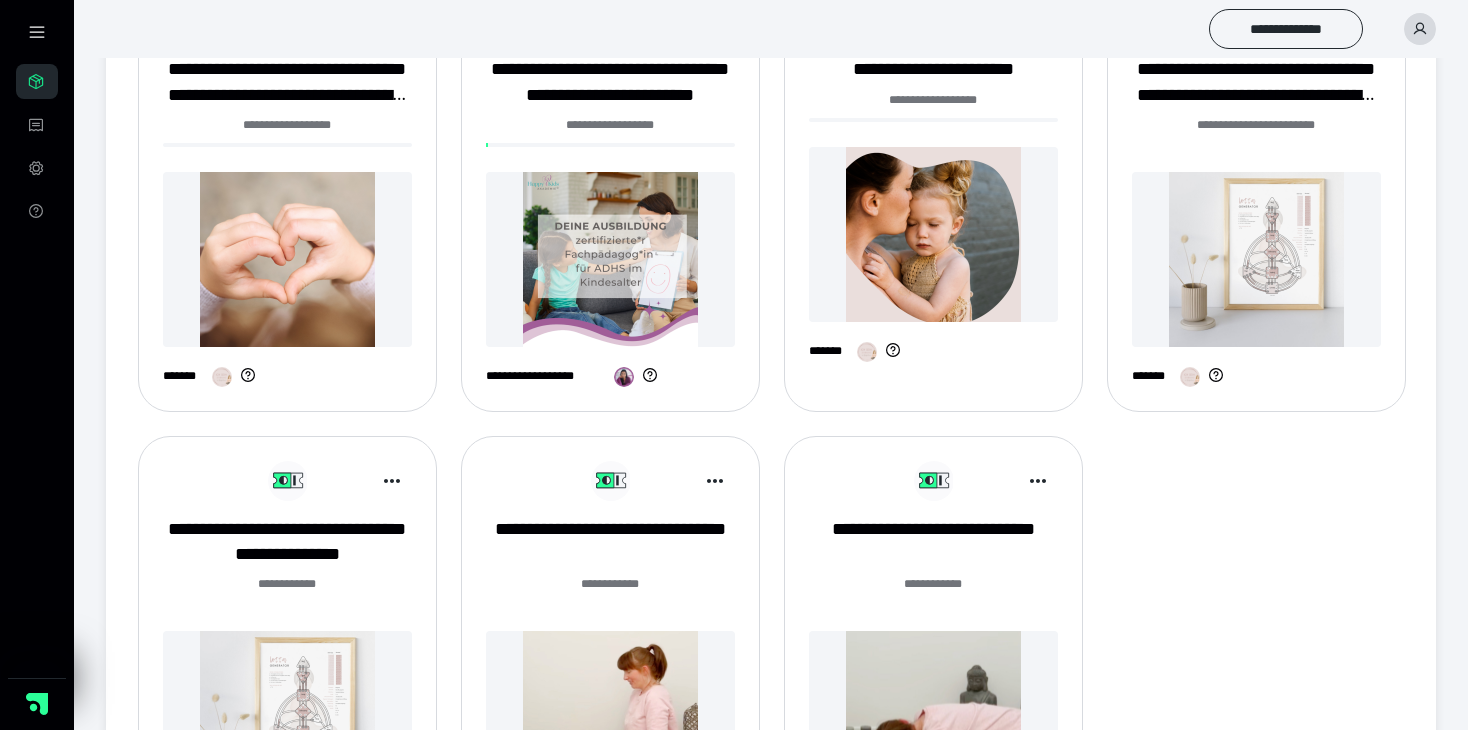 click on "**********" at bounding box center [610, 201] 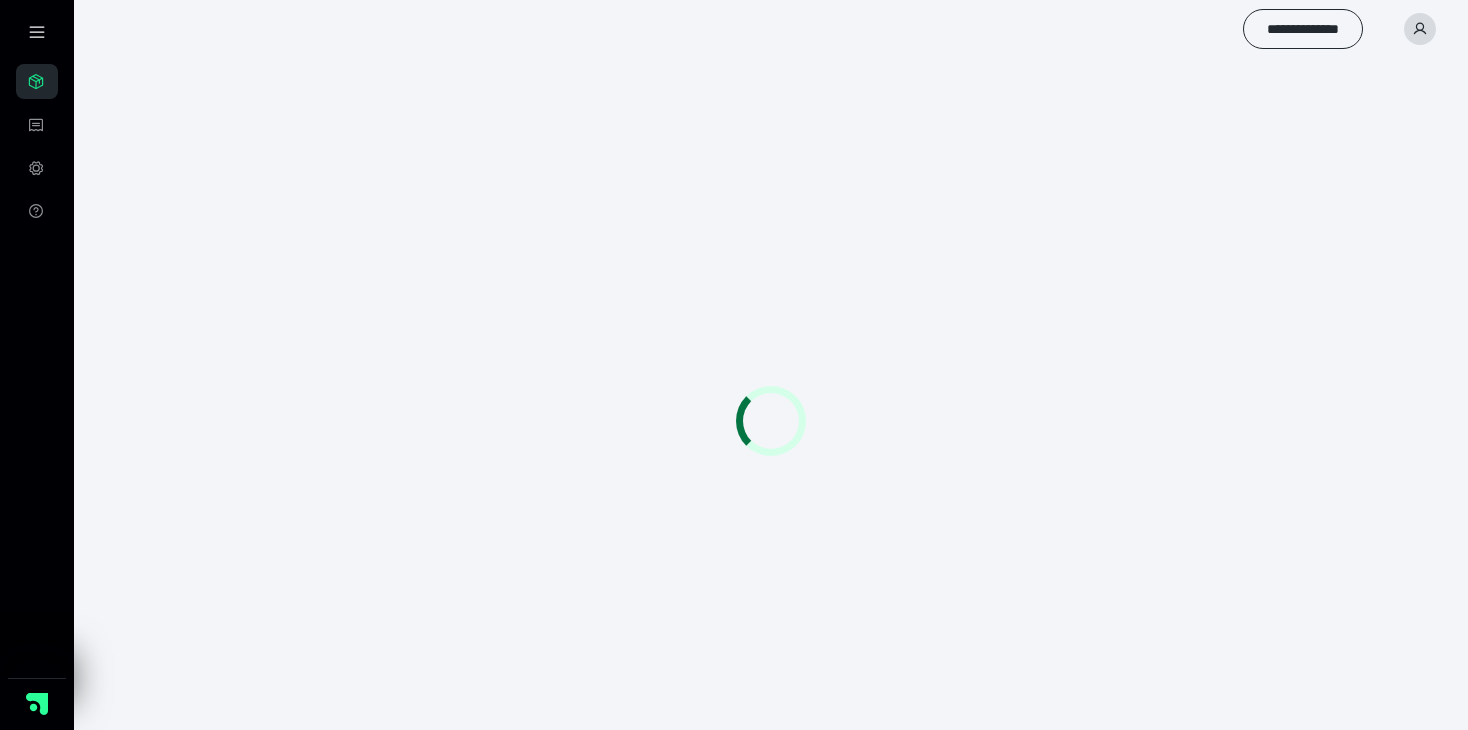scroll, scrollTop: 0, scrollLeft: 0, axis: both 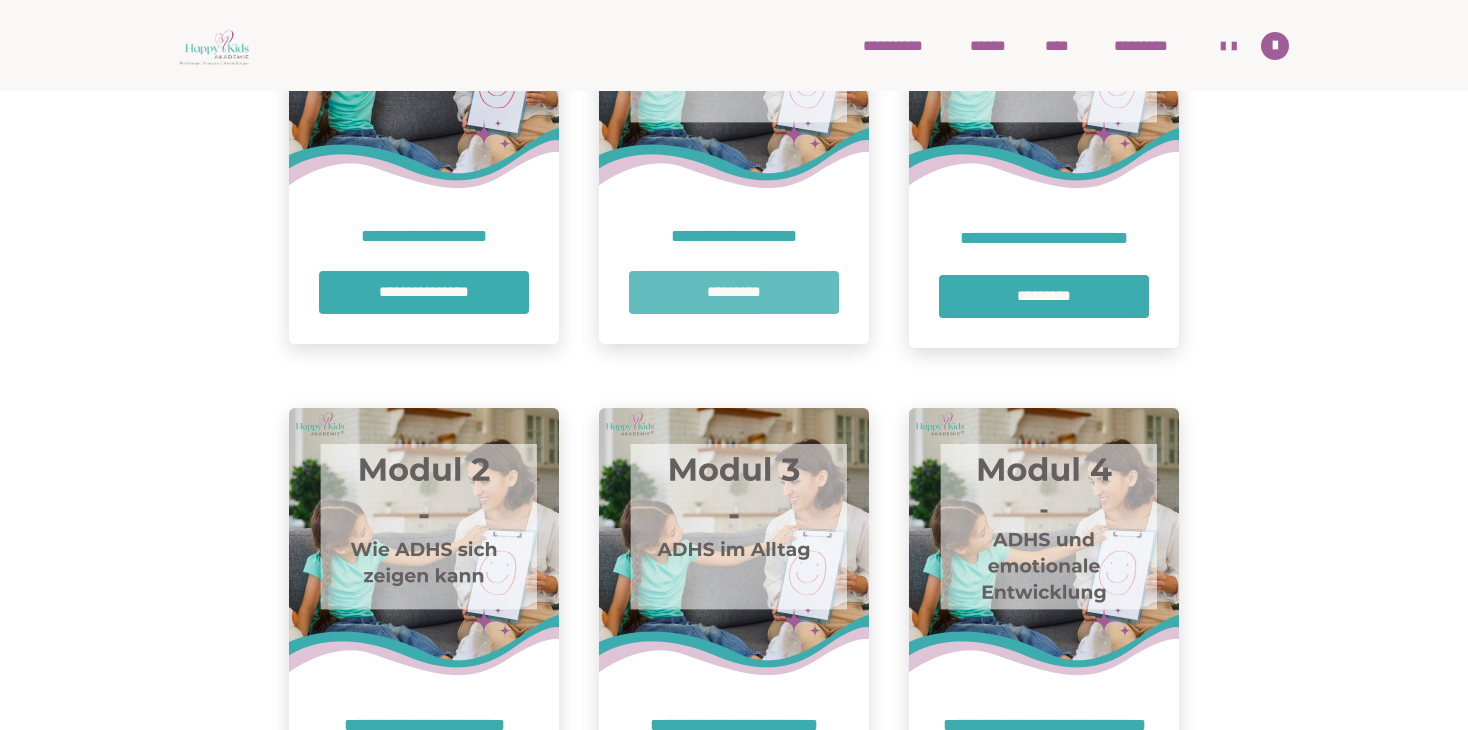 click on "*********" at bounding box center (1044, 296) 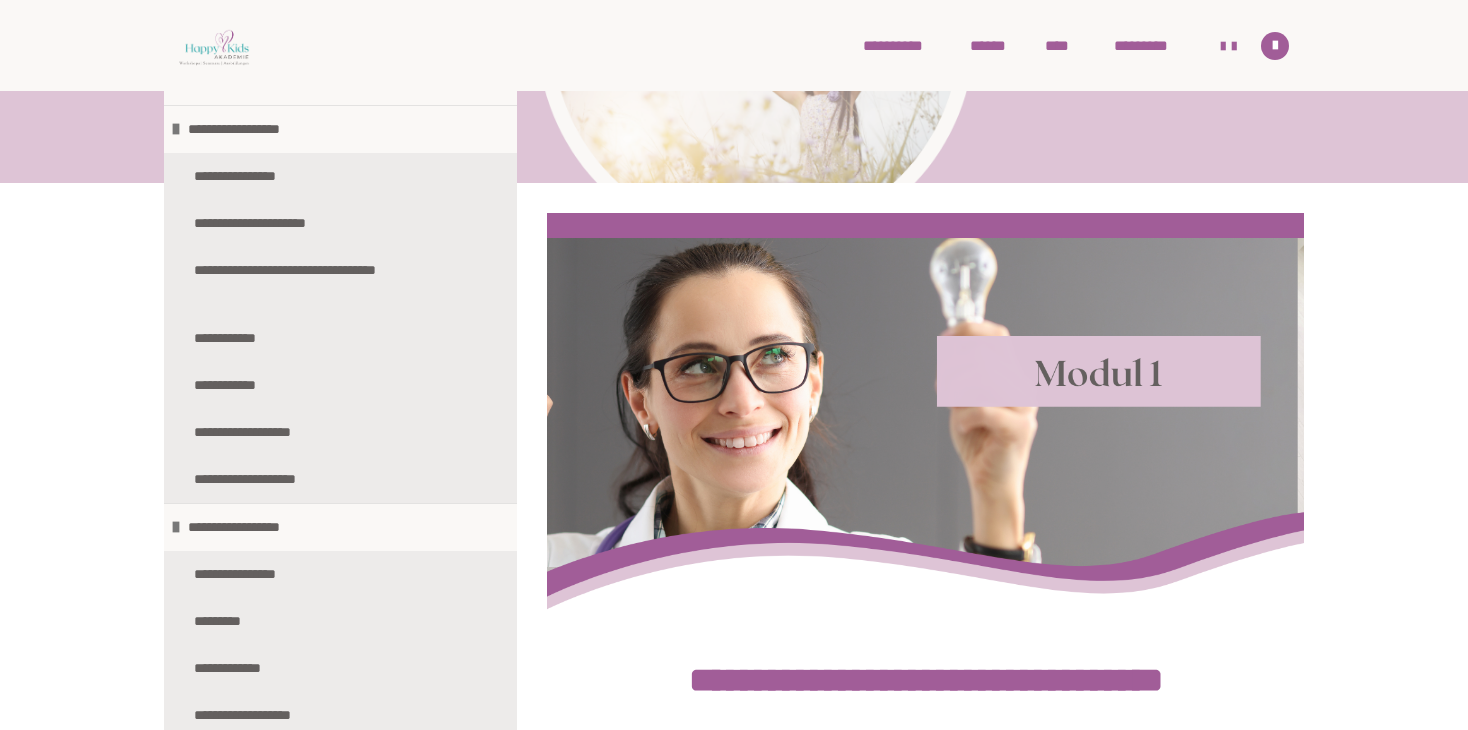 scroll, scrollTop: 400, scrollLeft: 0, axis: vertical 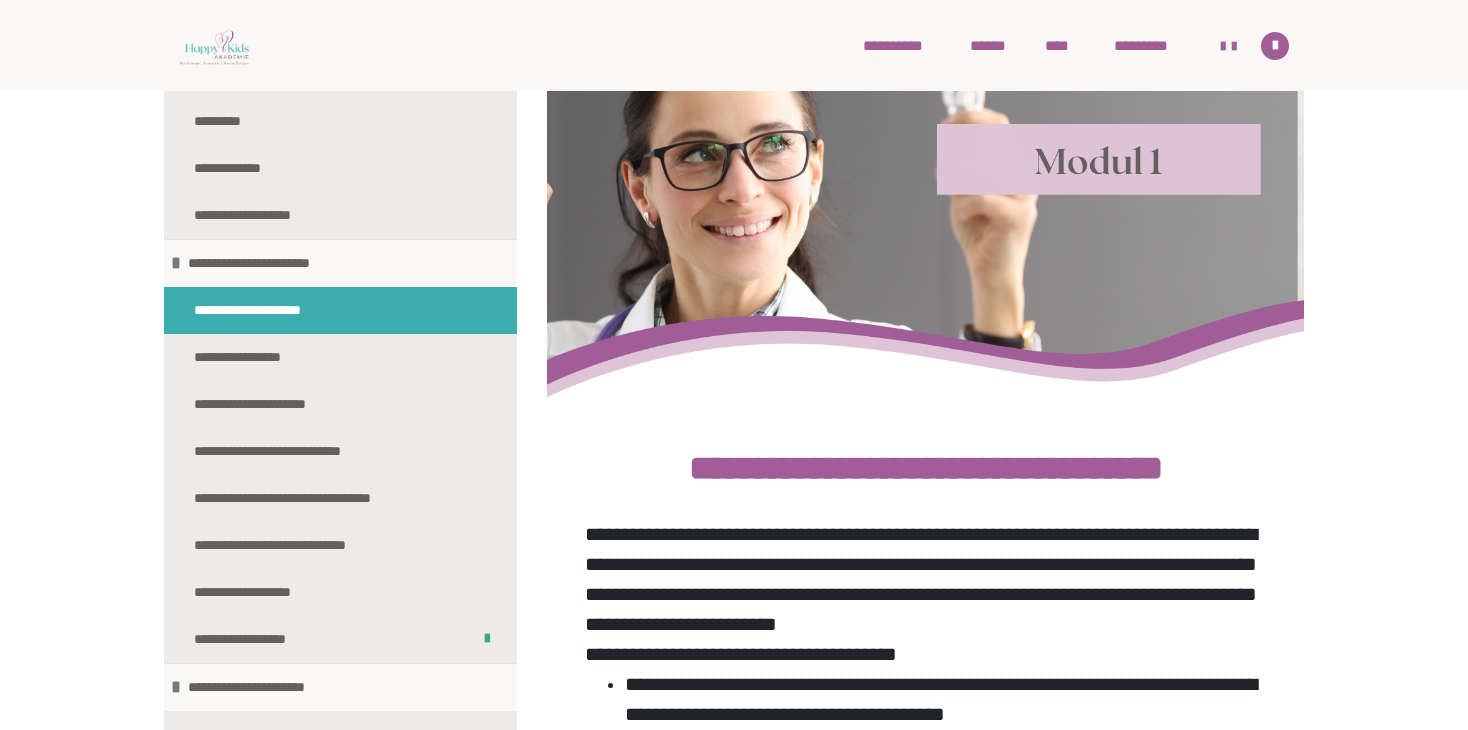 click on "**********" at bounding box center [268, 310] 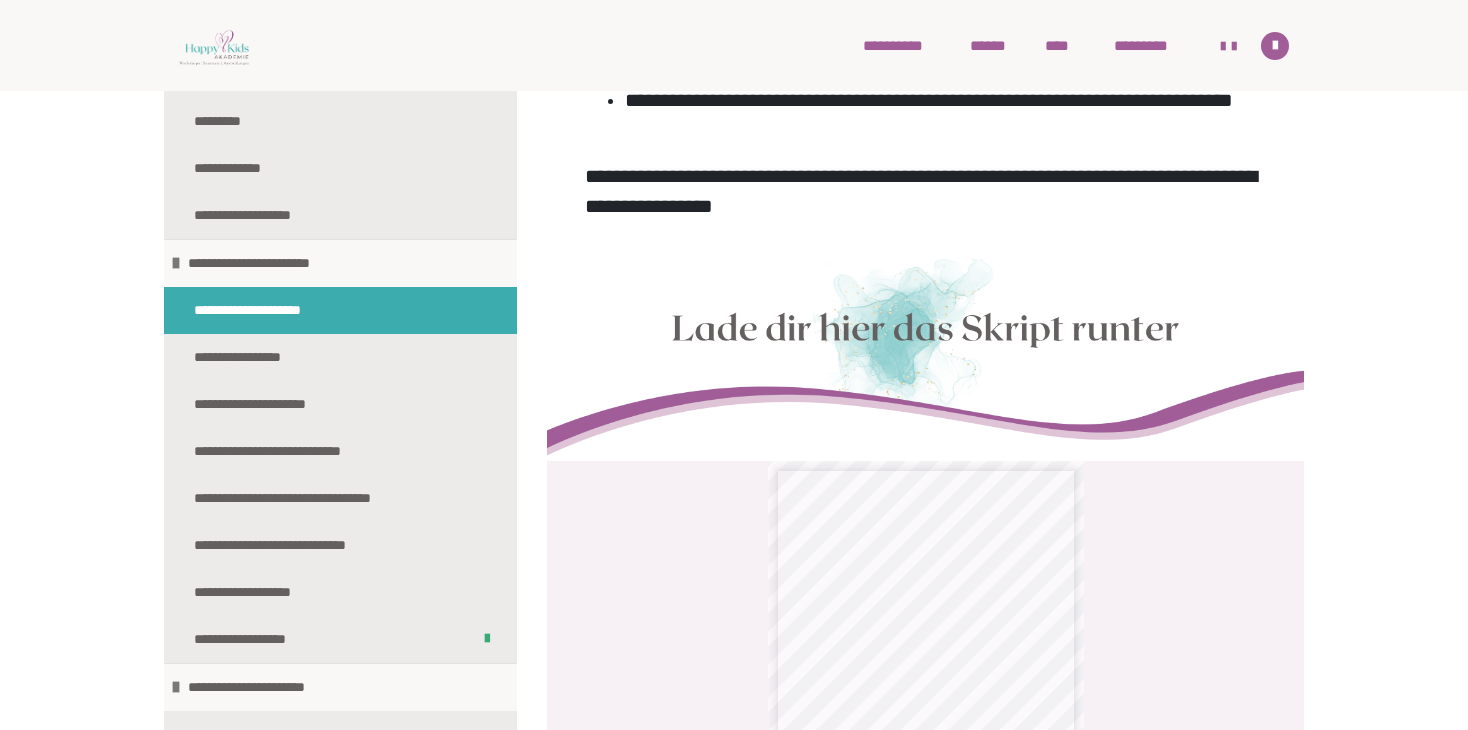 scroll, scrollTop: 2060, scrollLeft: 0, axis: vertical 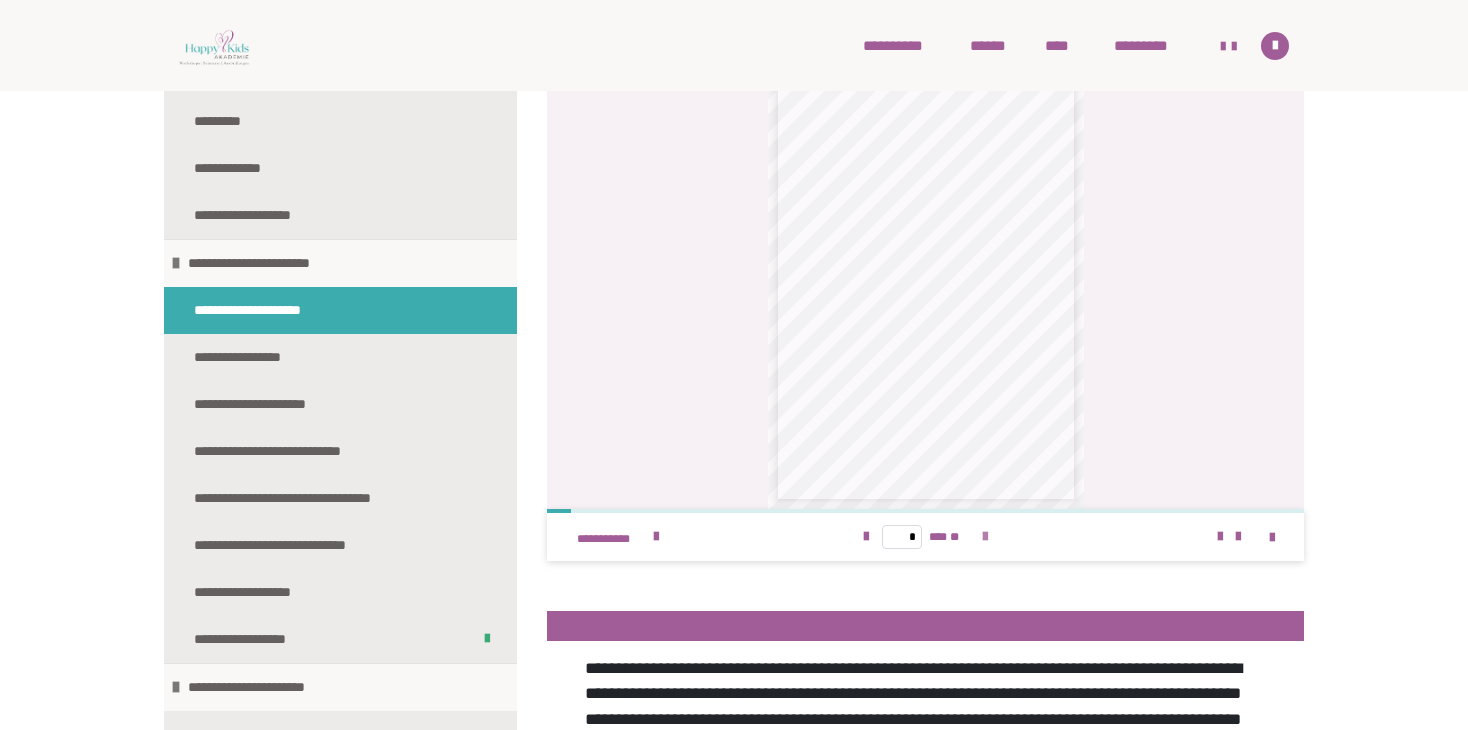 click at bounding box center [985, 537] 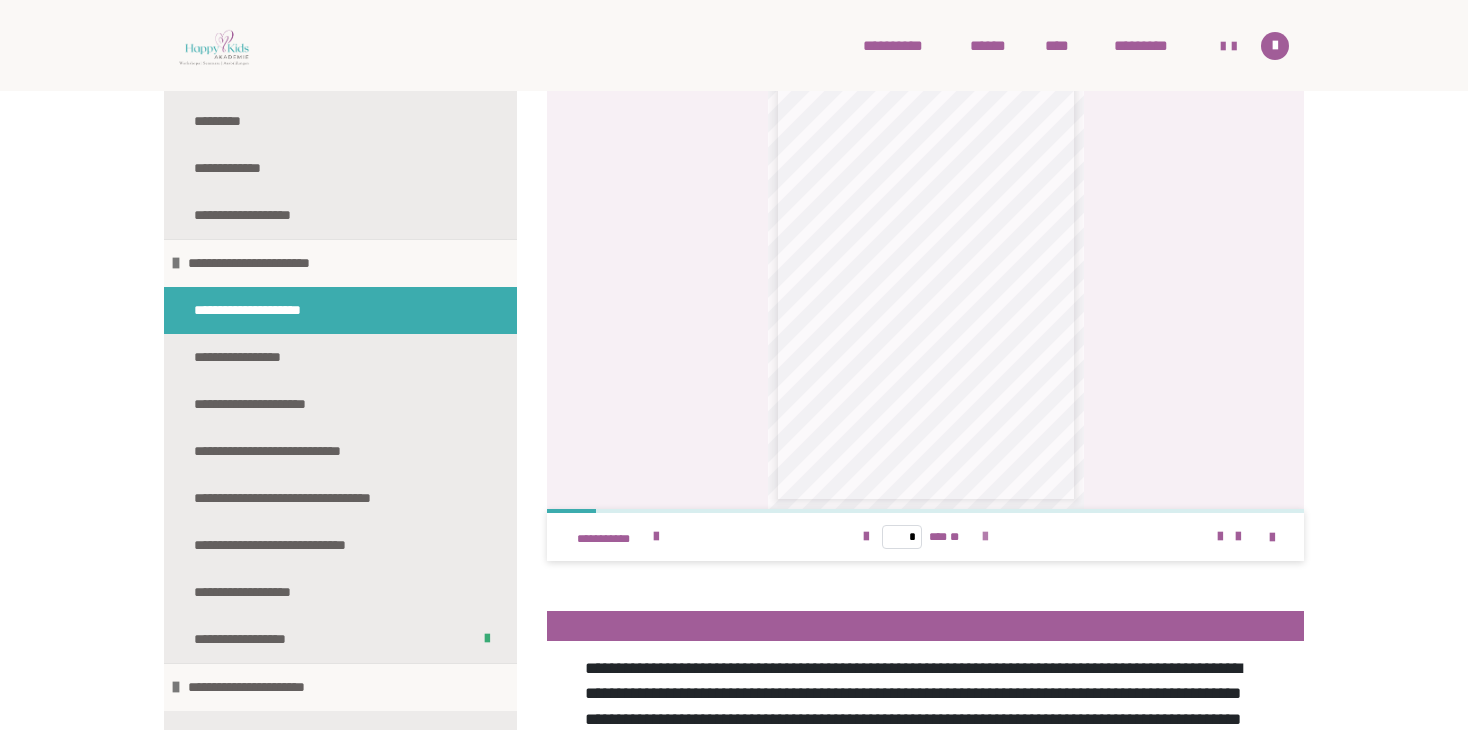 click at bounding box center (985, 537) 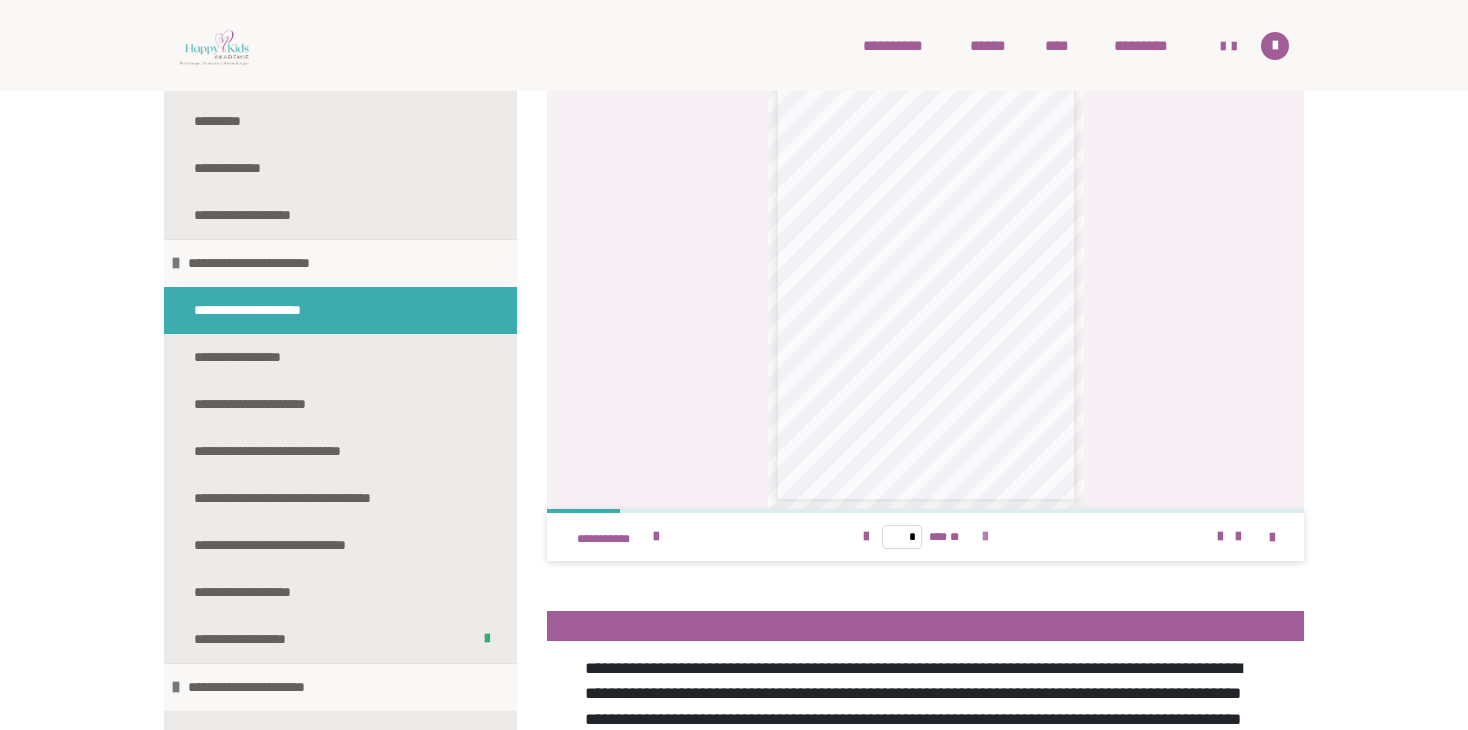 click at bounding box center [985, 537] 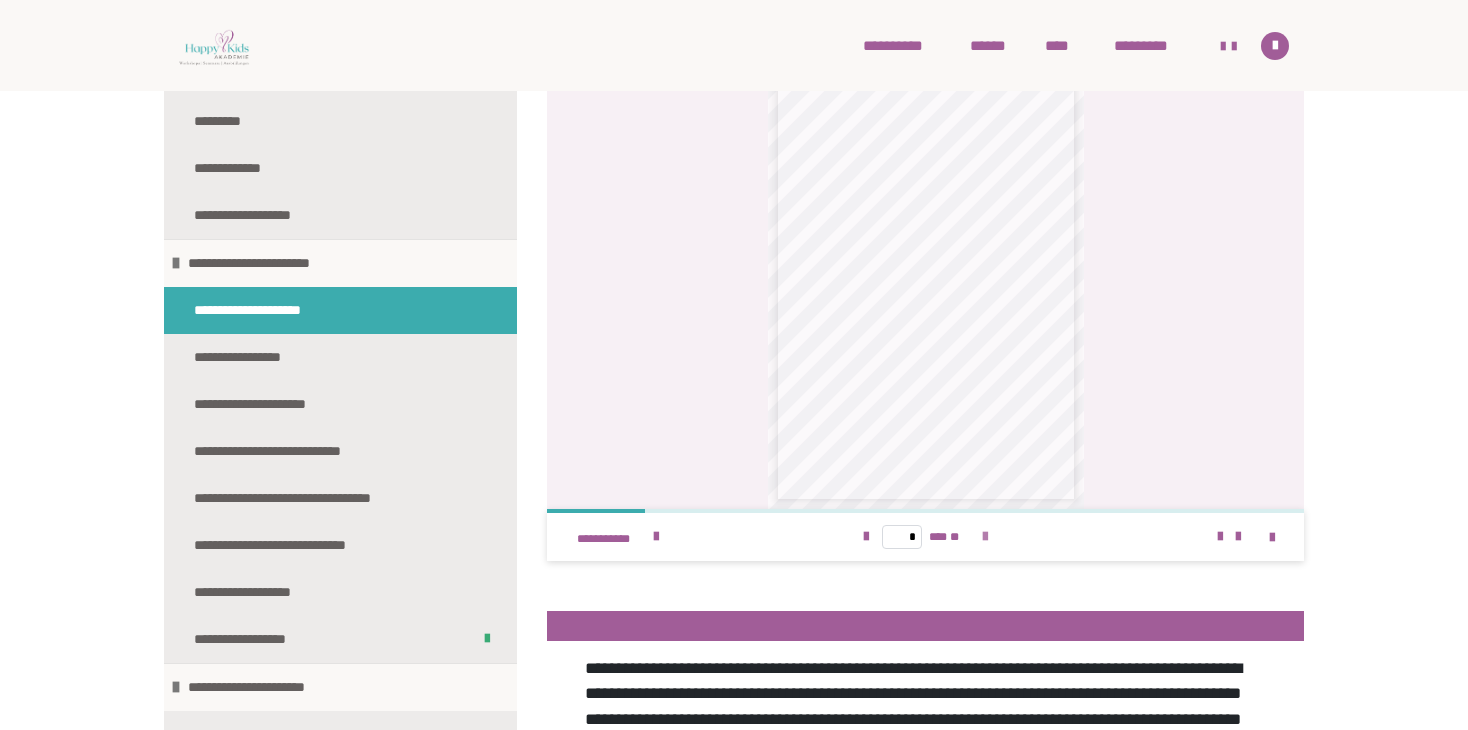click at bounding box center [985, 537] 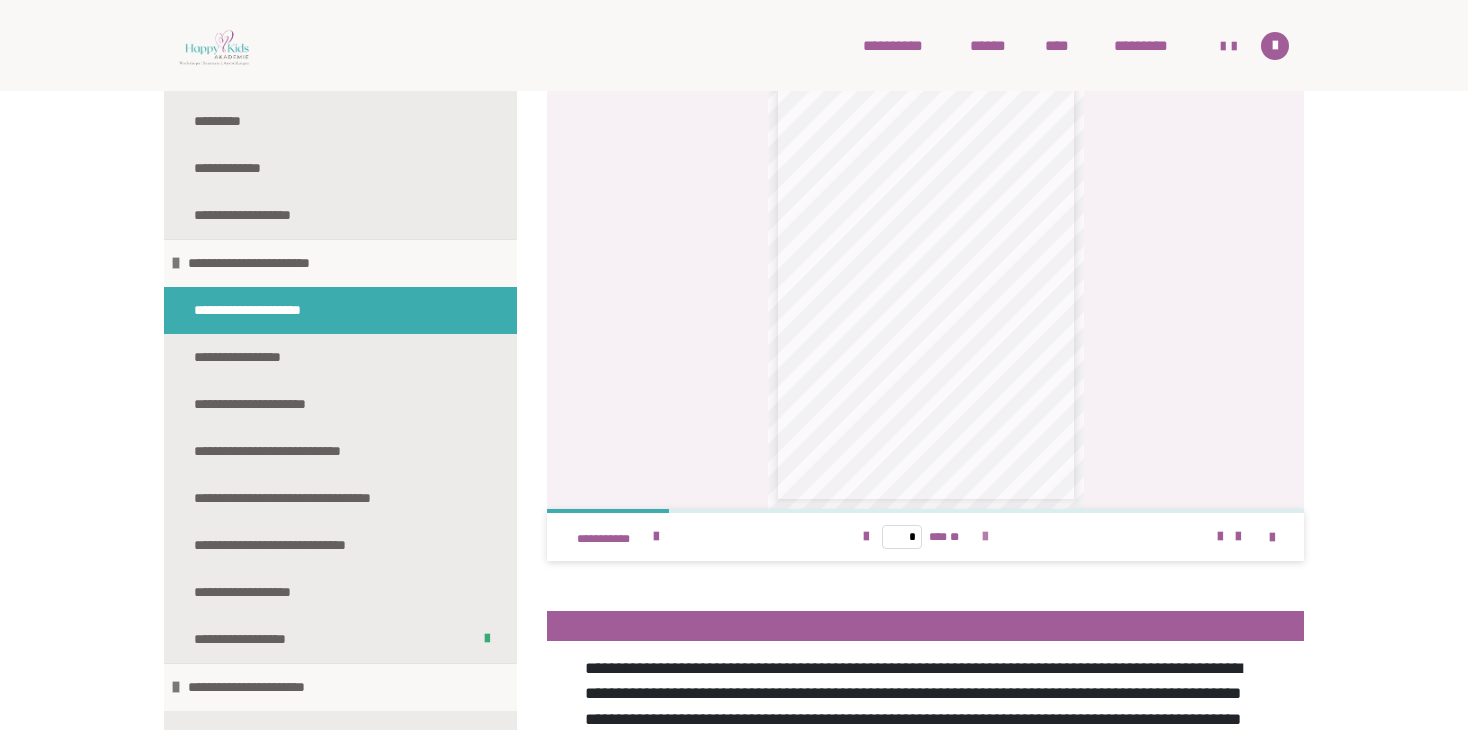 click at bounding box center (985, 537) 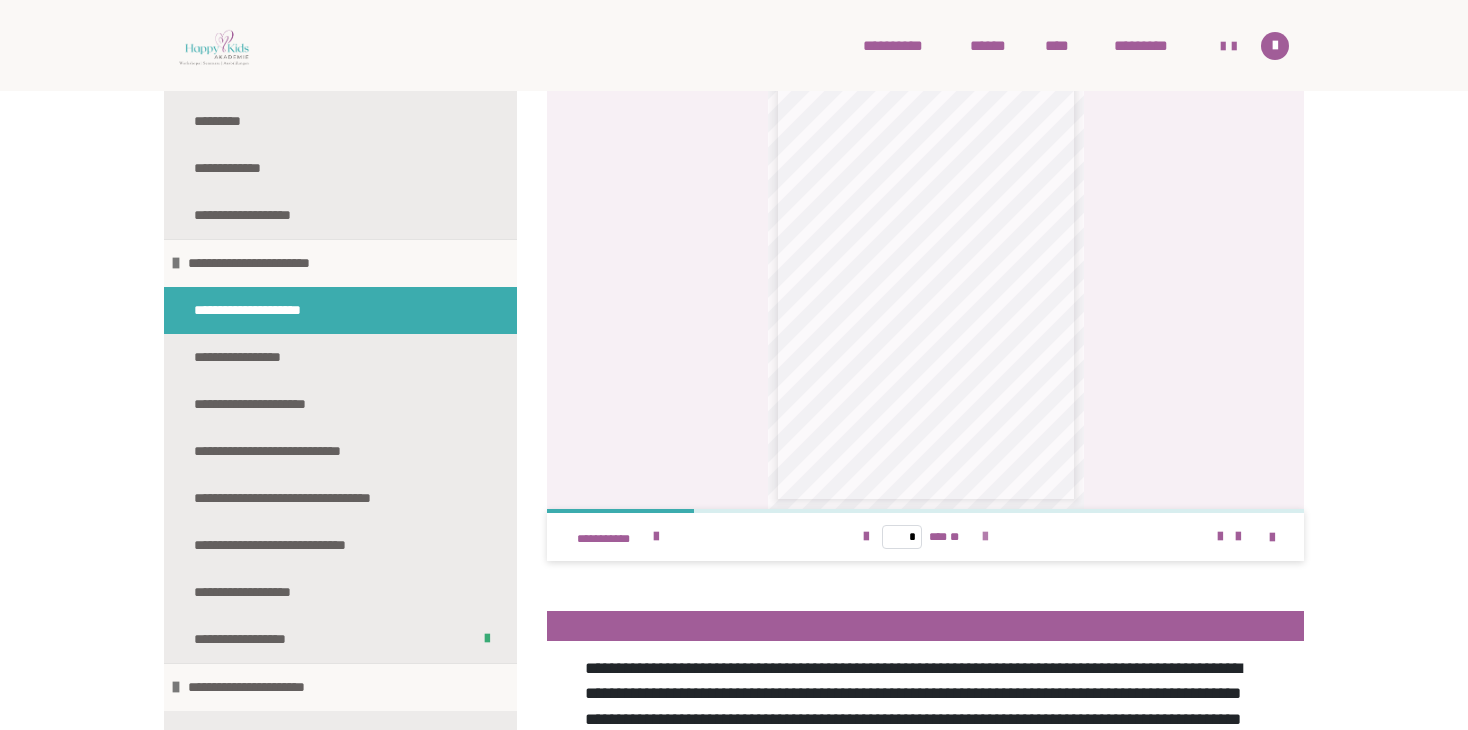 click at bounding box center (985, 537) 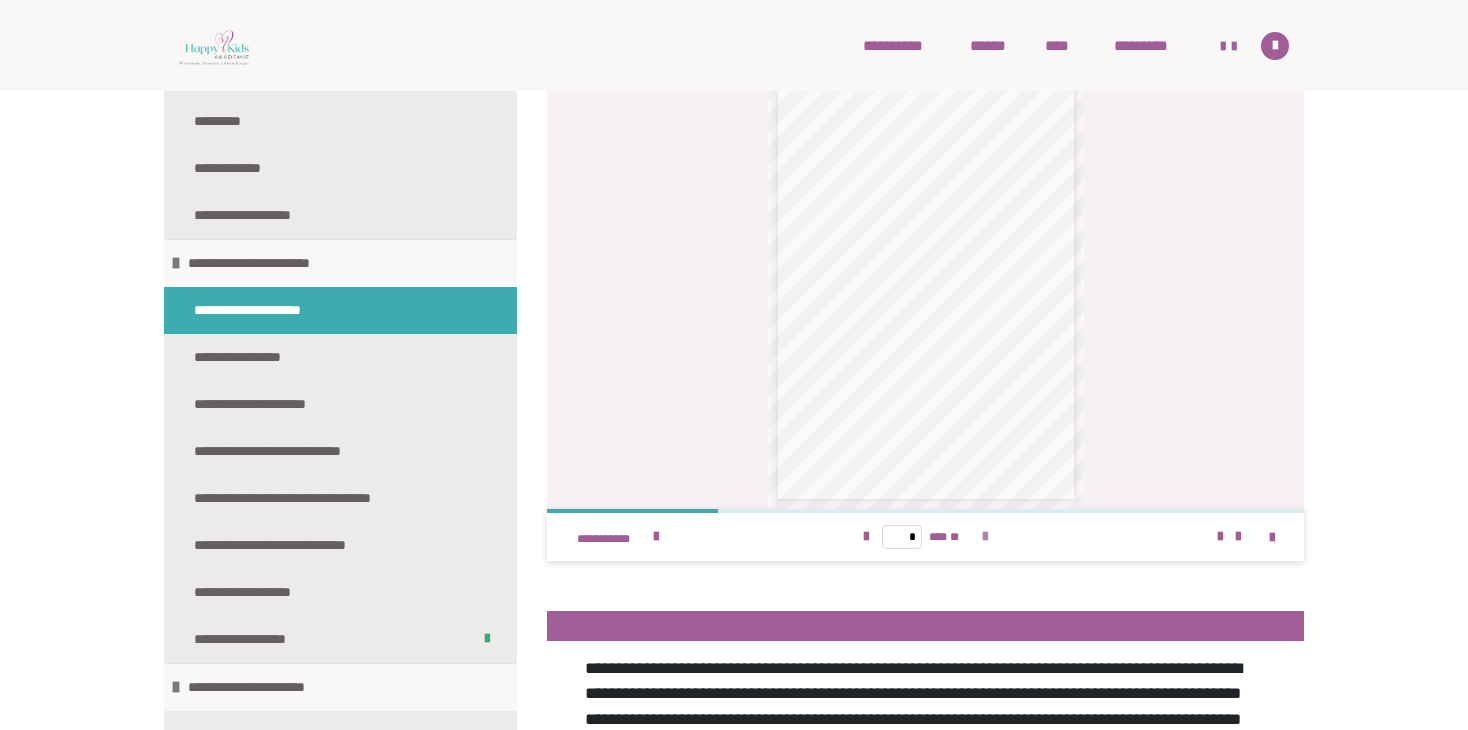 click at bounding box center (985, 537) 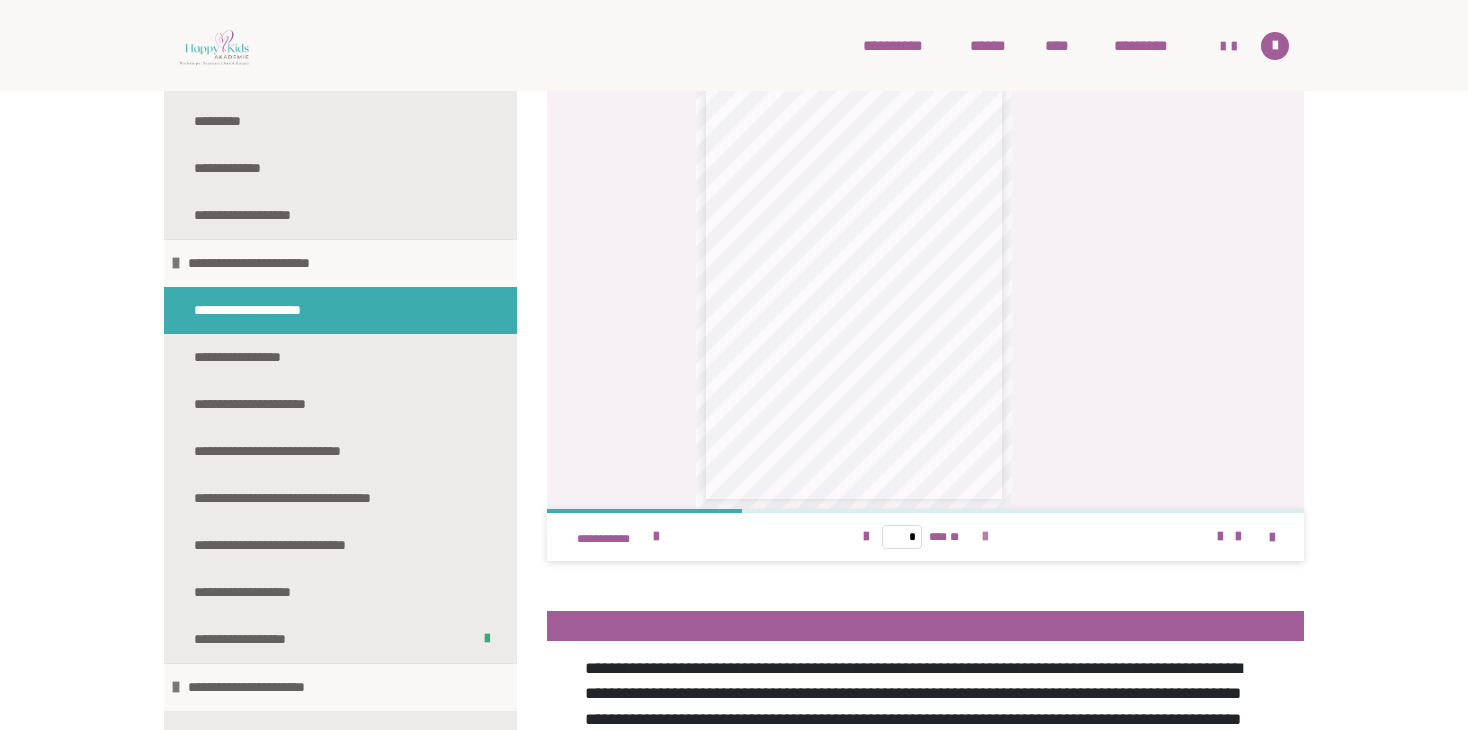 click at bounding box center (985, 537) 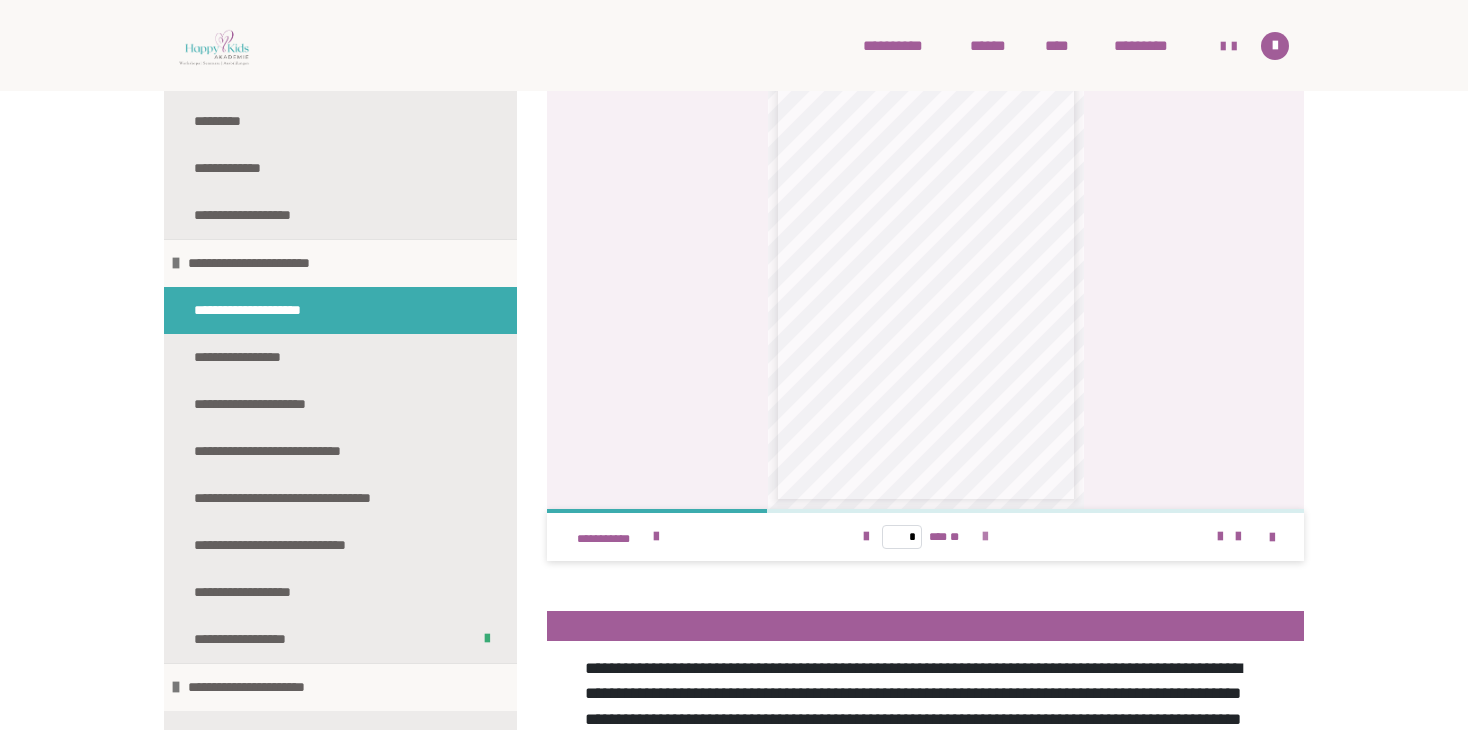 click at bounding box center (985, 537) 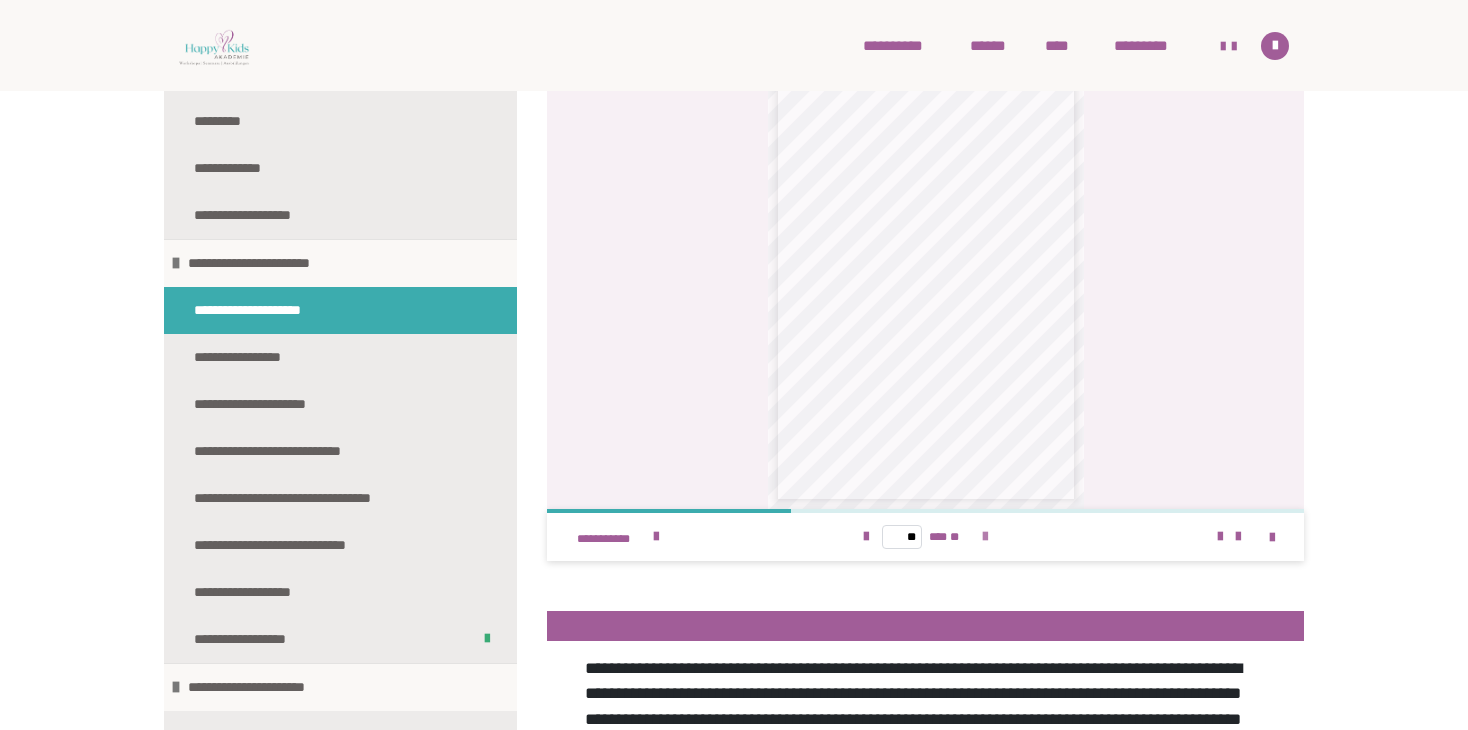 click at bounding box center [985, 537] 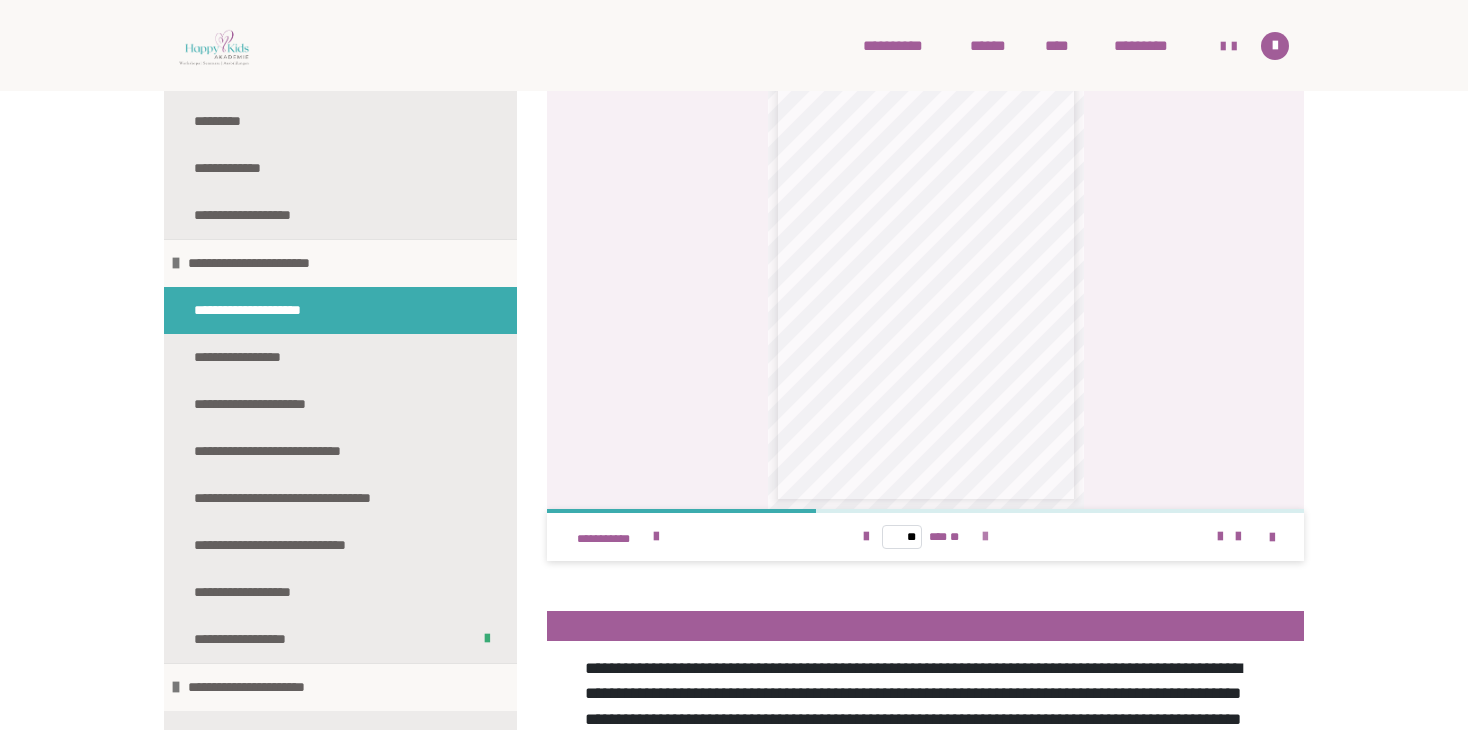 click at bounding box center (985, 537) 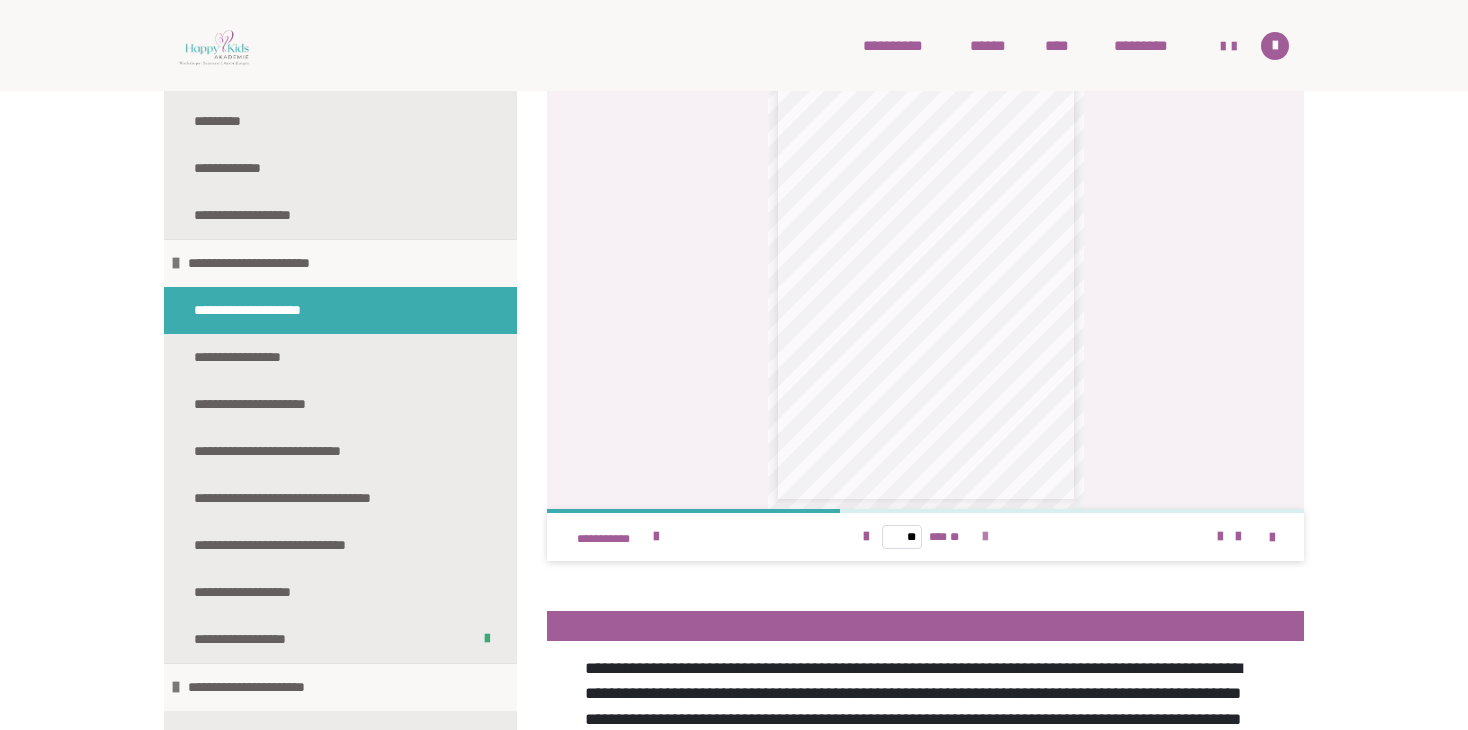 click at bounding box center [985, 537] 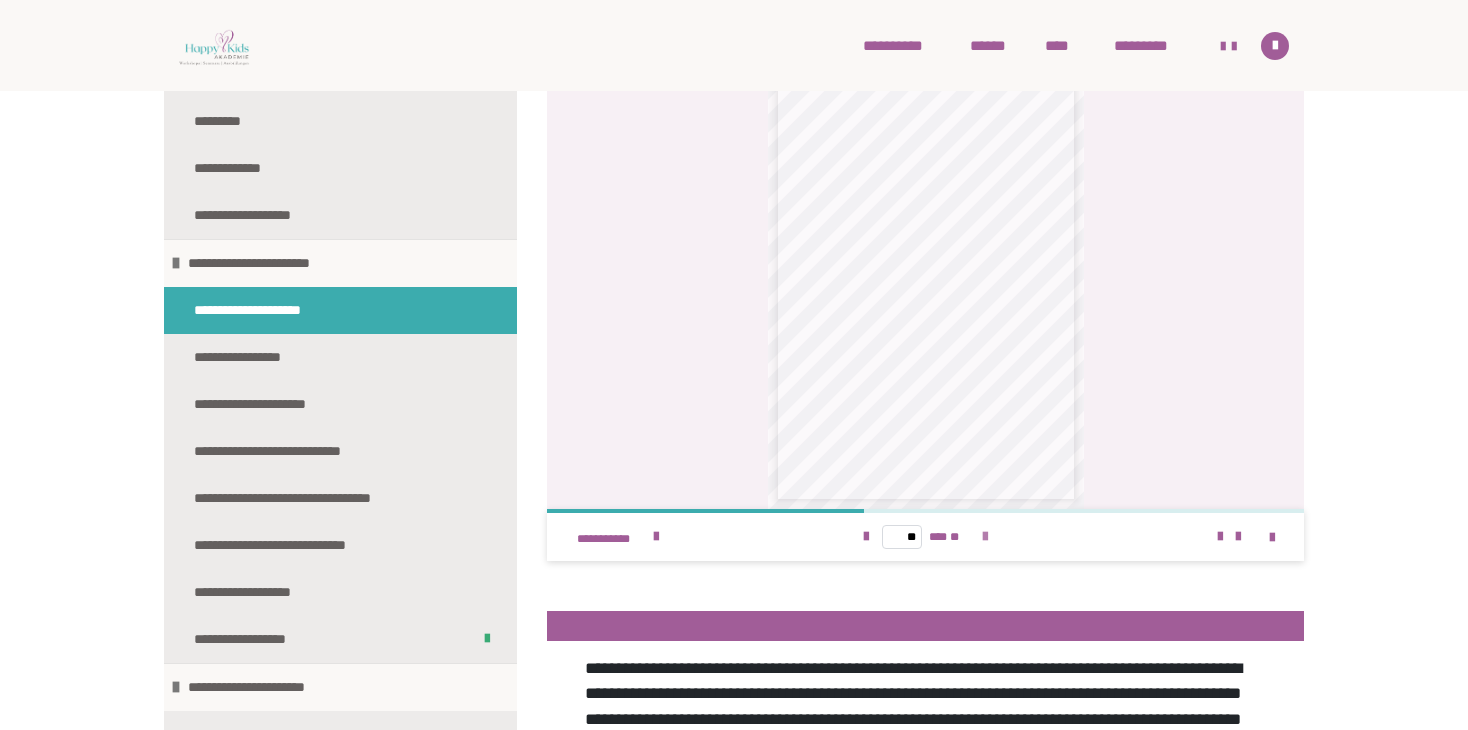 click at bounding box center (985, 537) 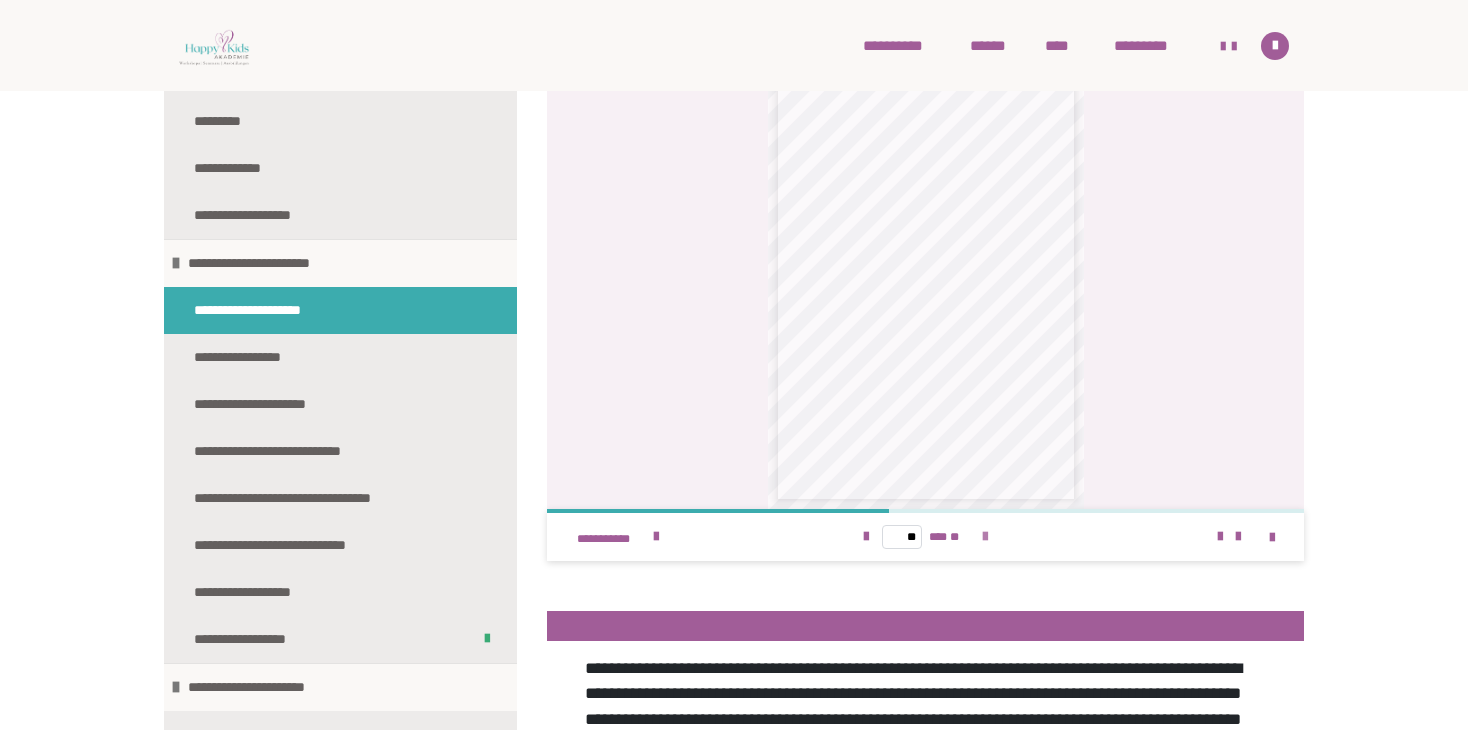 click at bounding box center (985, 537) 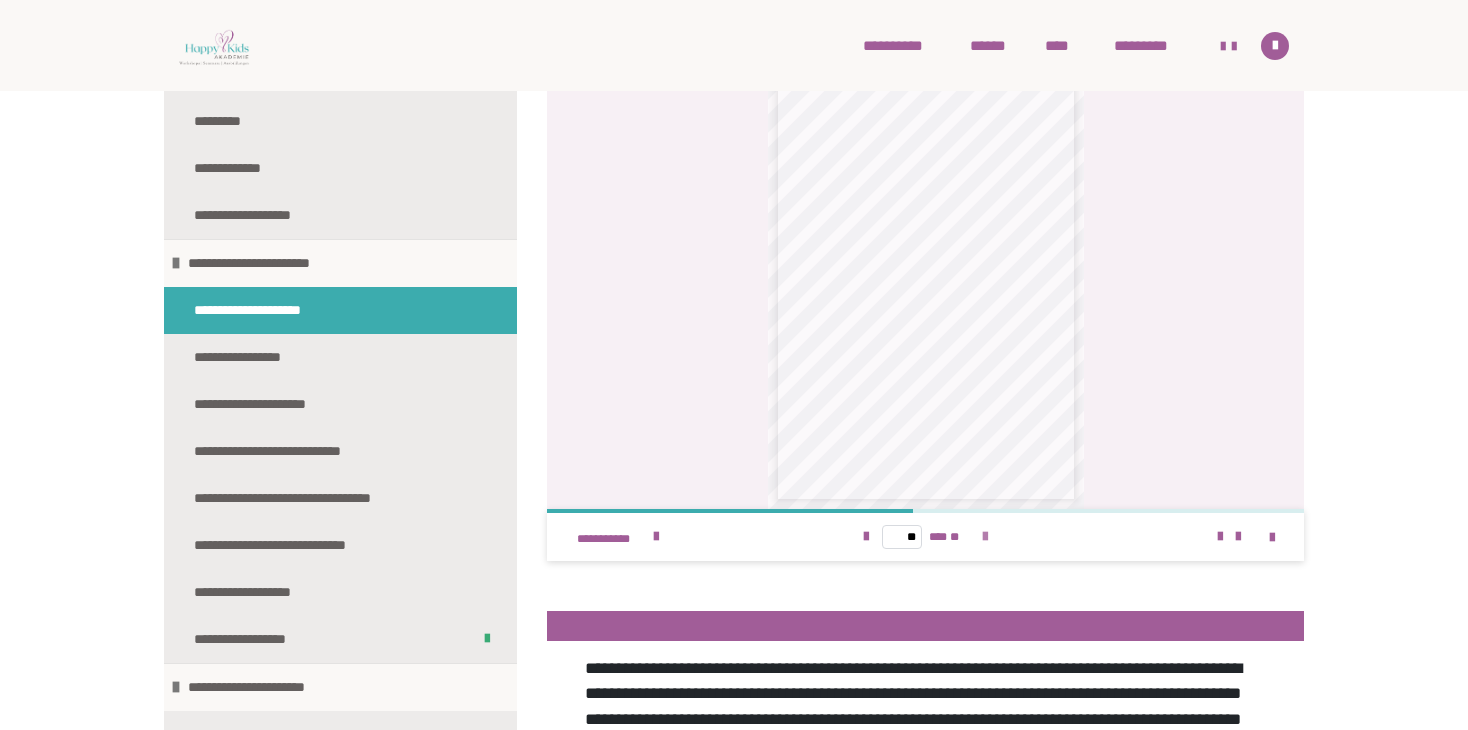 click at bounding box center (985, 537) 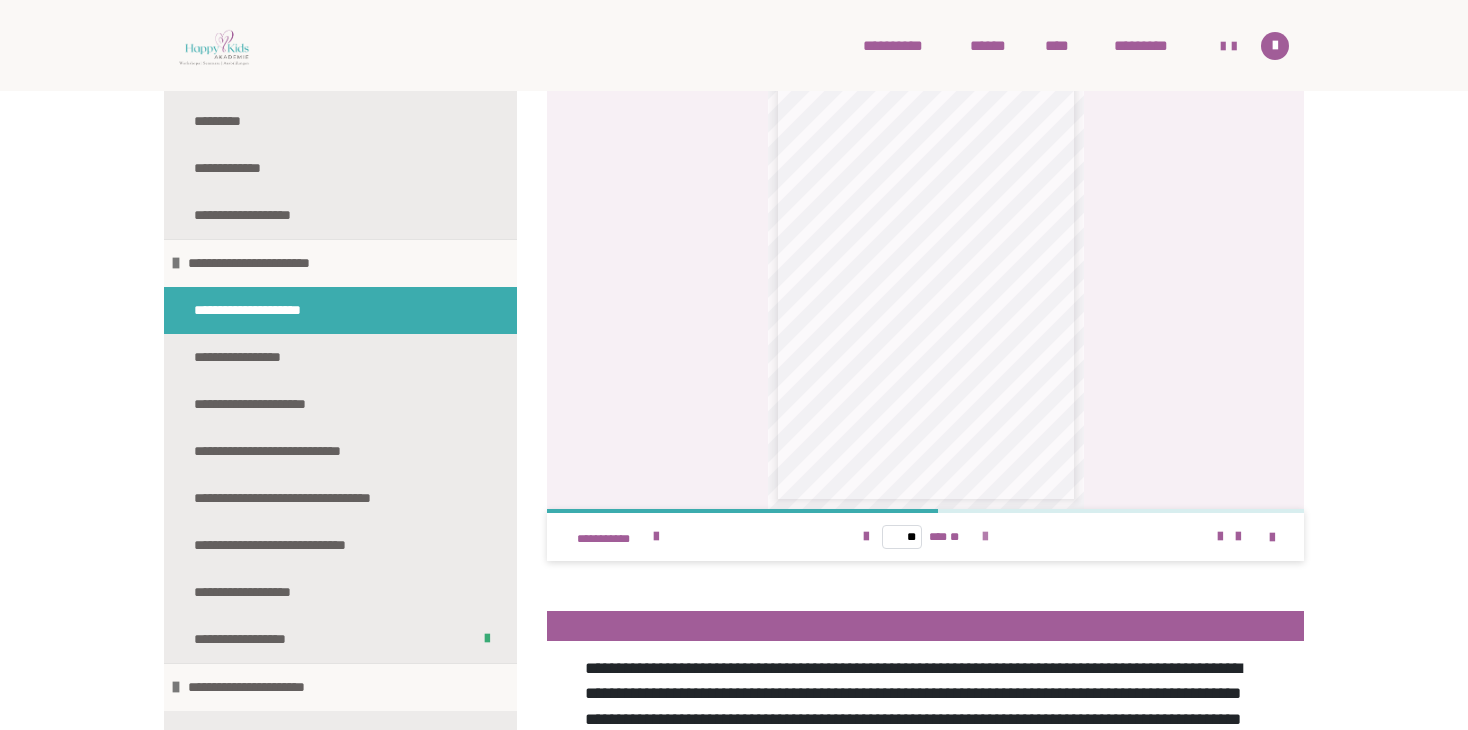 click at bounding box center (985, 537) 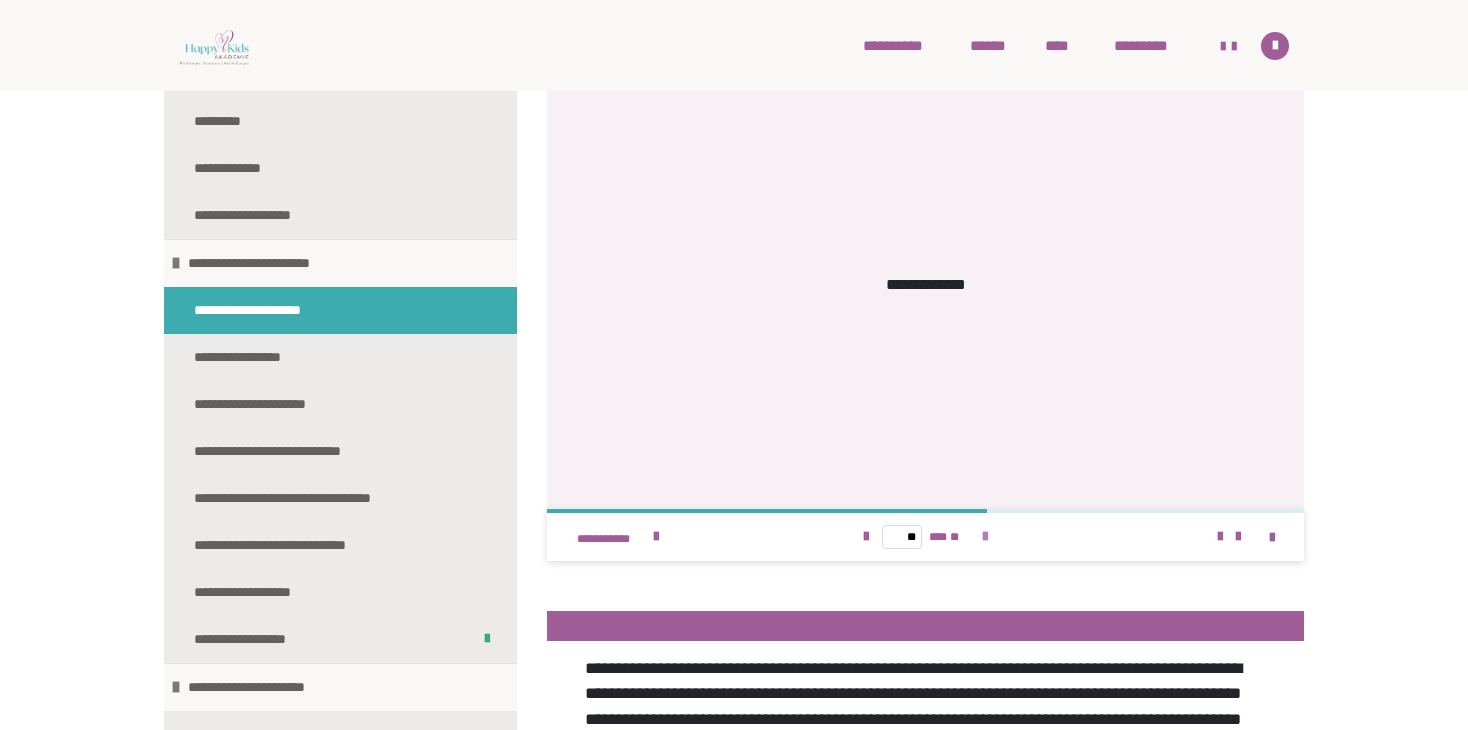click at bounding box center (985, 537) 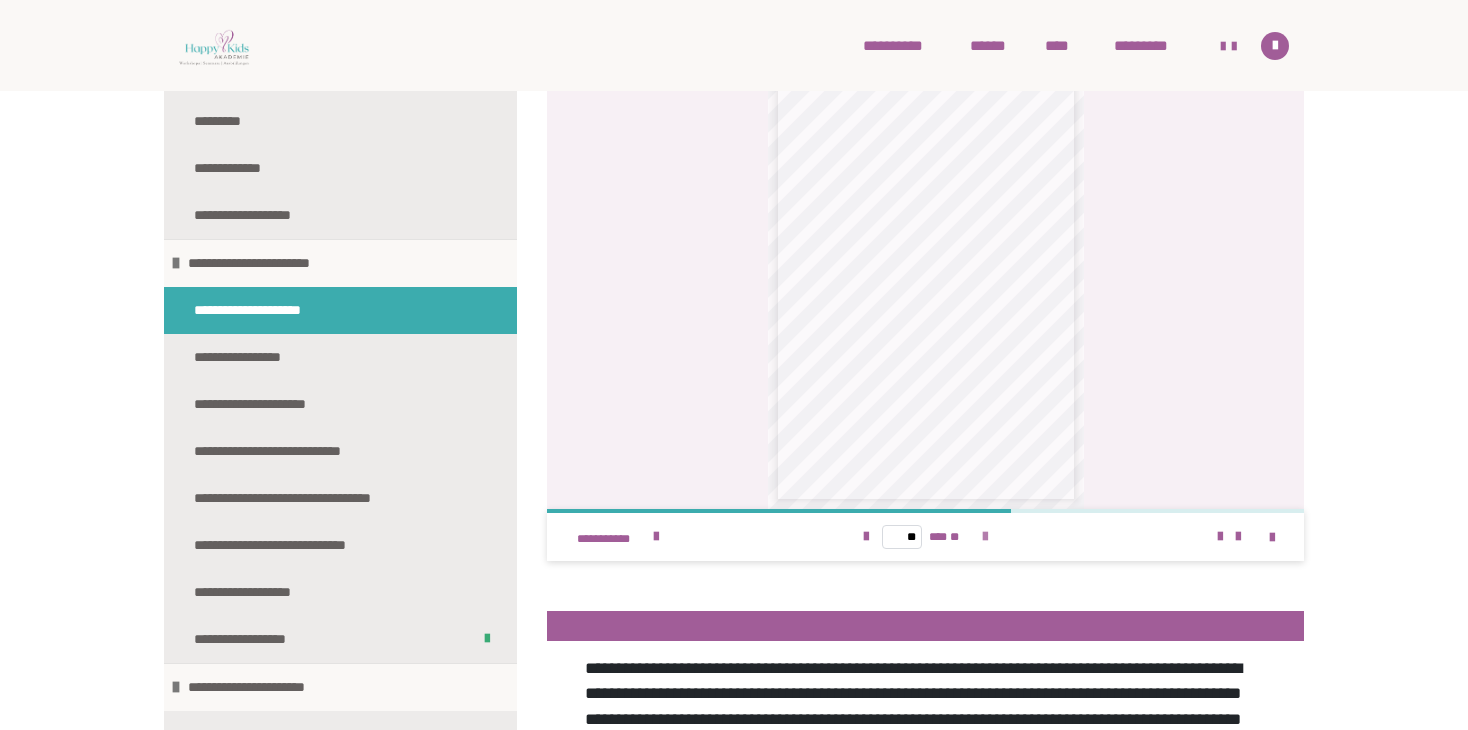 click at bounding box center (985, 537) 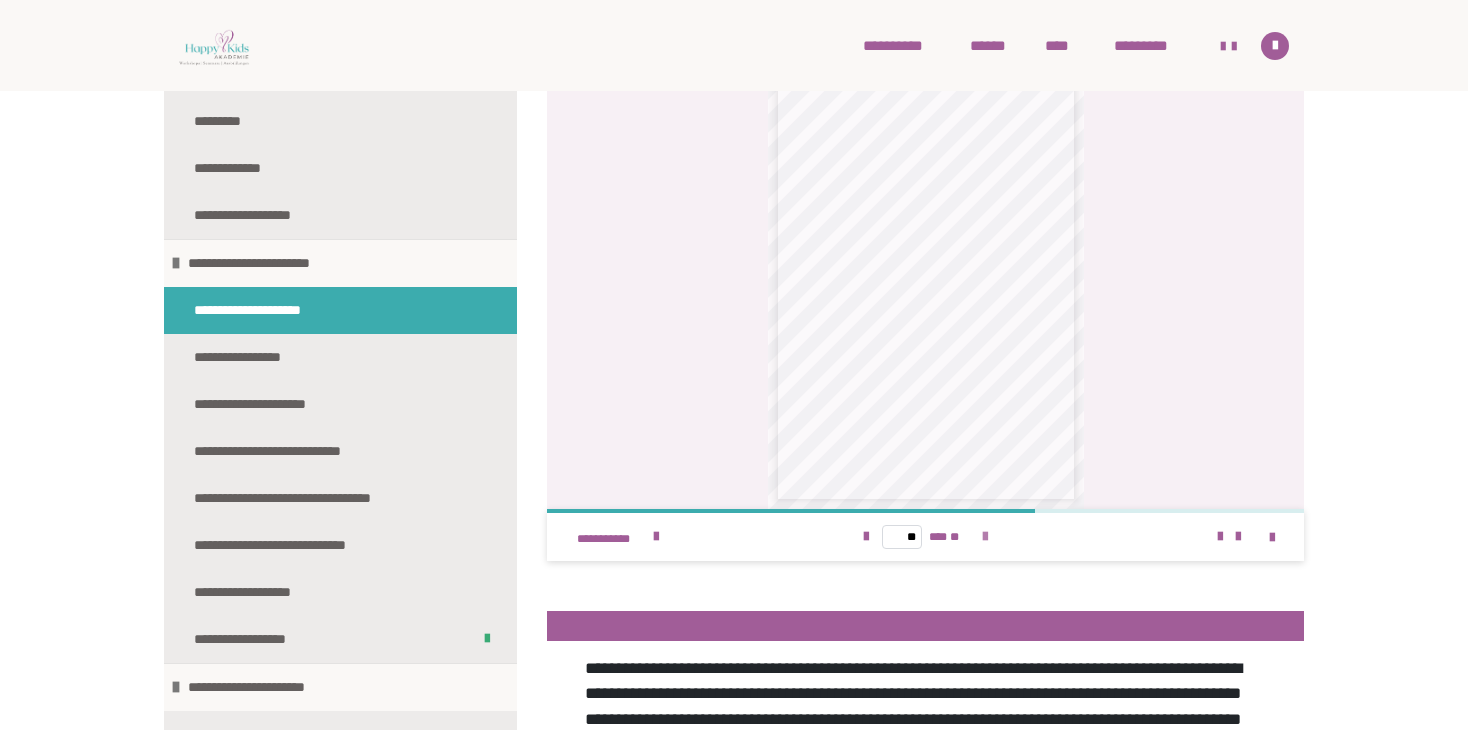 click at bounding box center (985, 537) 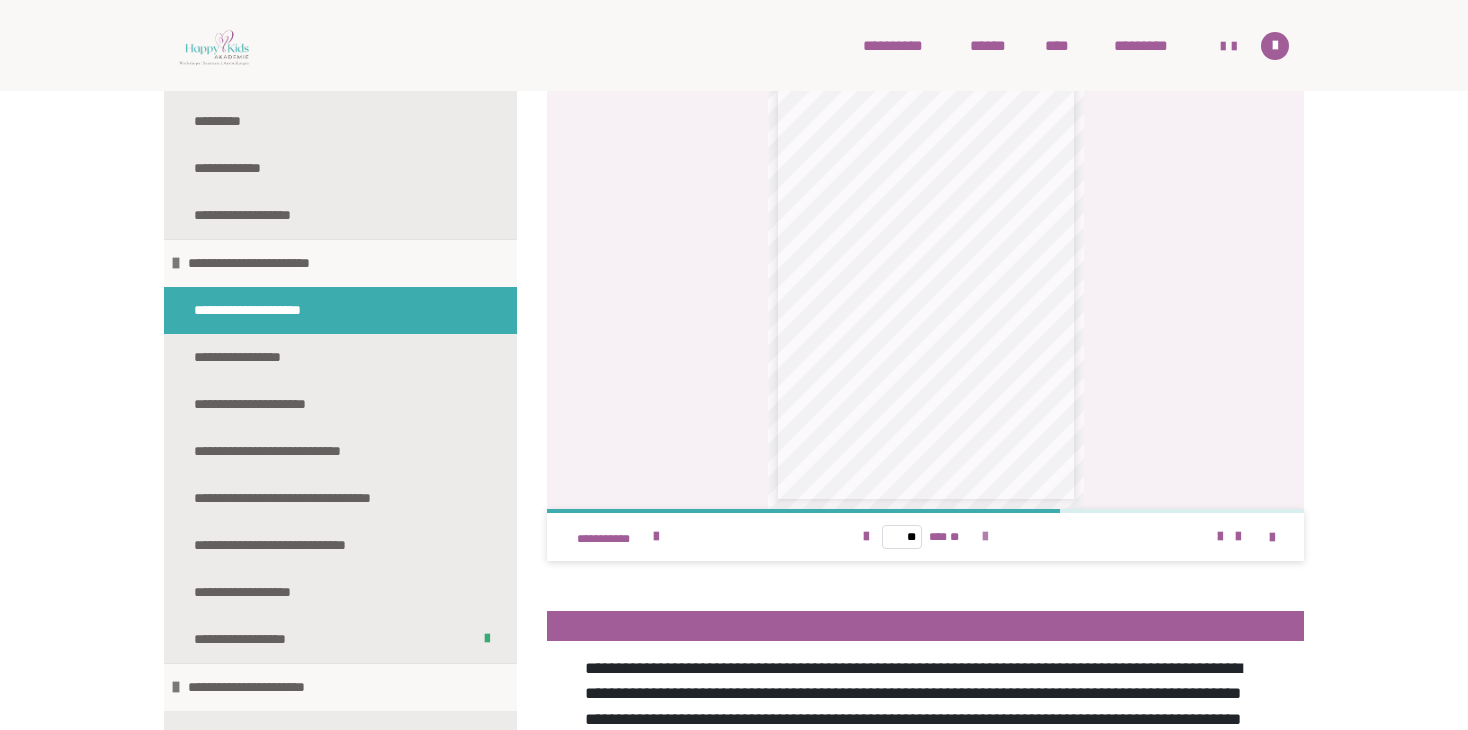 click at bounding box center [985, 537] 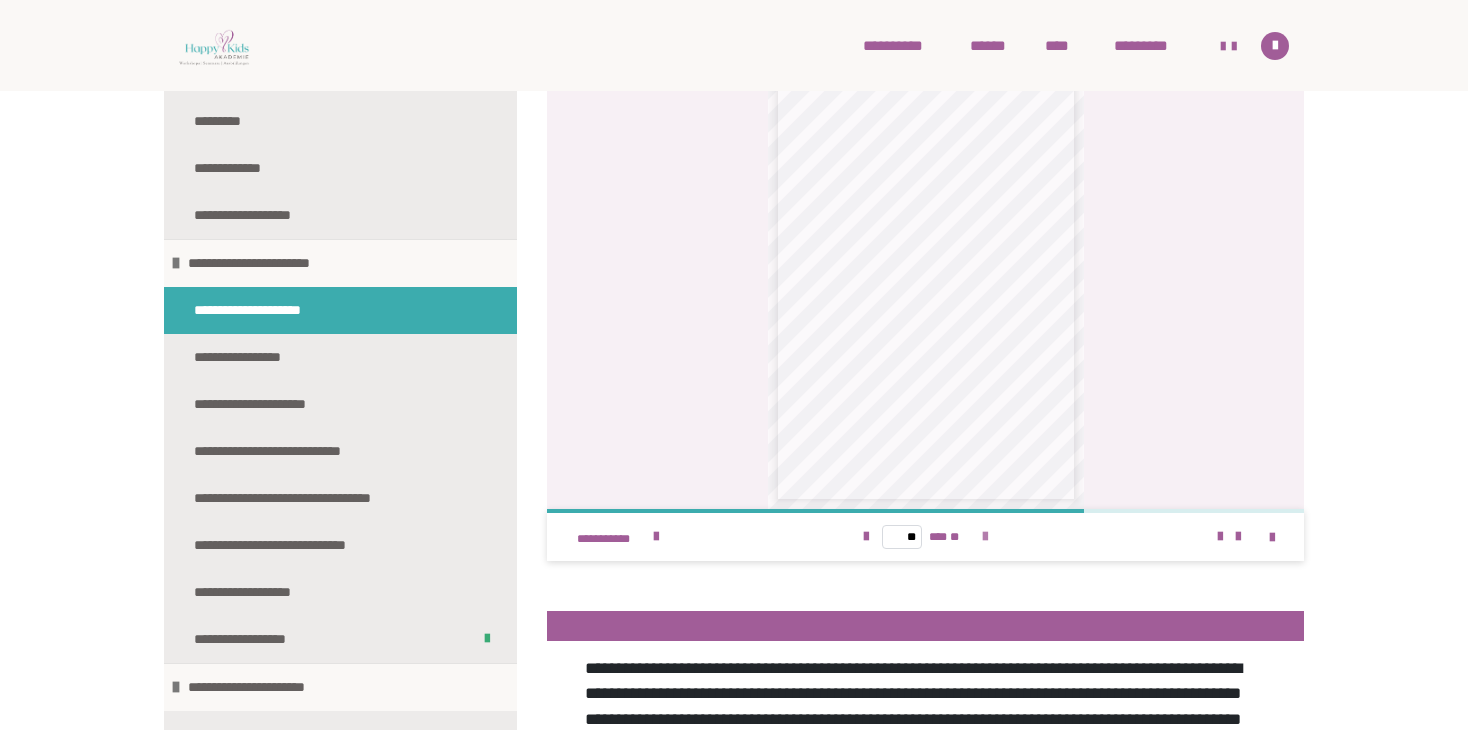 click at bounding box center [985, 537] 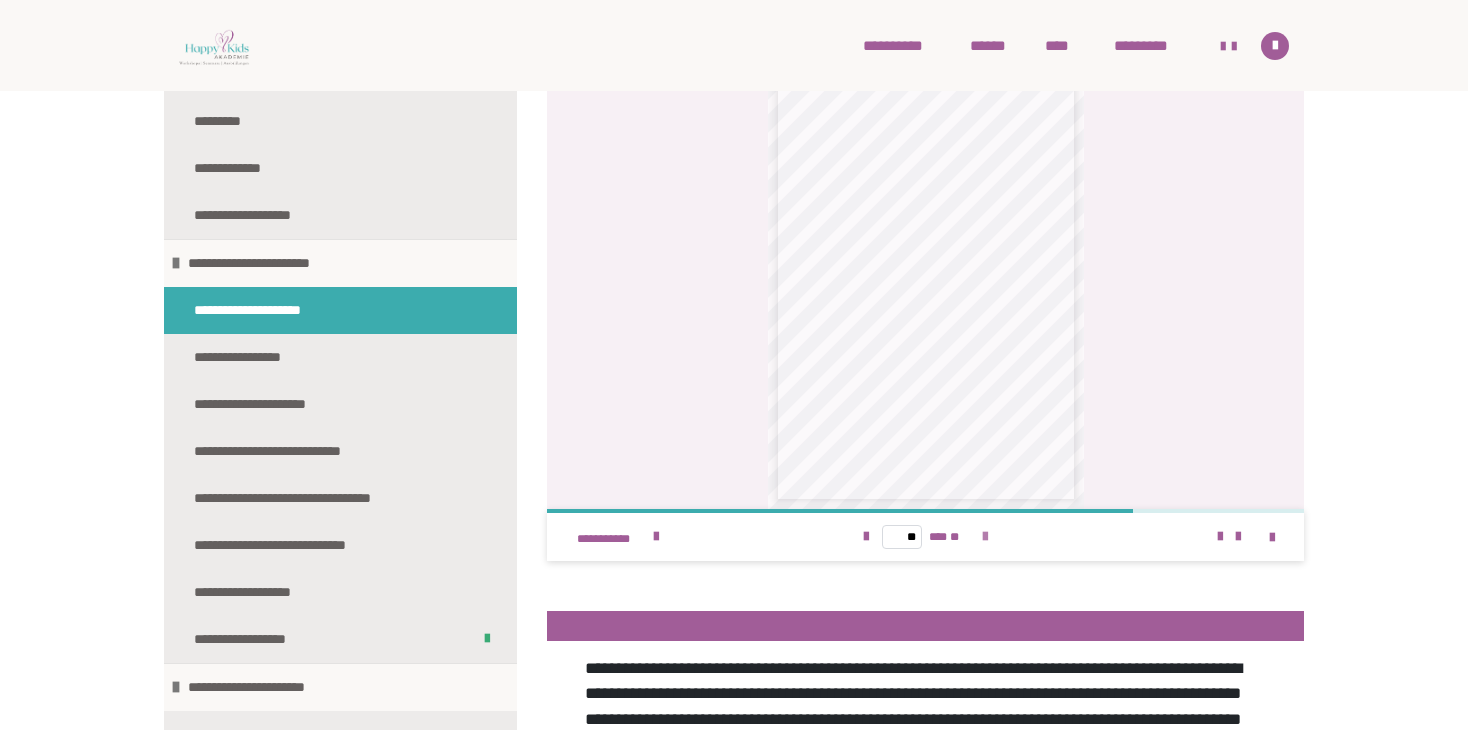 click at bounding box center (985, 537) 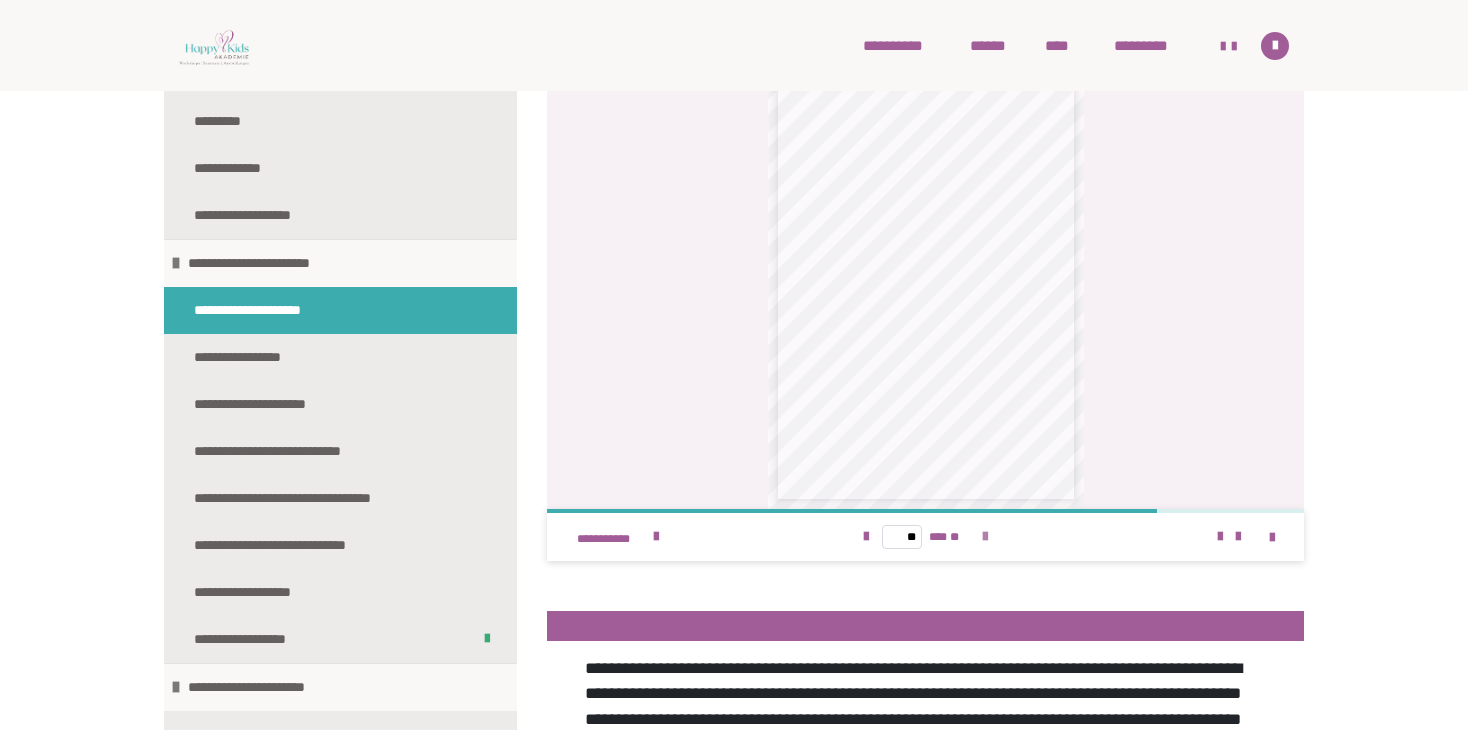 click at bounding box center (985, 537) 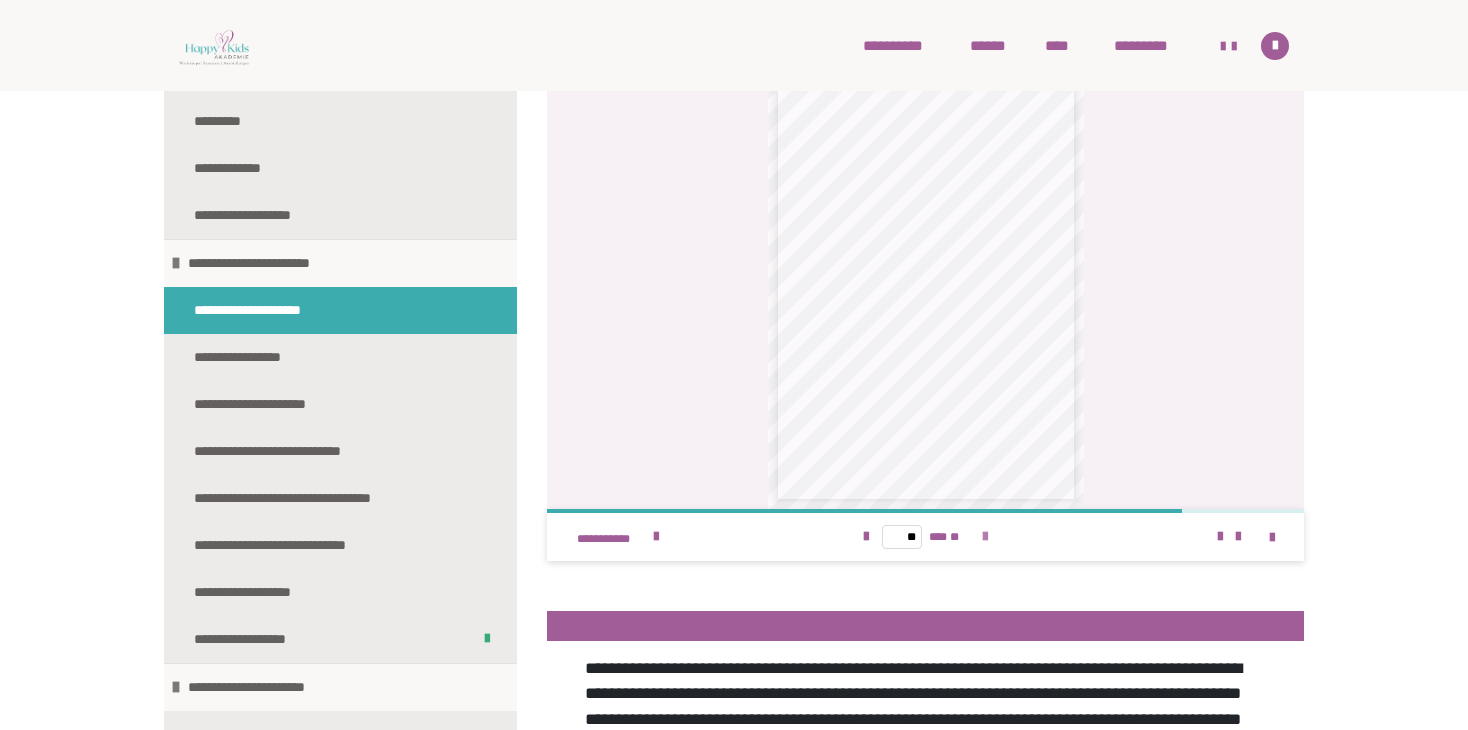 click at bounding box center (985, 537) 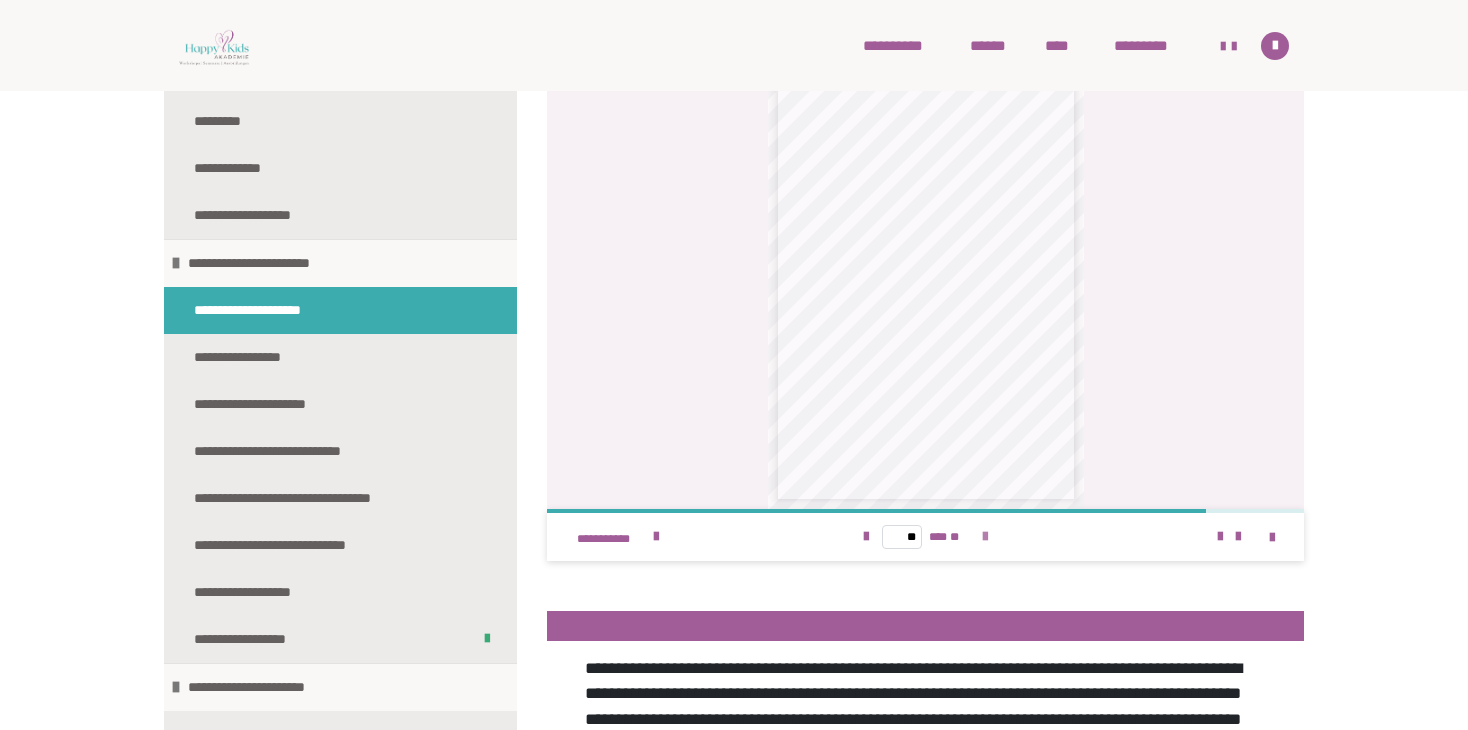 click at bounding box center (985, 537) 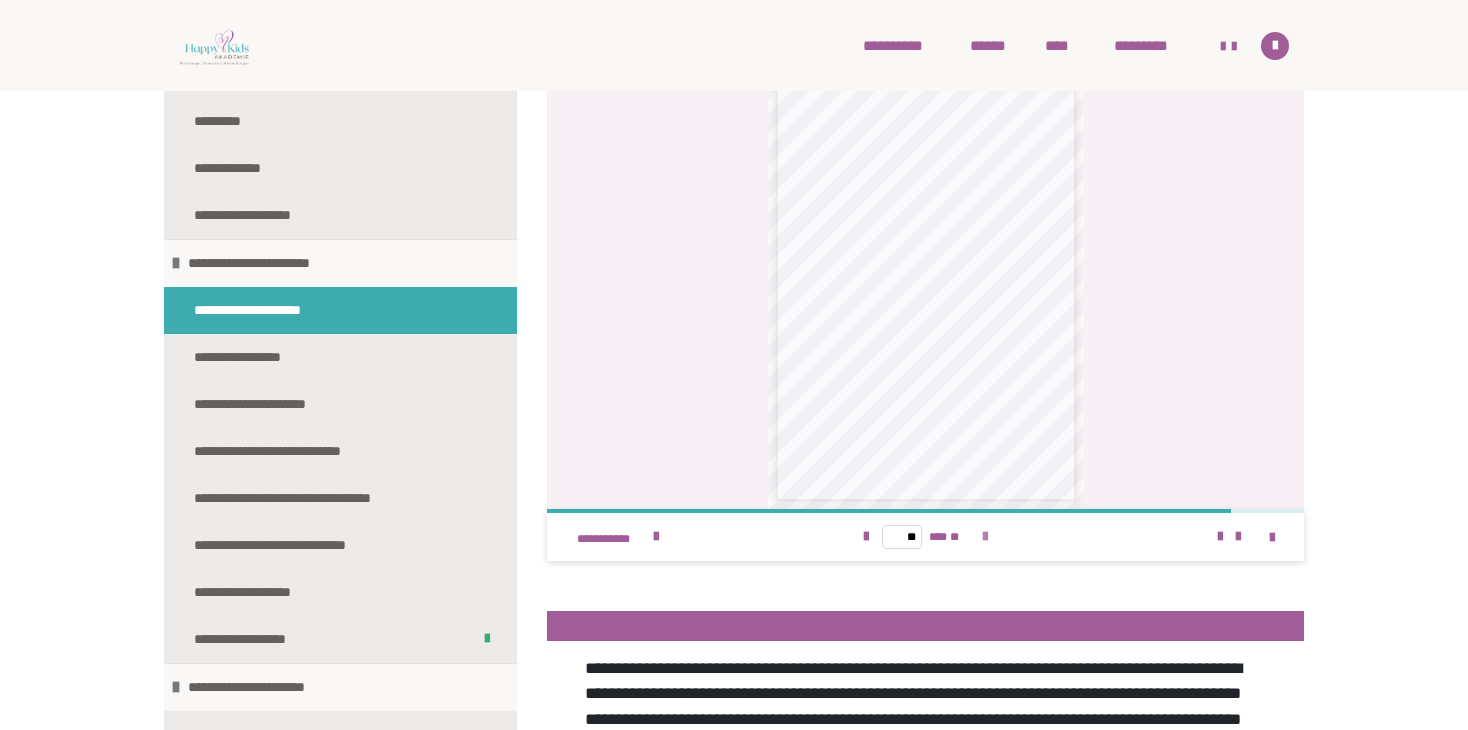 click at bounding box center (985, 537) 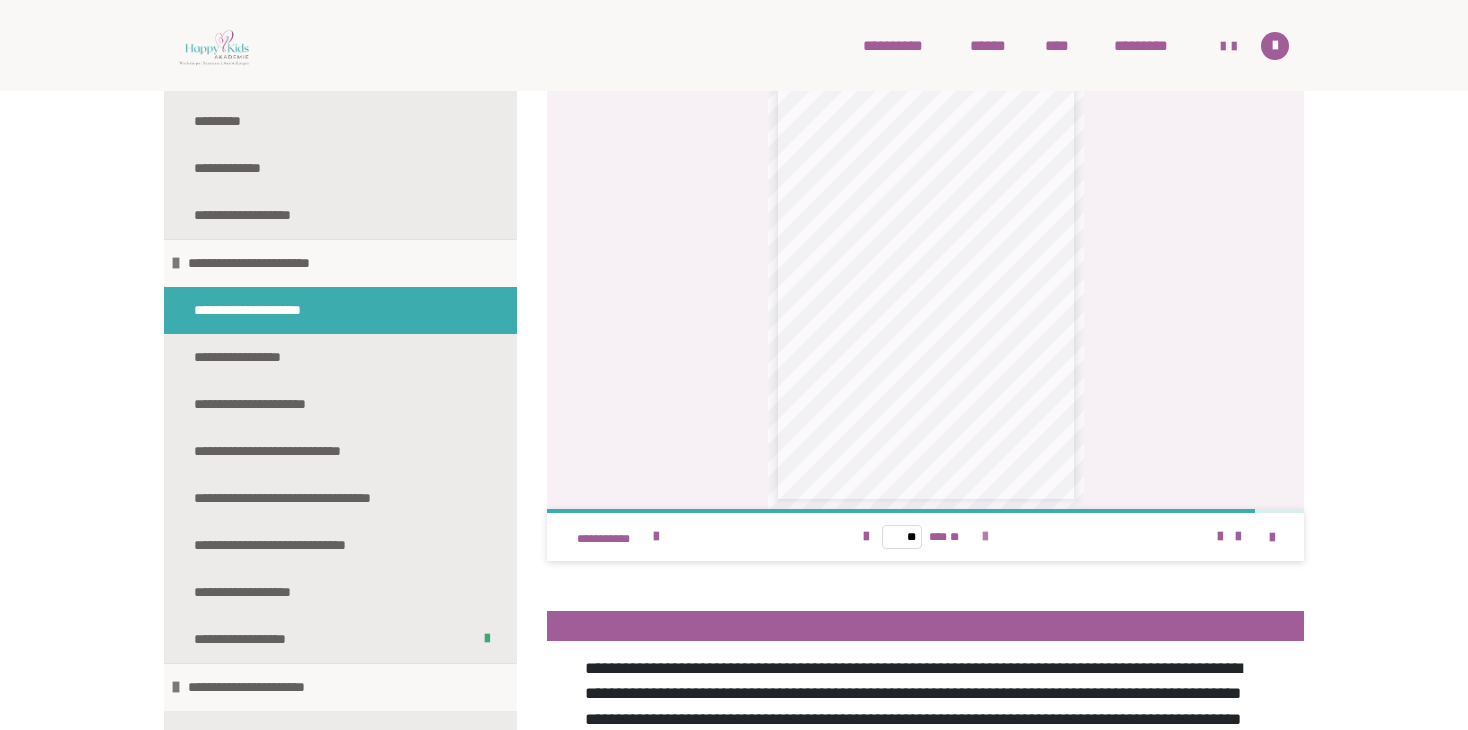 click at bounding box center (985, 537) 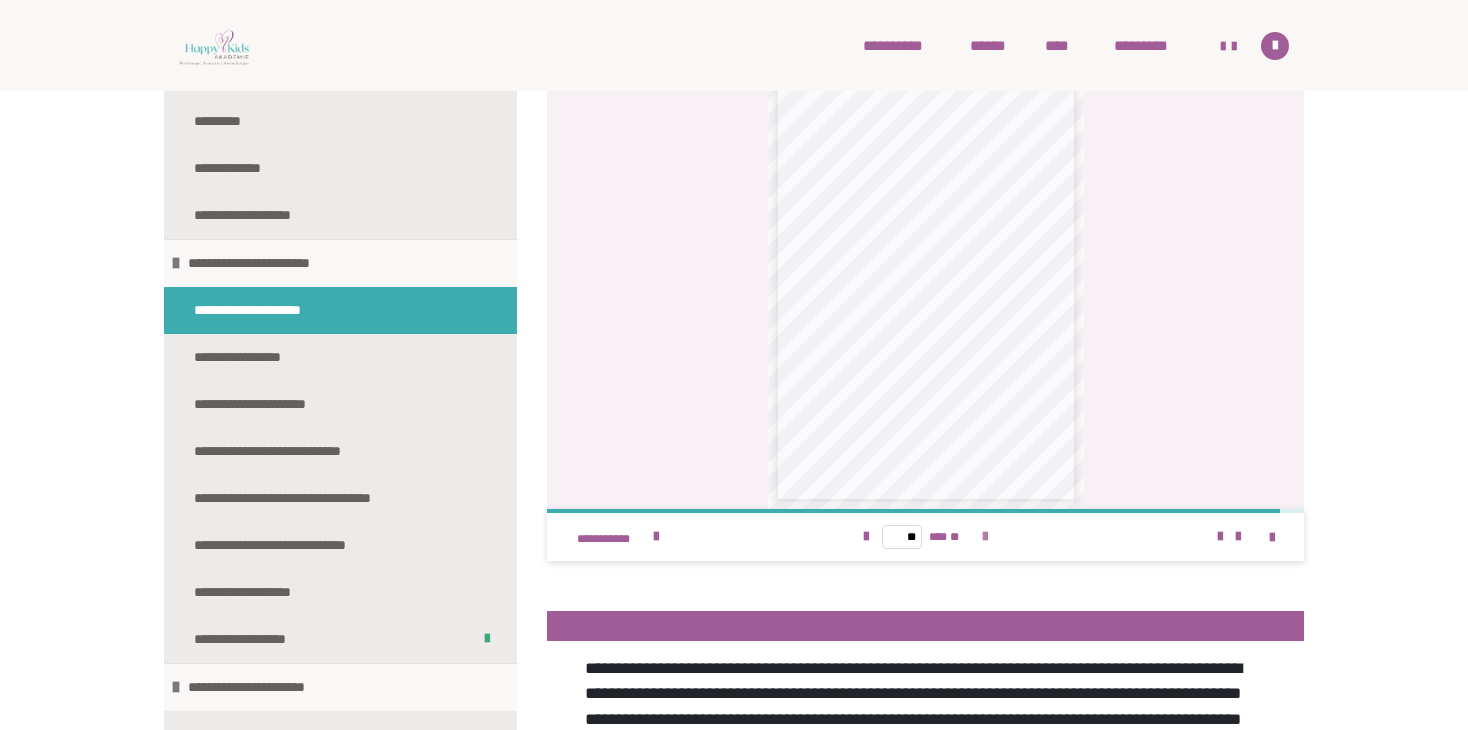click at bounding box center (985, 537) 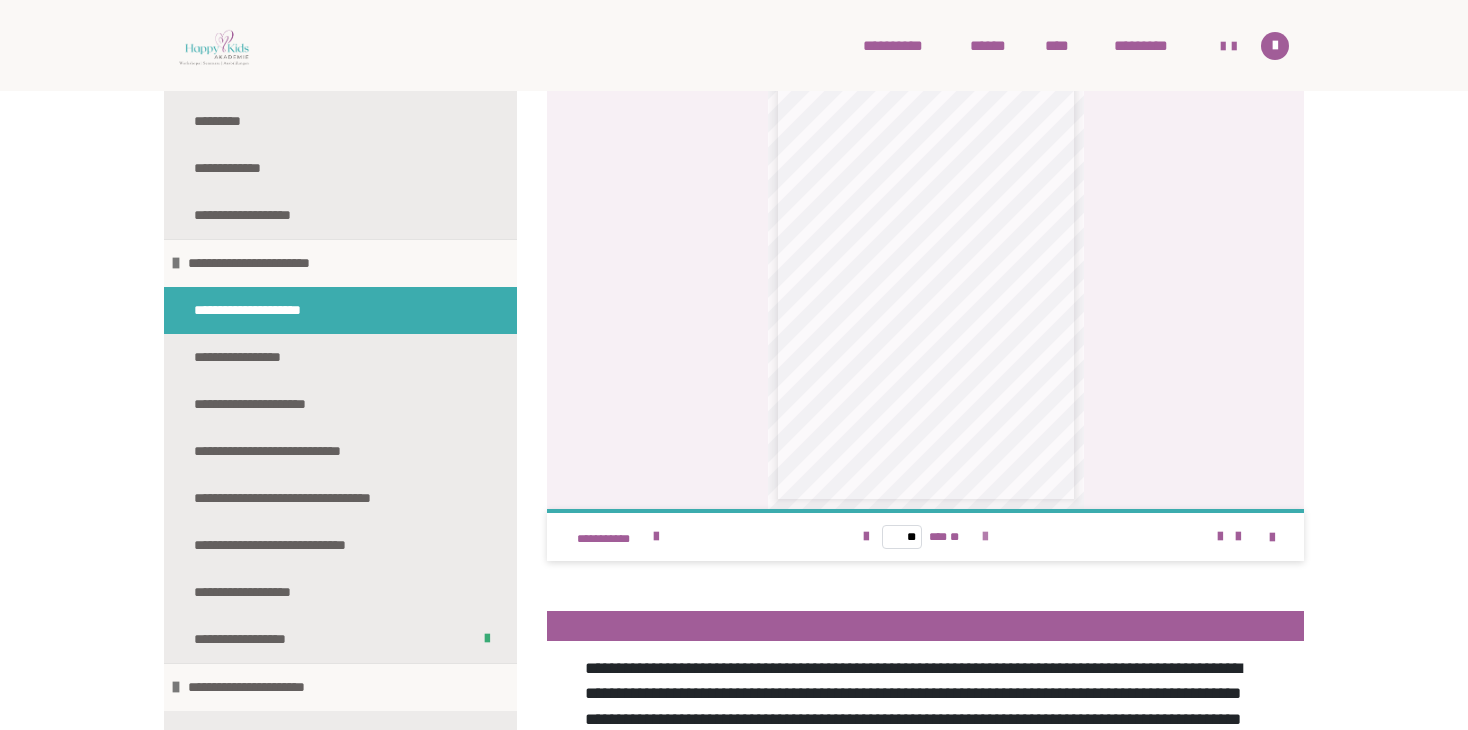 click on "** *** **" at bounding box center [925, 537] 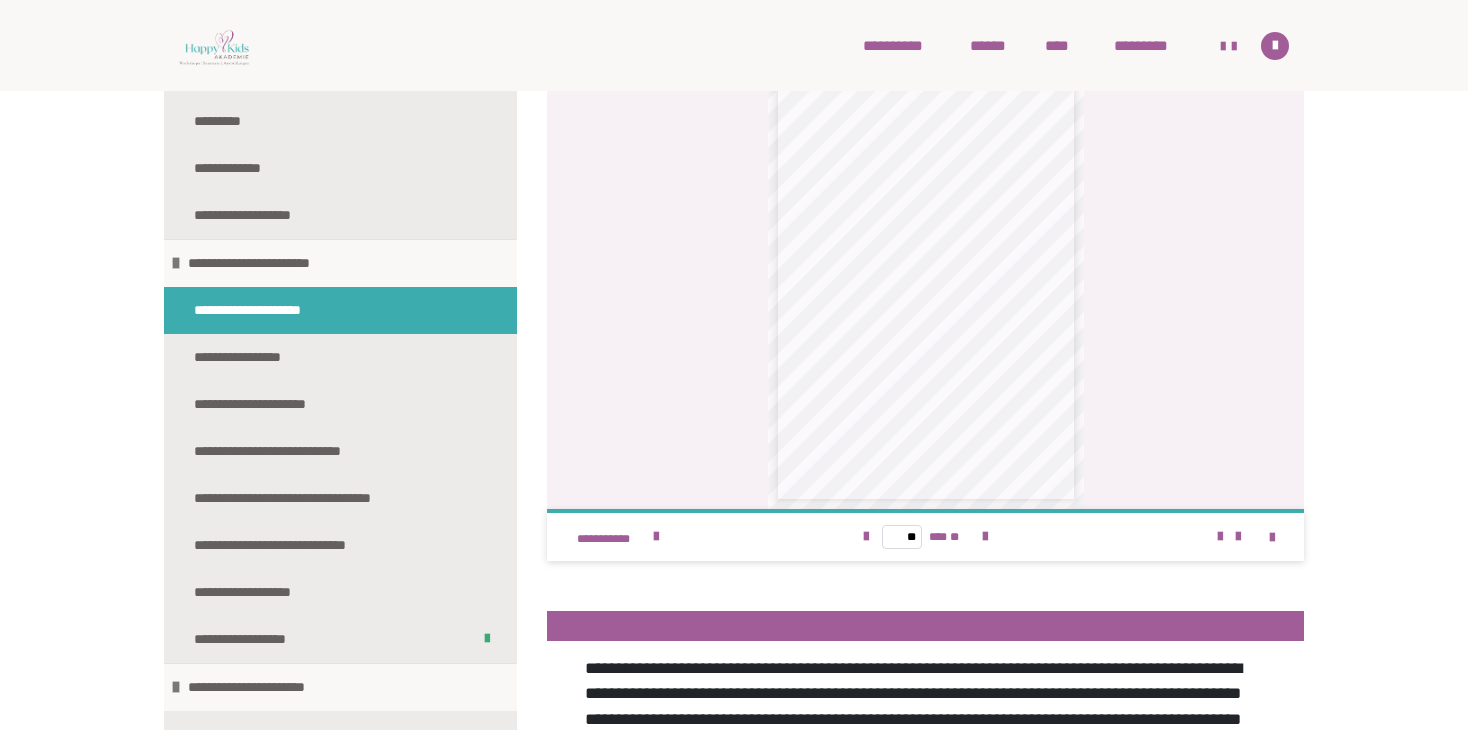click on "** *** **" at bounding box center (925, 537) 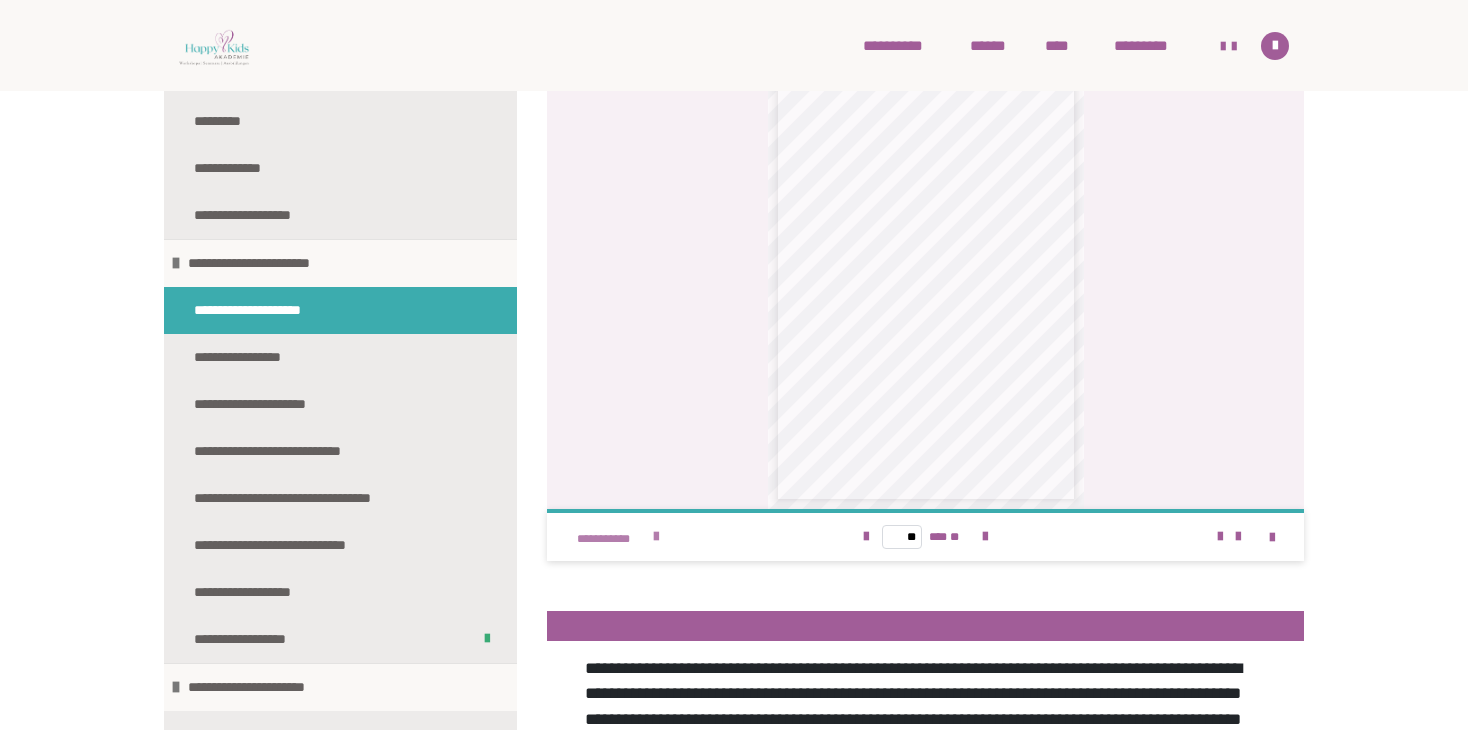 click on "**********" at bounding box center [696, 537] 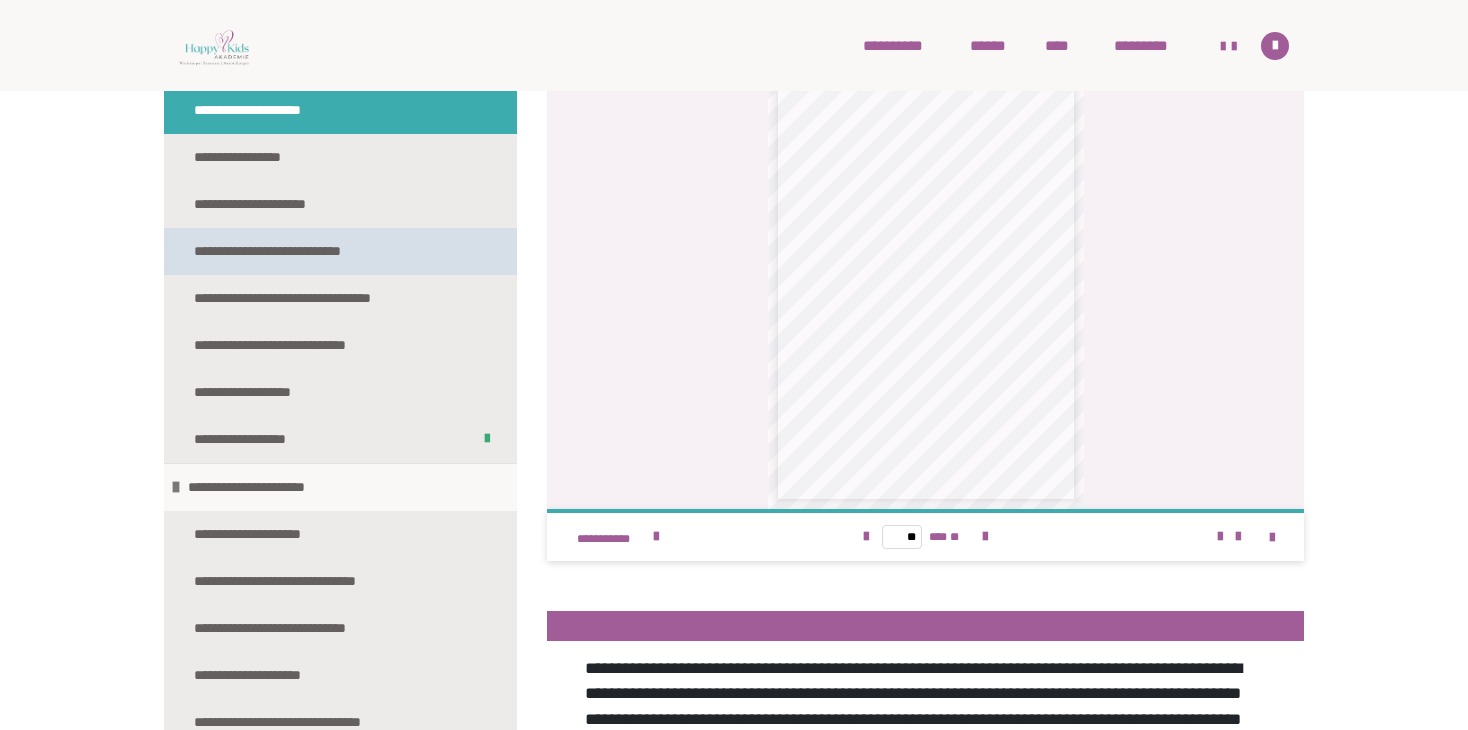 scroll, scrollTop: 900, scrollLeft: 0, axis: vertical 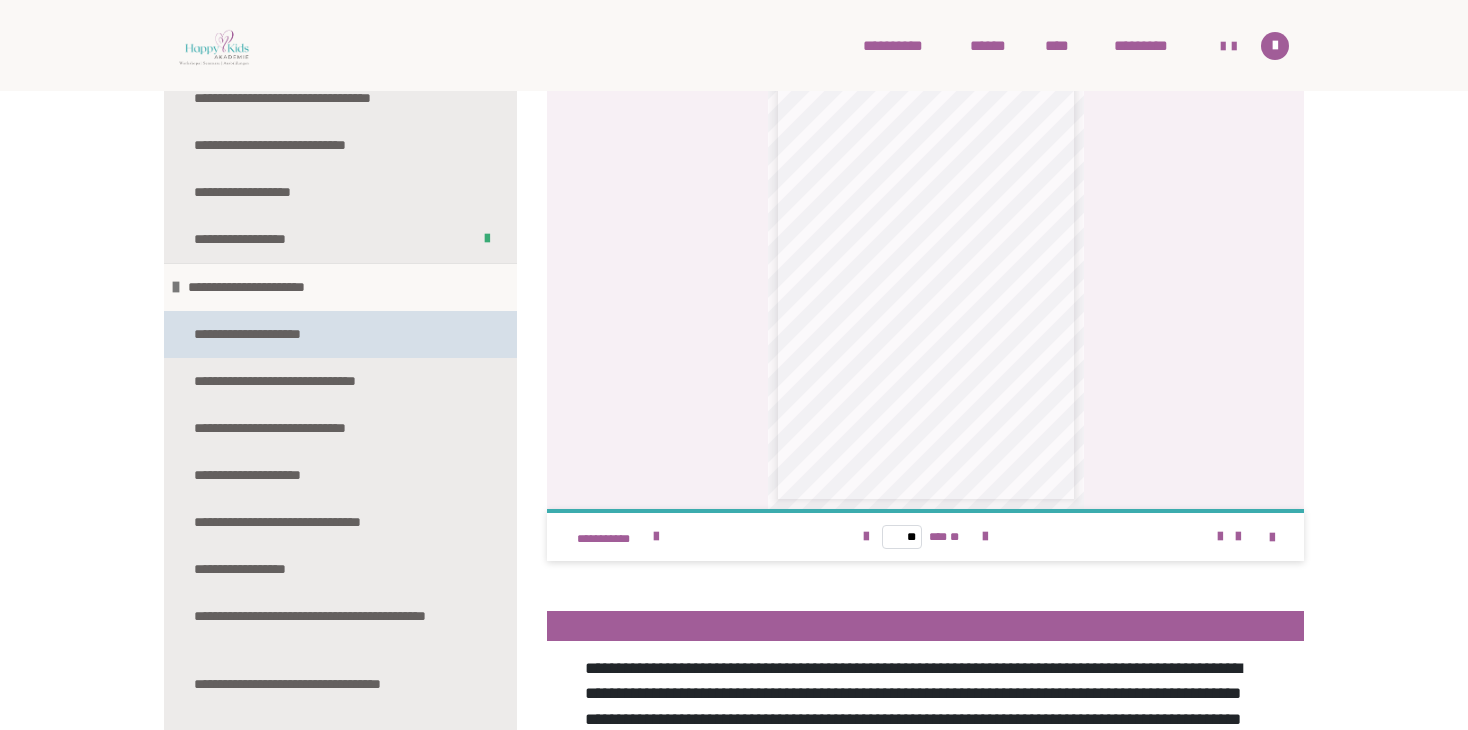 click on "**********" at bounding box center (268, 334) 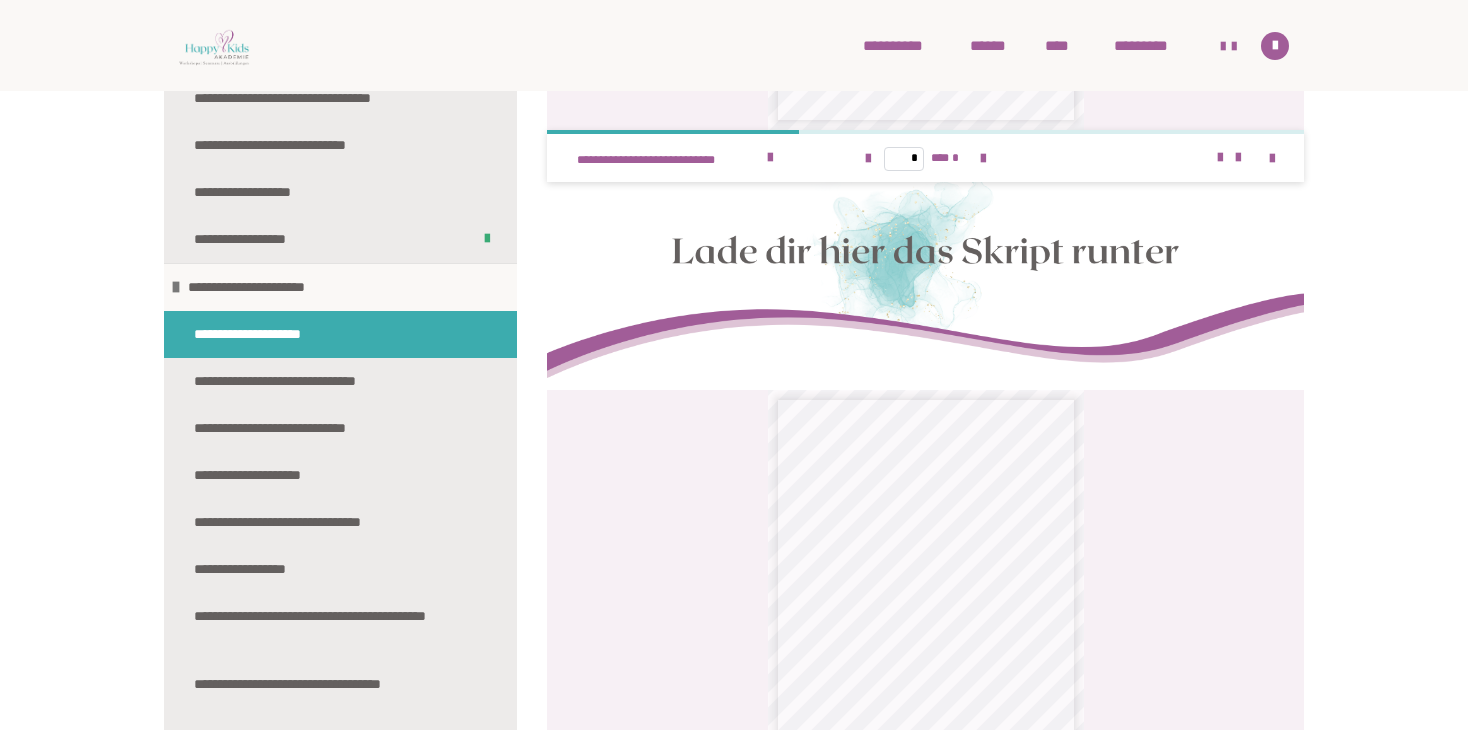 scroll, scrollTop: 1996, scrollLeft: 0, axis: vertical 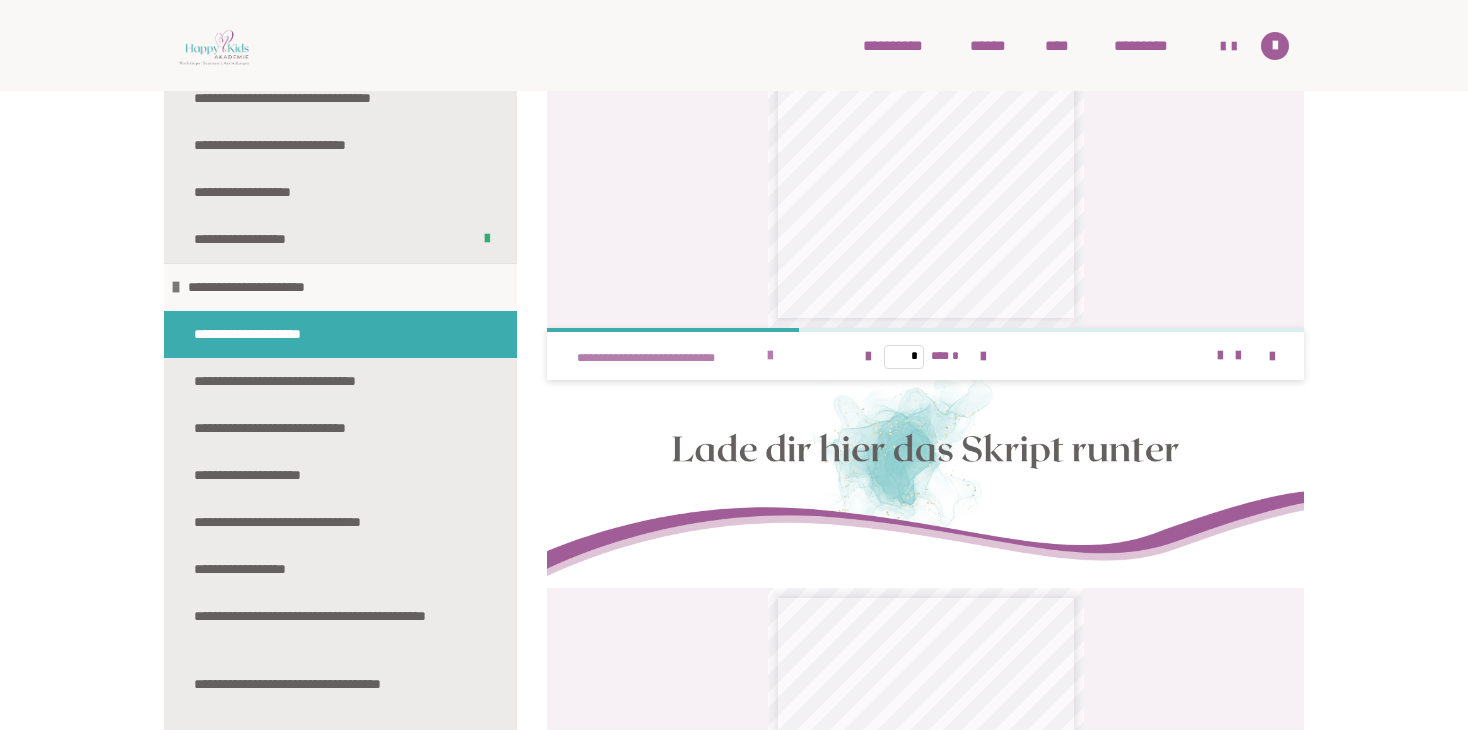 click at bounding box center [770, 356] 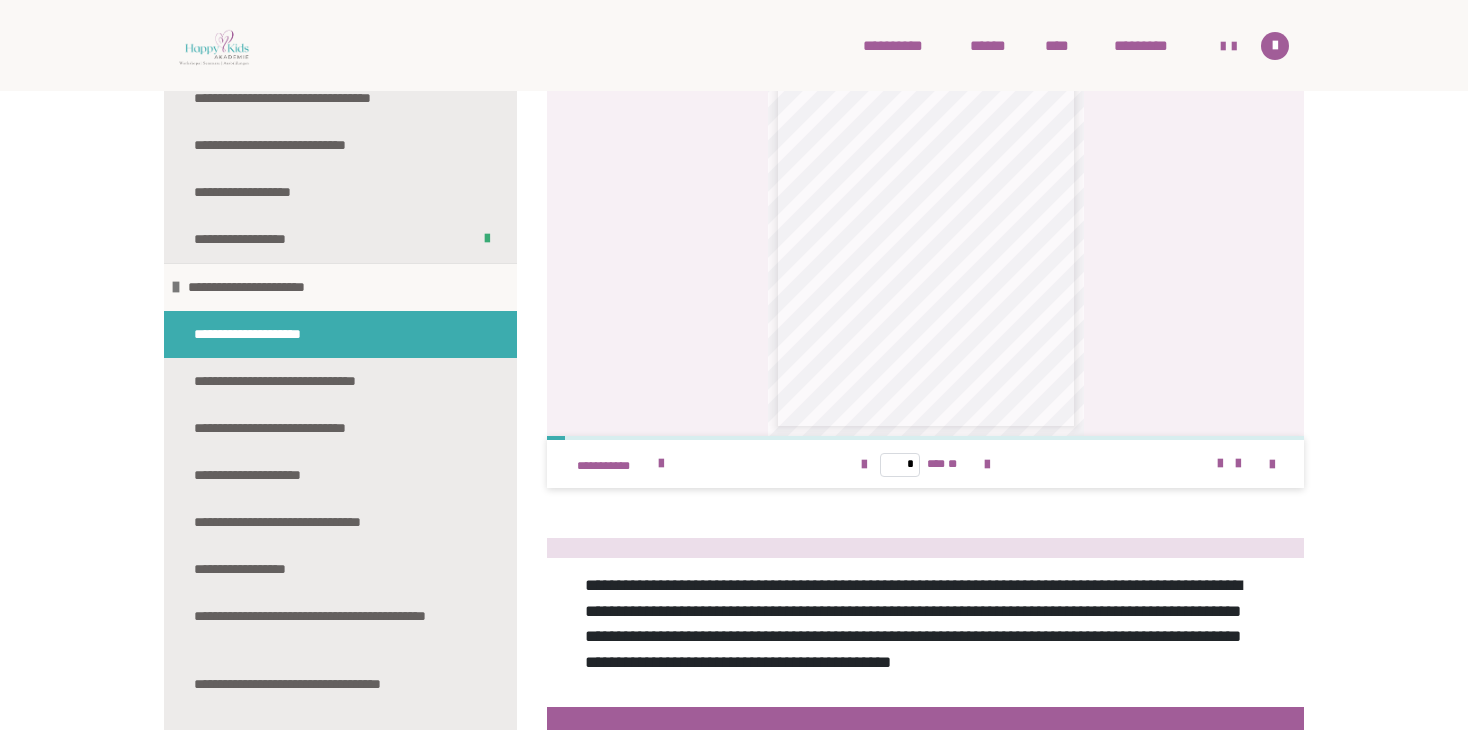 scroll, scrollTop: 2896, scrollLeft: 0, axis: vertical 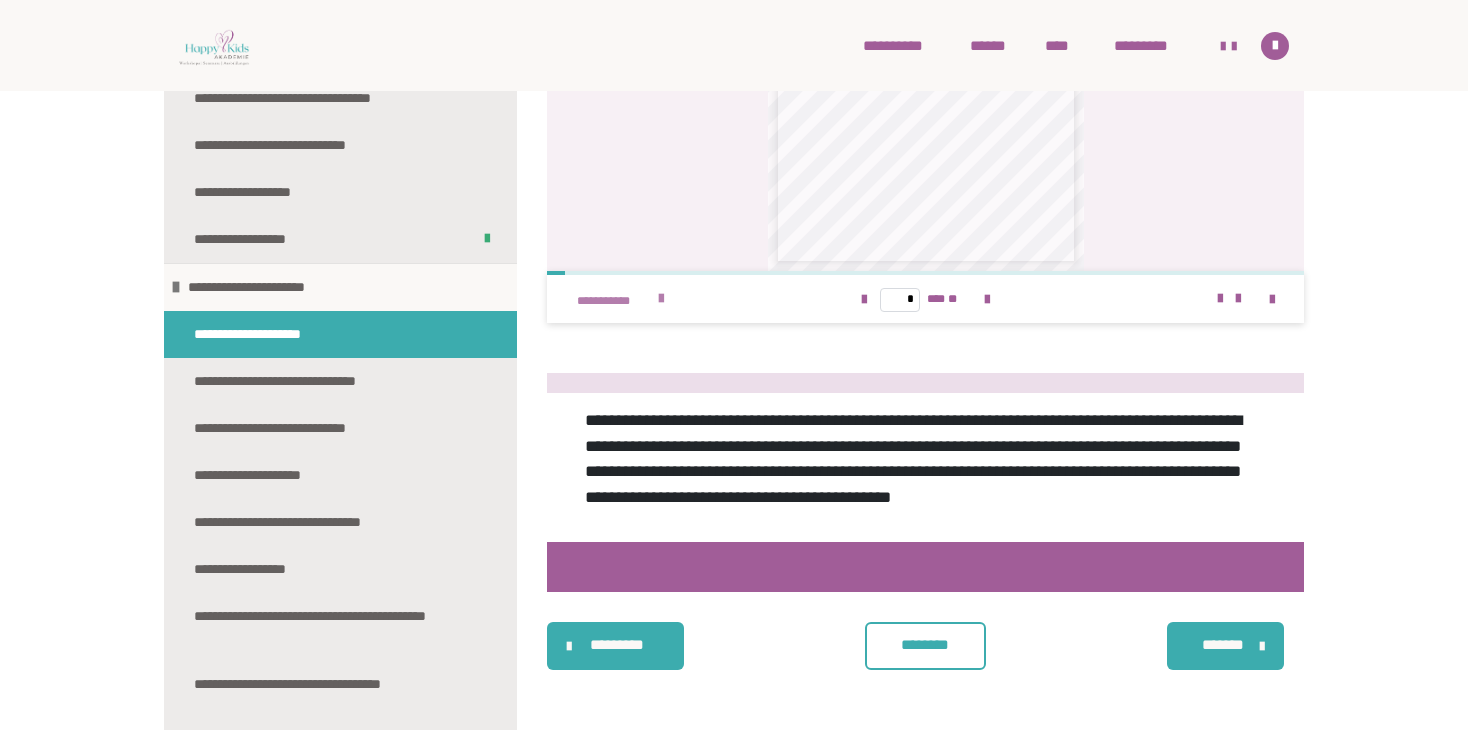 click at bounding box center (661, 299) 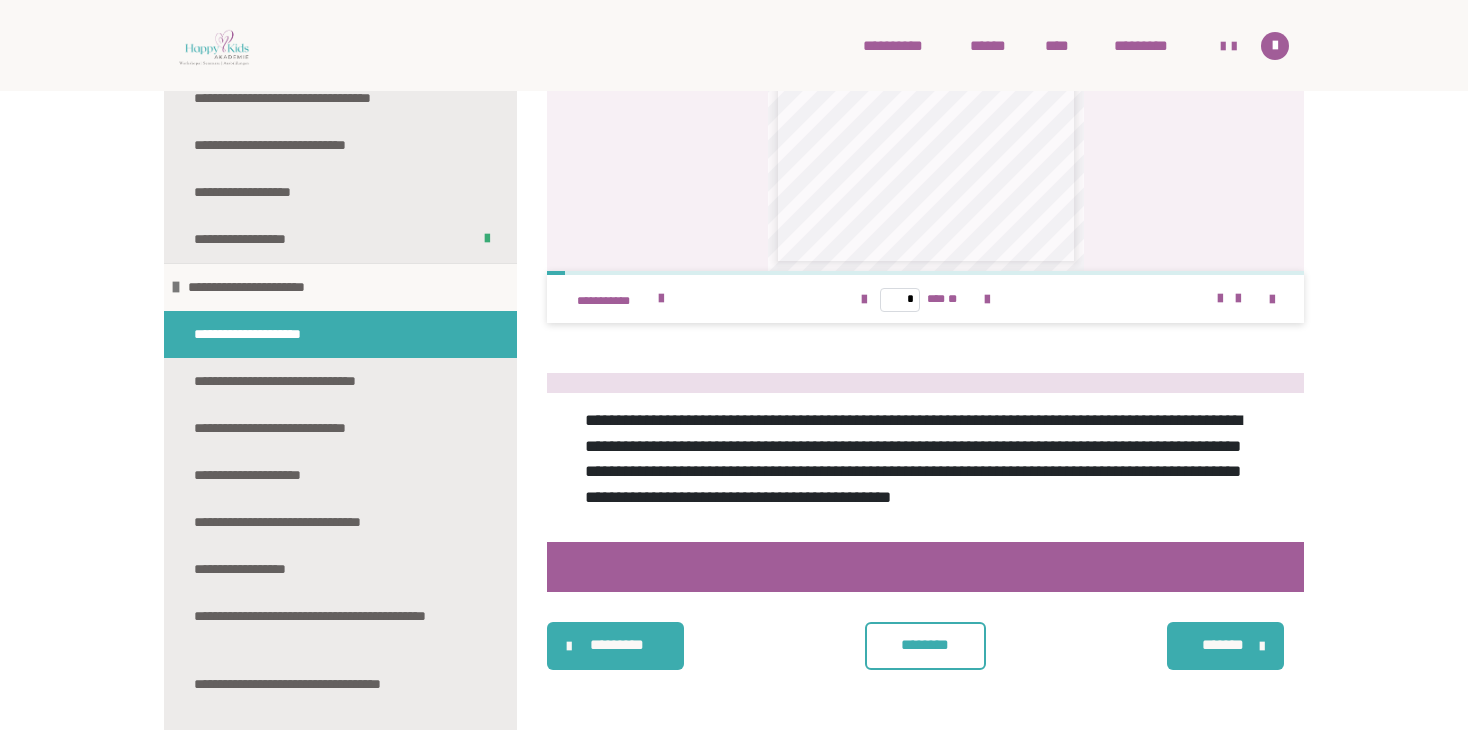 scroll, scrollTop: 1200, scrollLeft: 0, axis: vertical 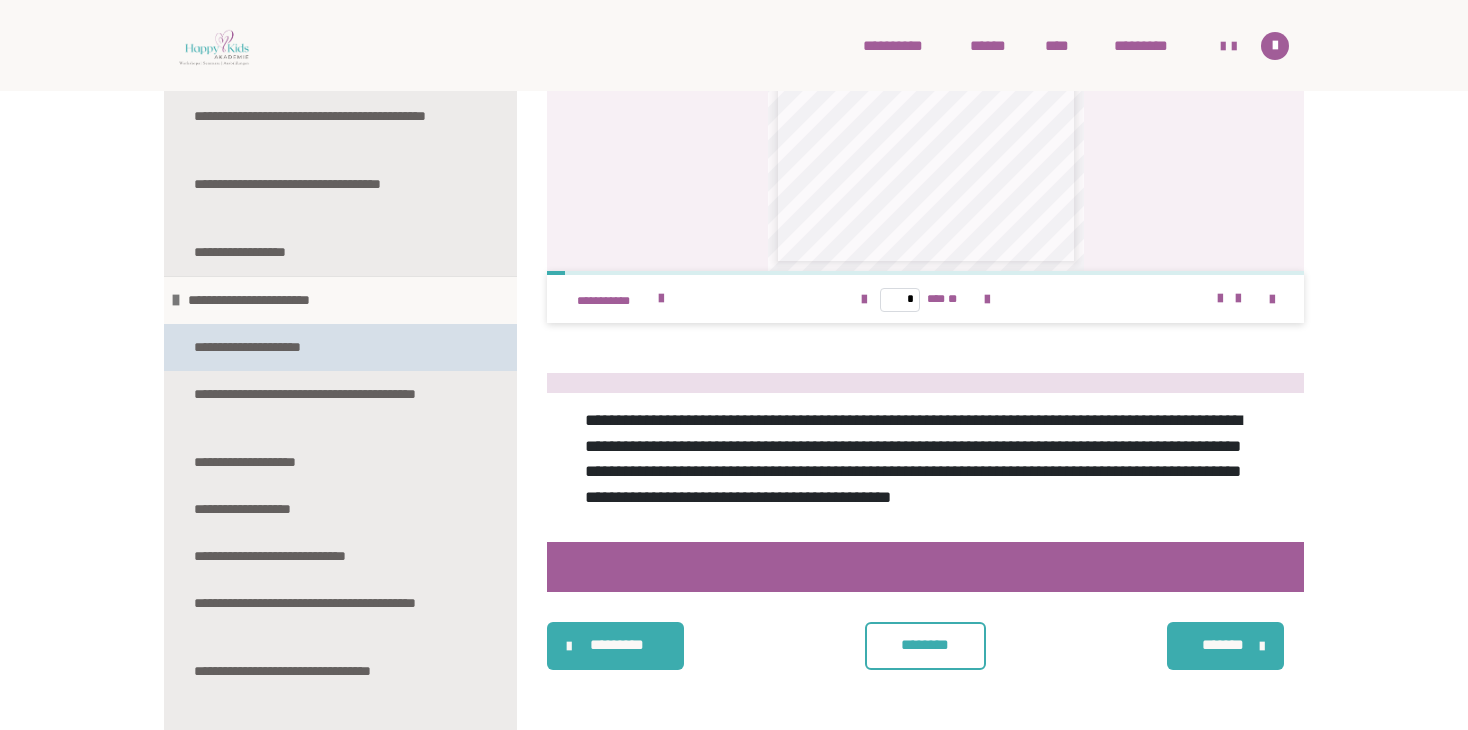 click on "**********" at bounding box center [268, 347] 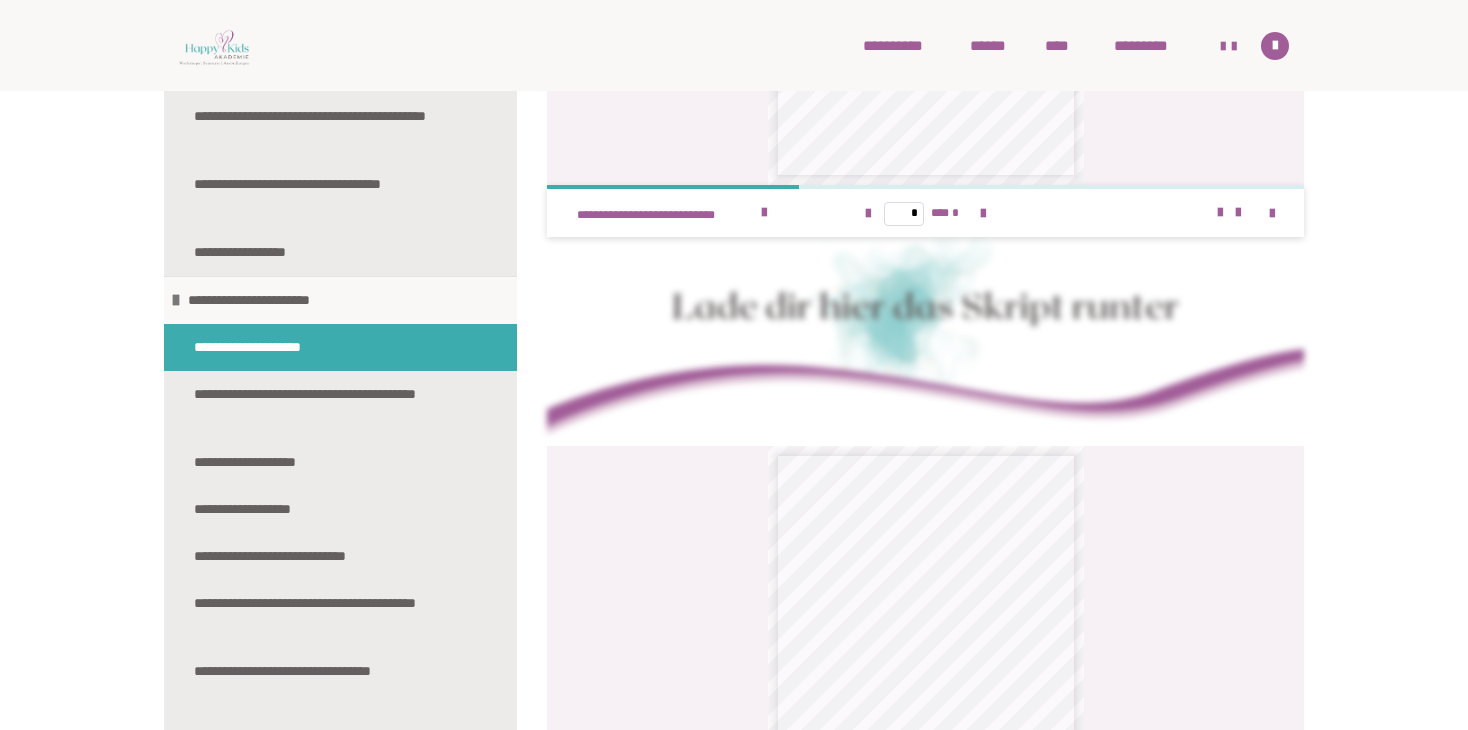 scroll, scrollTop: 2460, scrollLeft: 0, axis: vertical 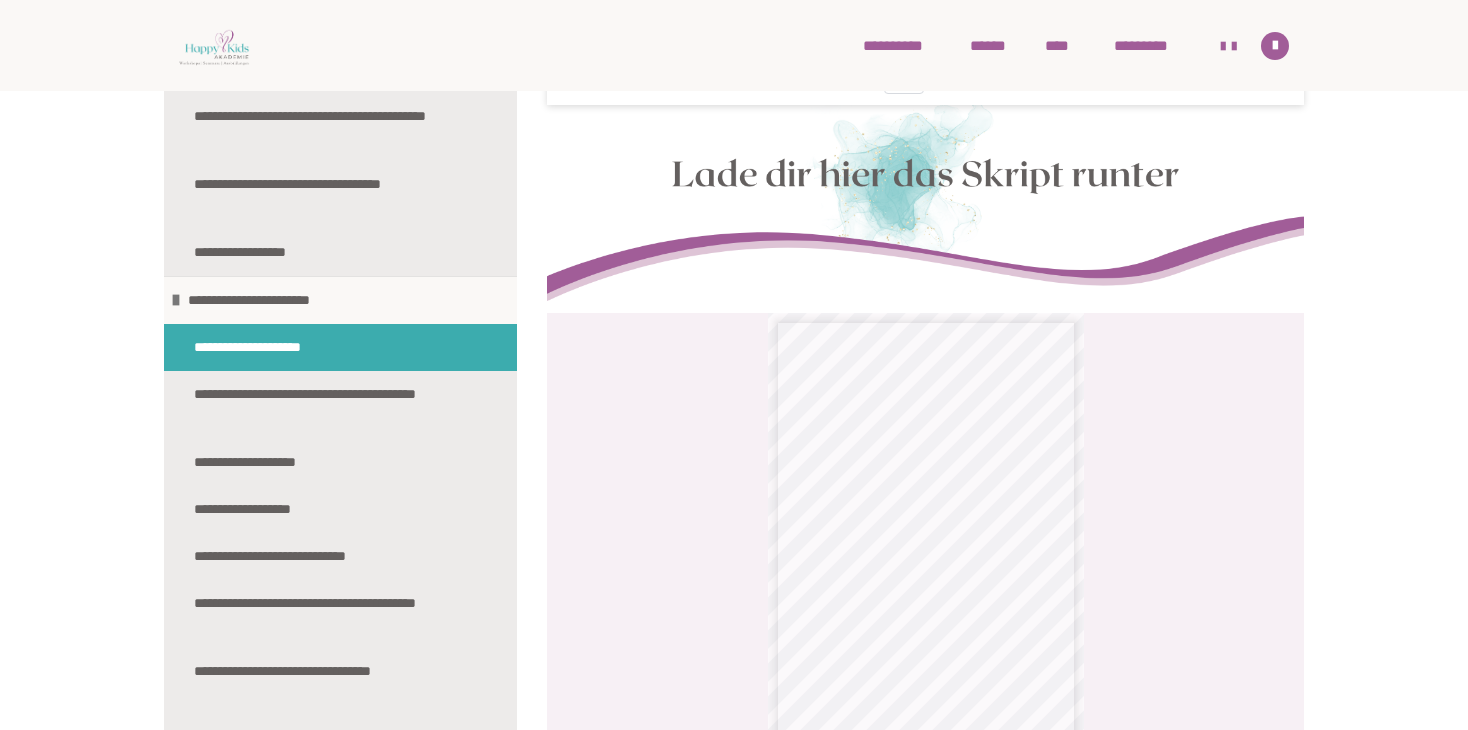 click at bounding box center (764, 81) 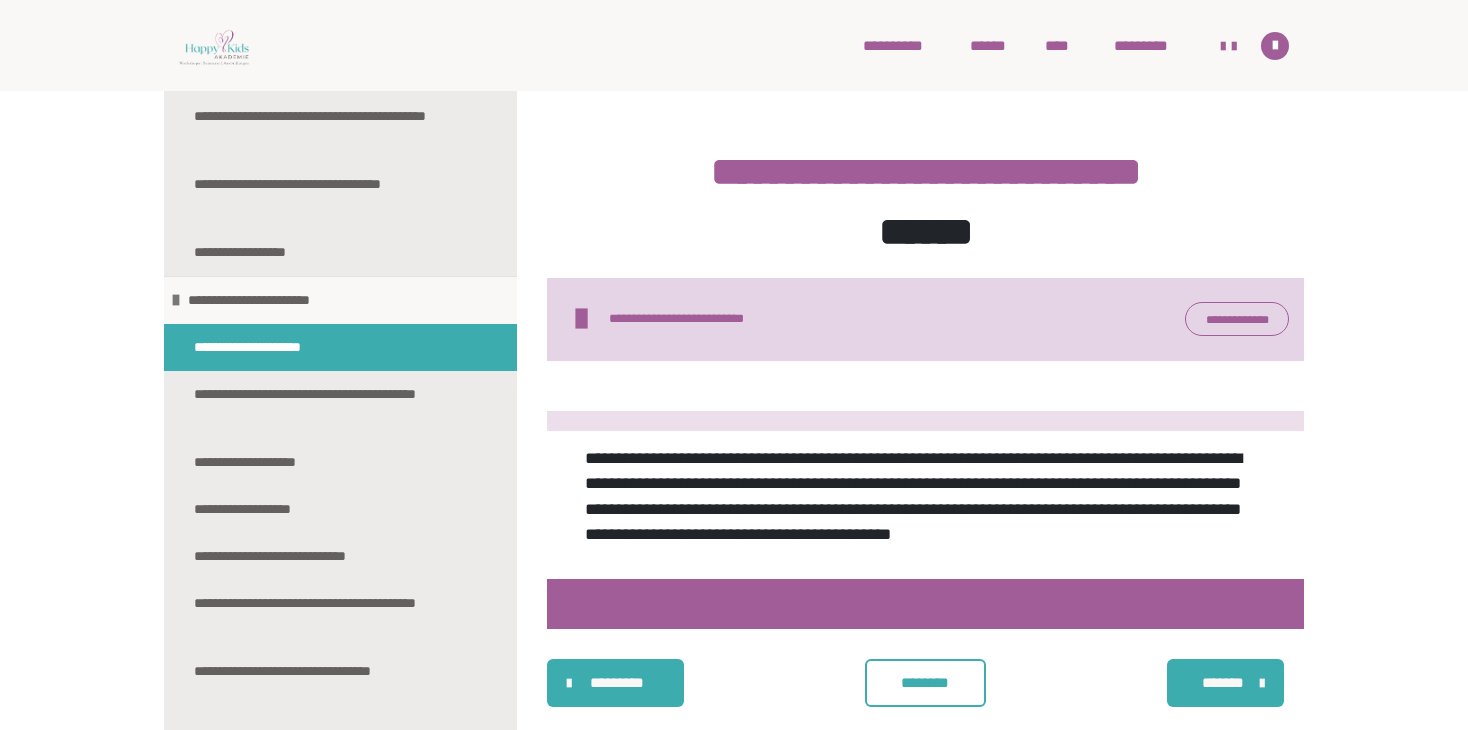 scroll, scrollTop: 3160, scrollLeft: 0, axis: vertical 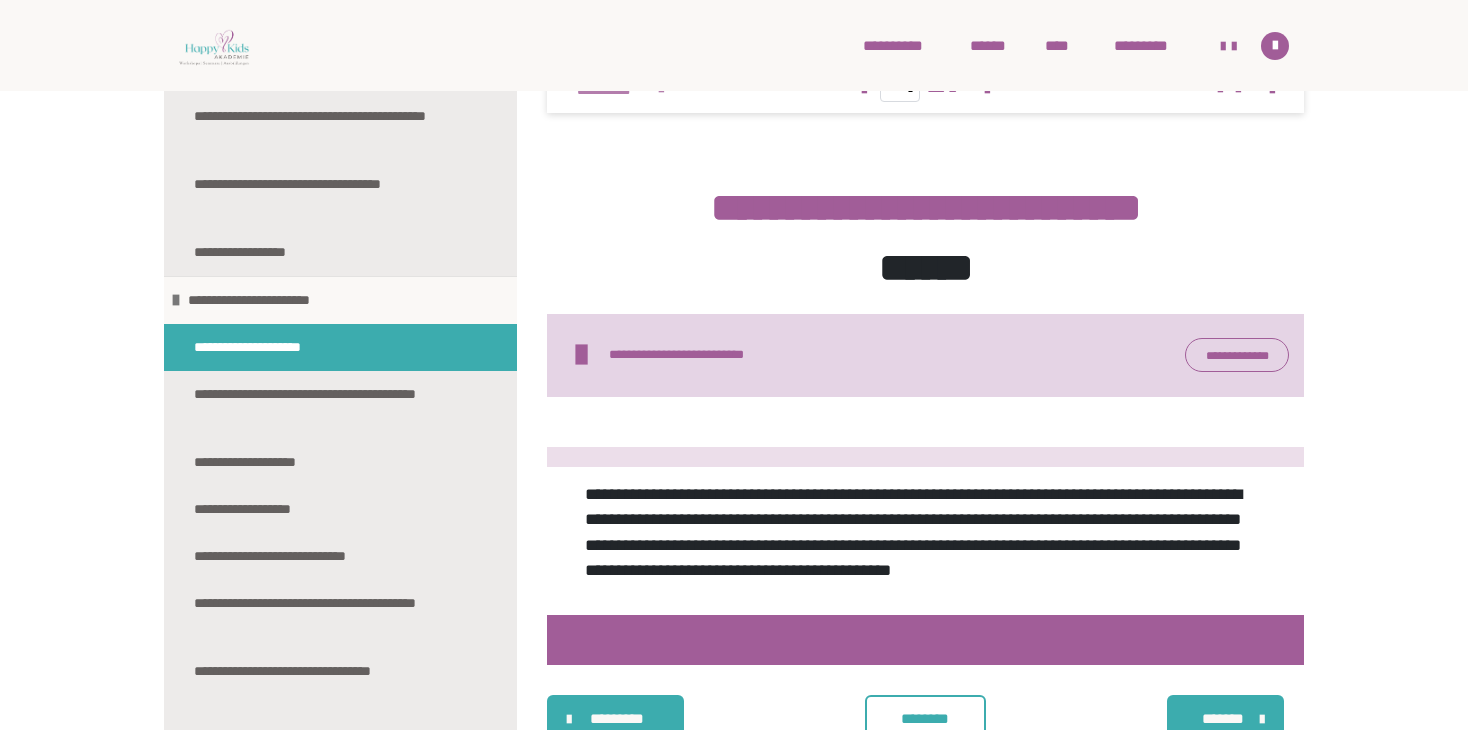 click at bounding box center [661, 89] 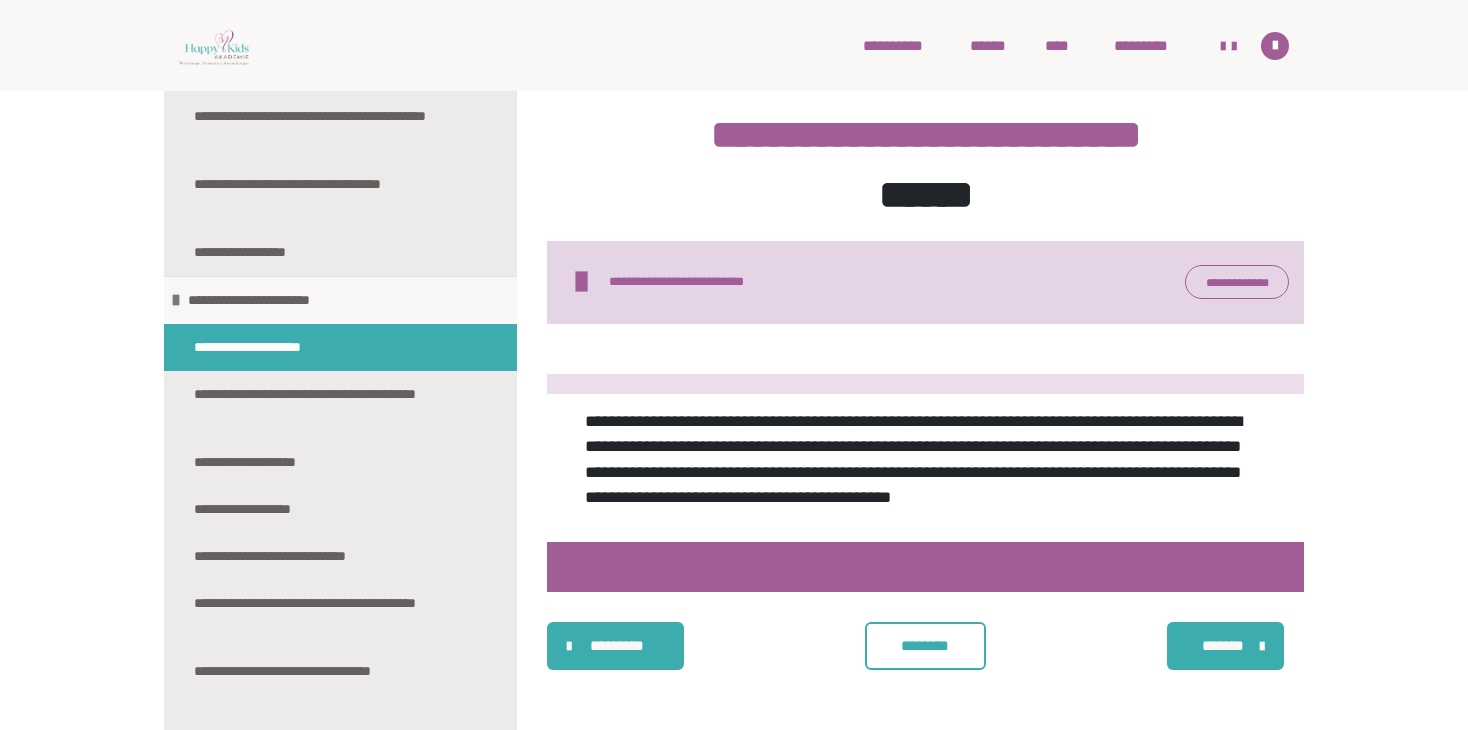 scroll, scrollTop: 3588, scrollLeft: 0, axis: vertical 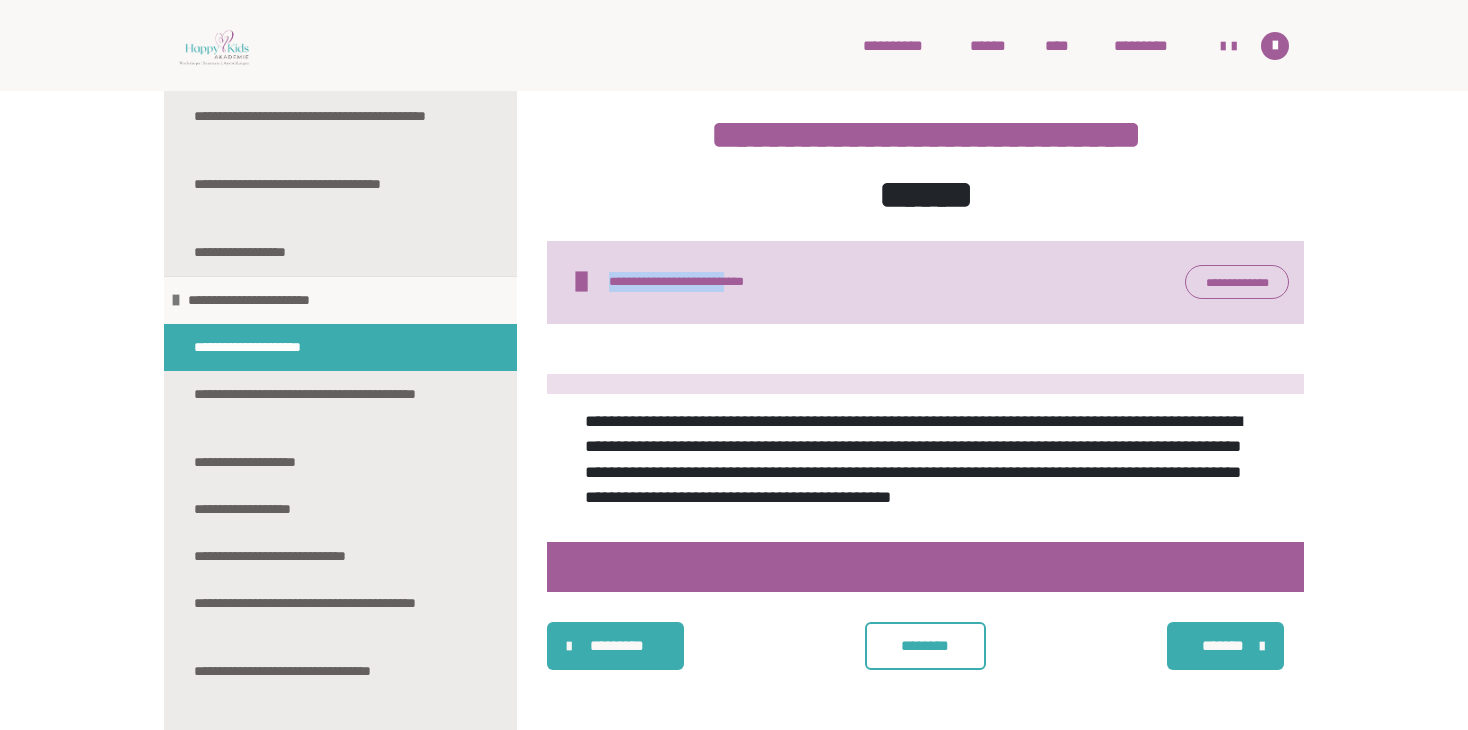click on "**********" at bounding box center [710, 282] 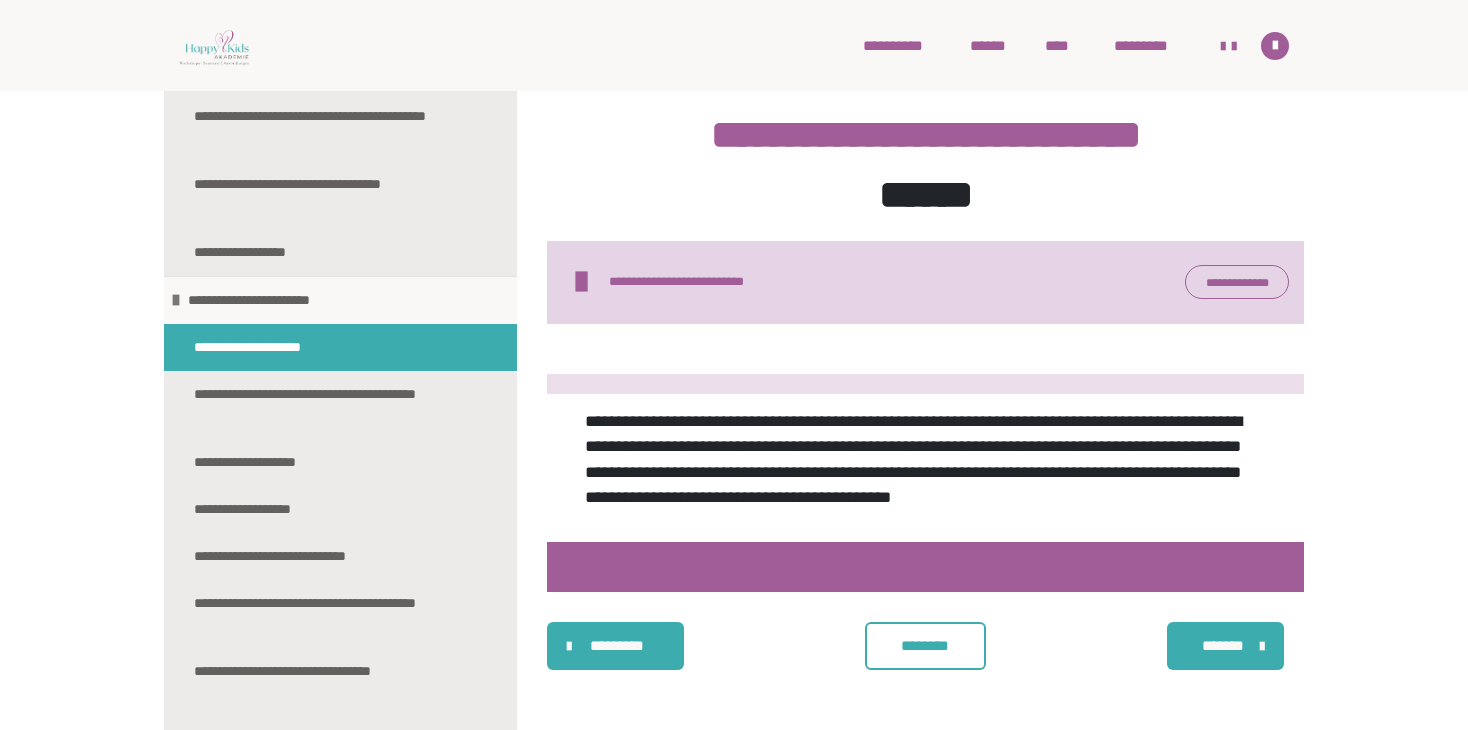 click on "**********" at bounding box center (925, 165) 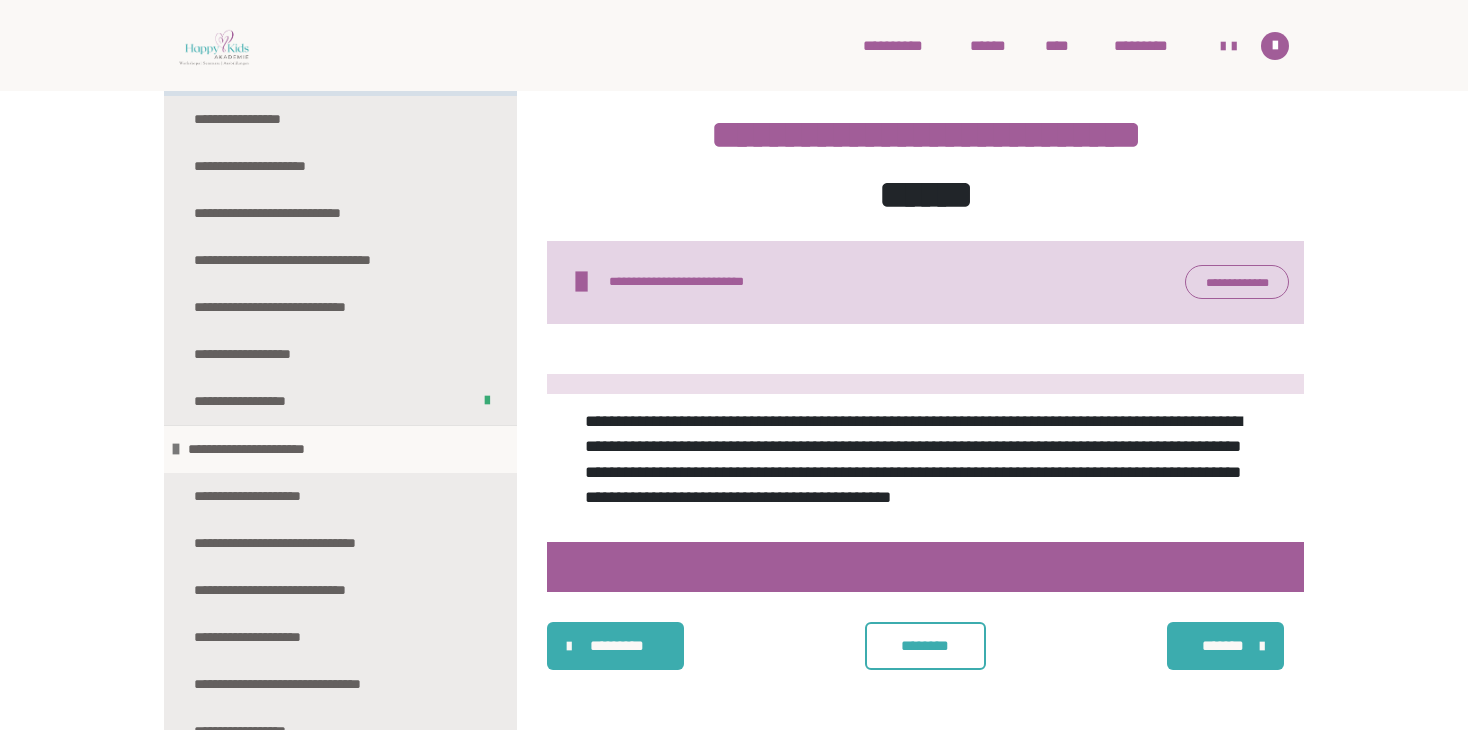 scroll, scrollTop: 800, scrollLeft: 0, axis: vertical 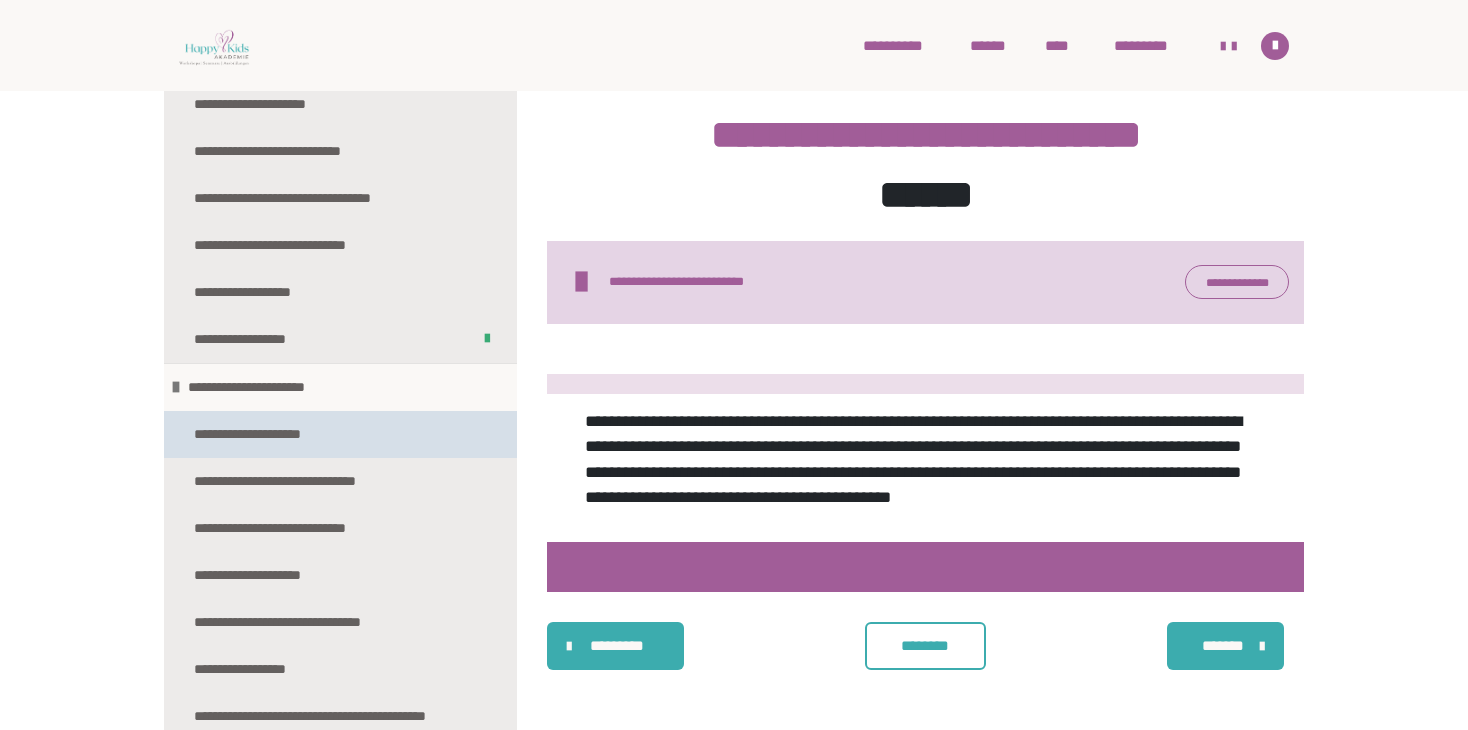 click on "**********" at bounding box center (268, 434) 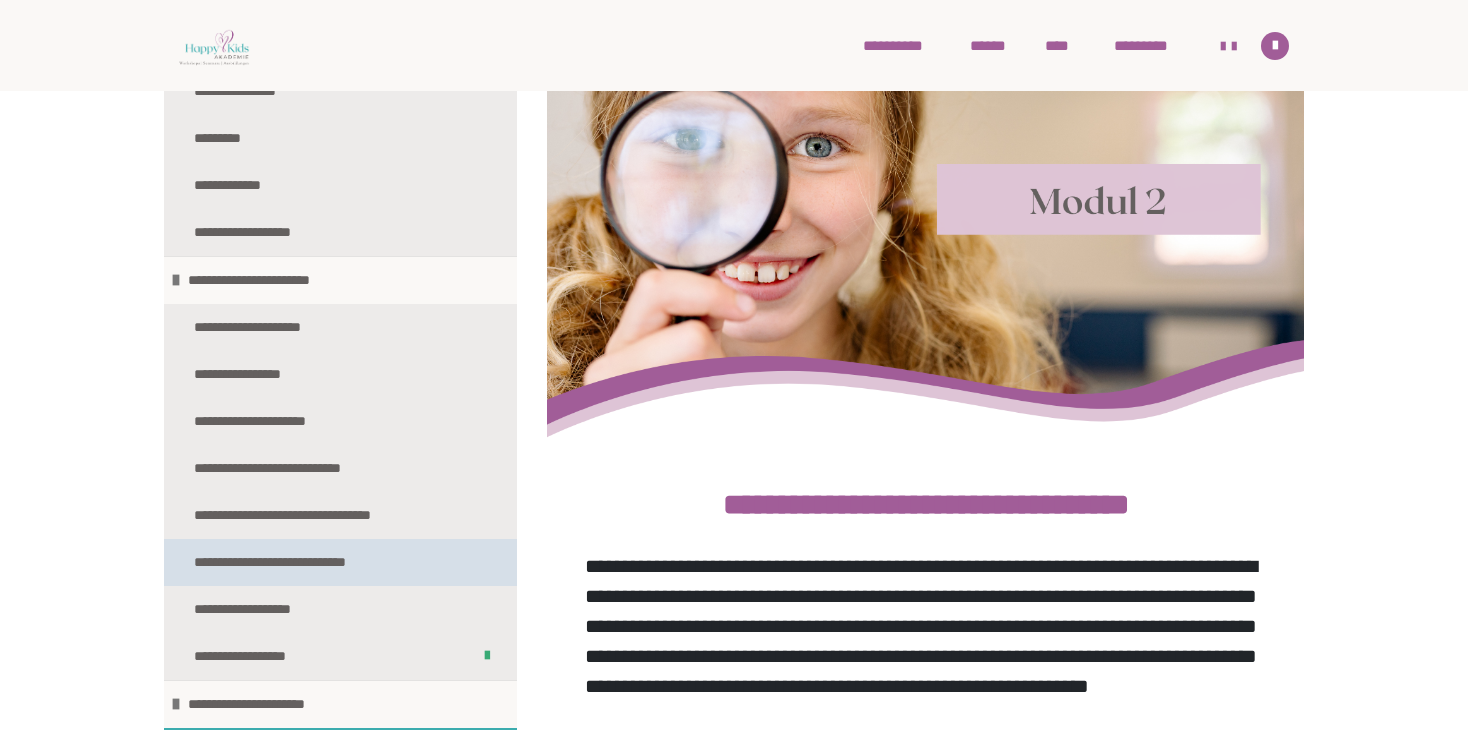 scroll, scrollTop: 400, scrollLeft: 0, axis: vertical 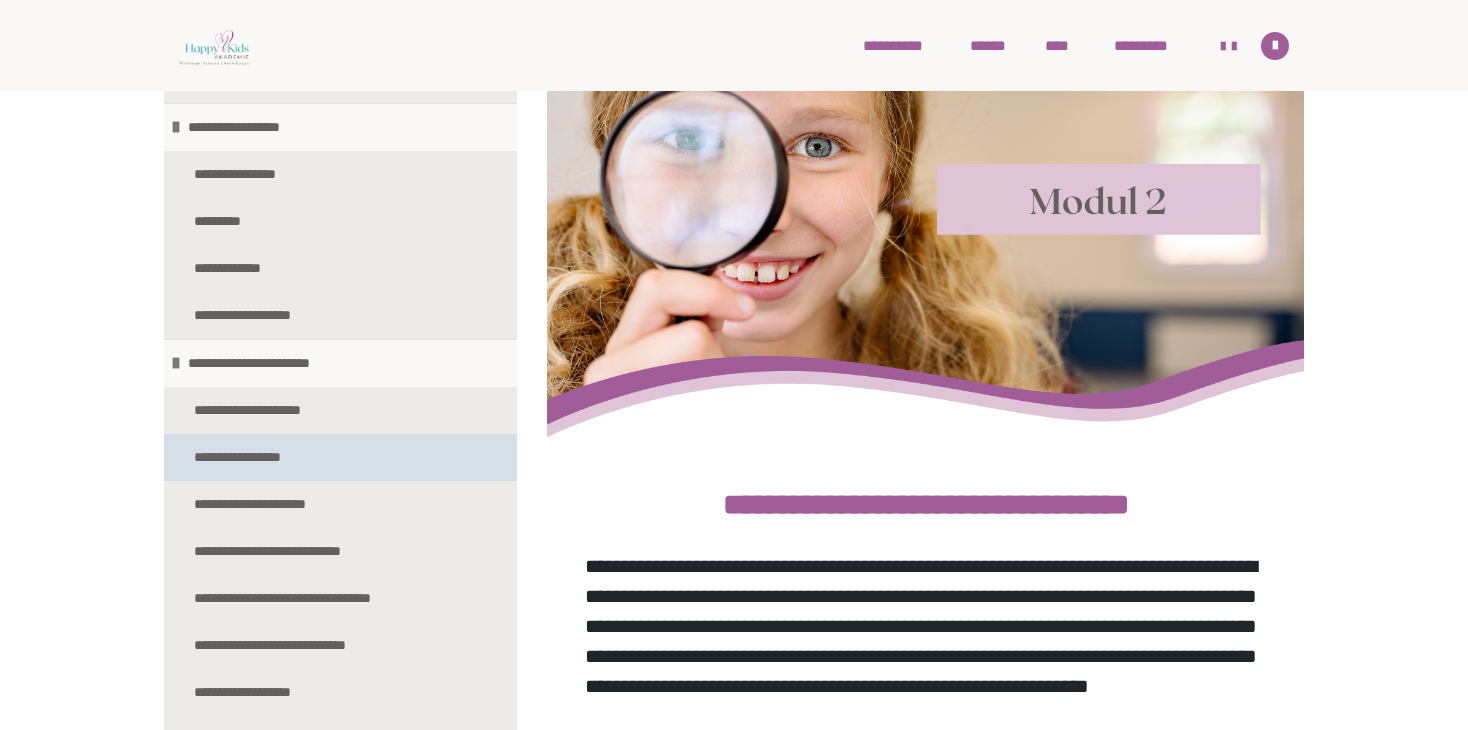 click on "**********" at bounding box center [253, 457] 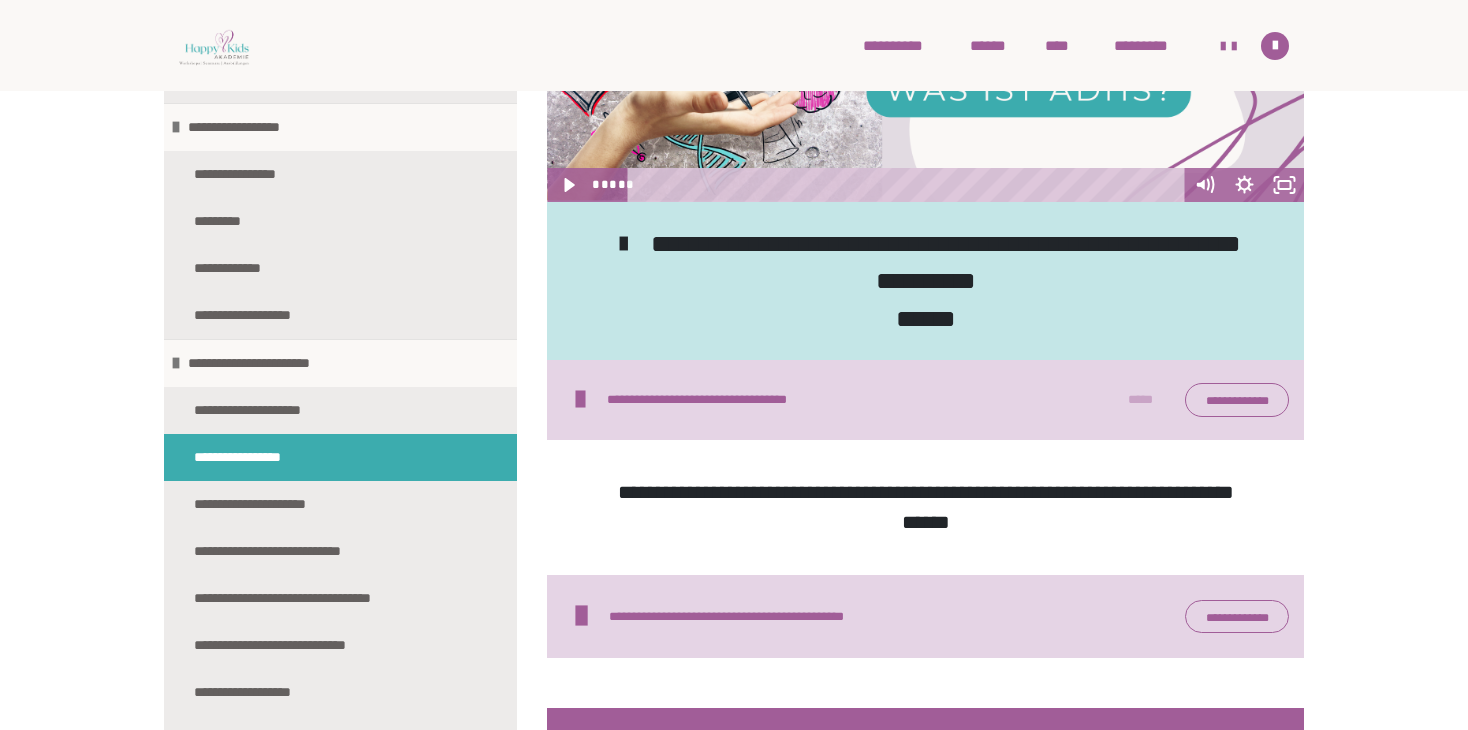 scroll, scrollTop: 1004, scrollLeft: 0, axis: vertical 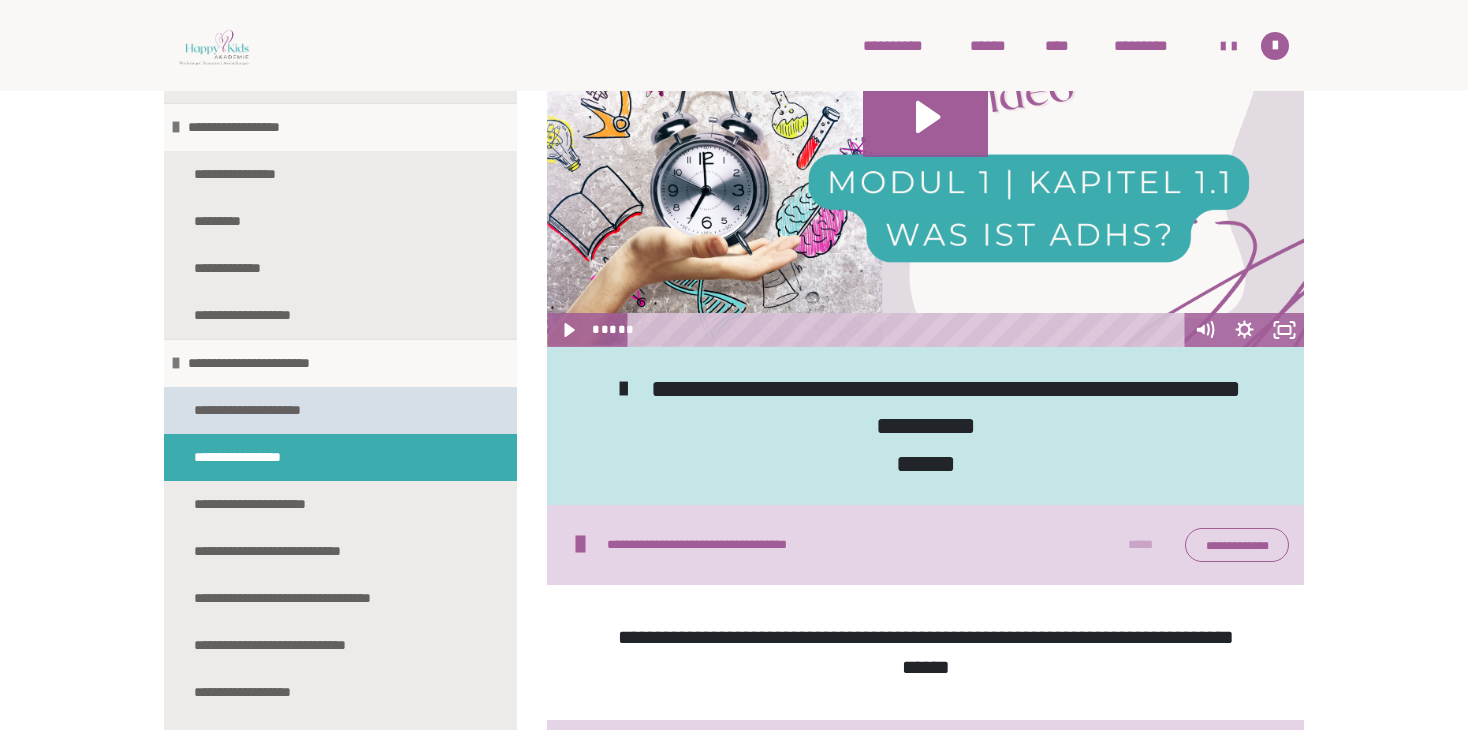 click on "**********" at bounding box center (268, 410) 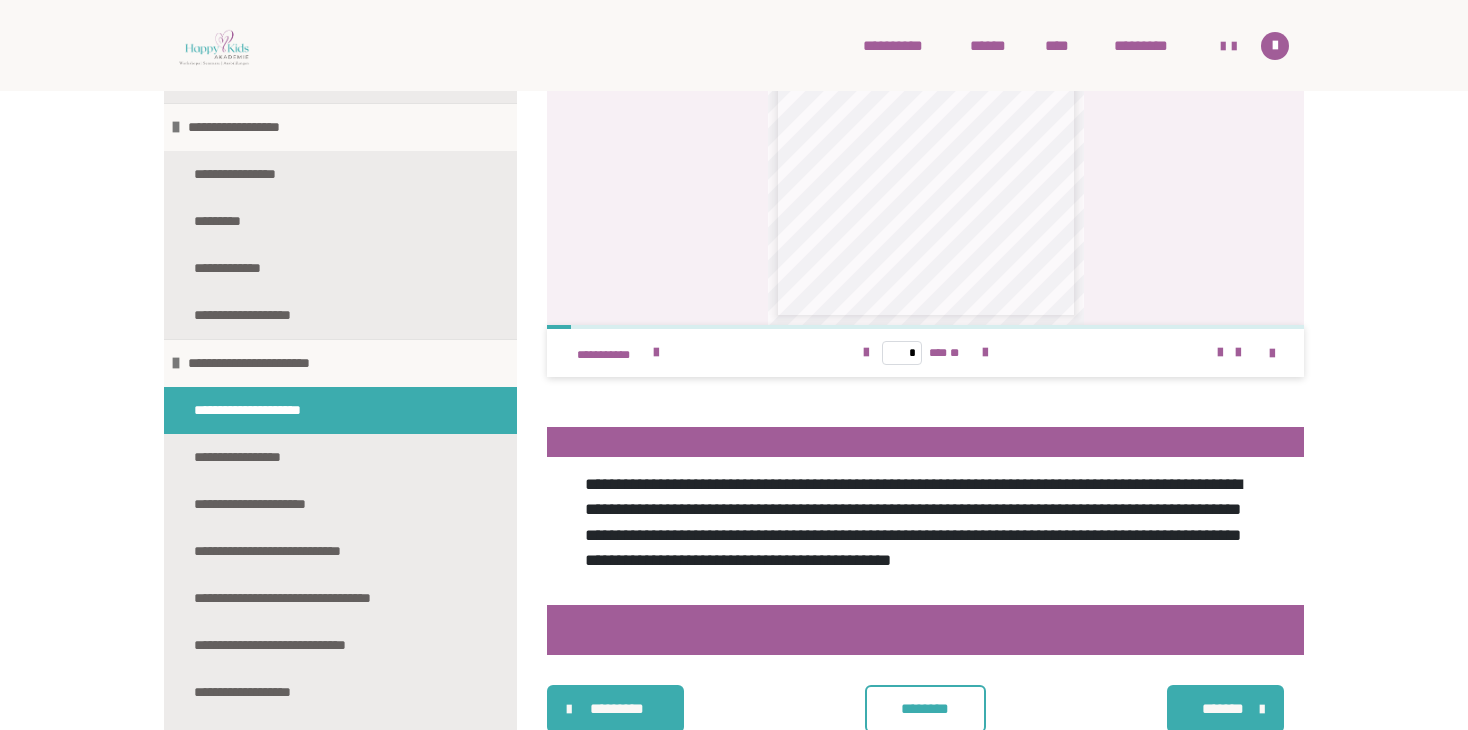 scroll, scrollTop: 2092, scrollLeft: 0, axis: vertical 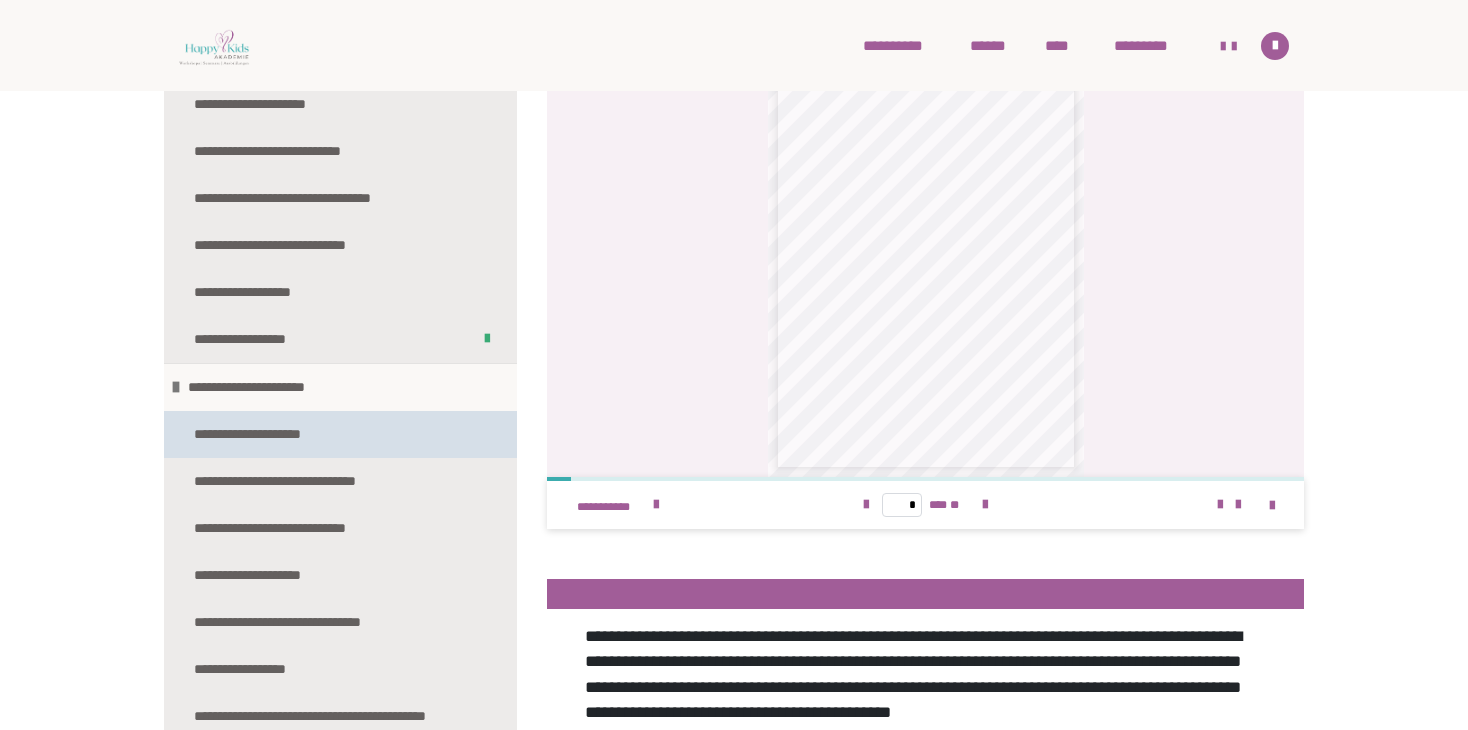 click on "**********" at bounding box center [268, 434] 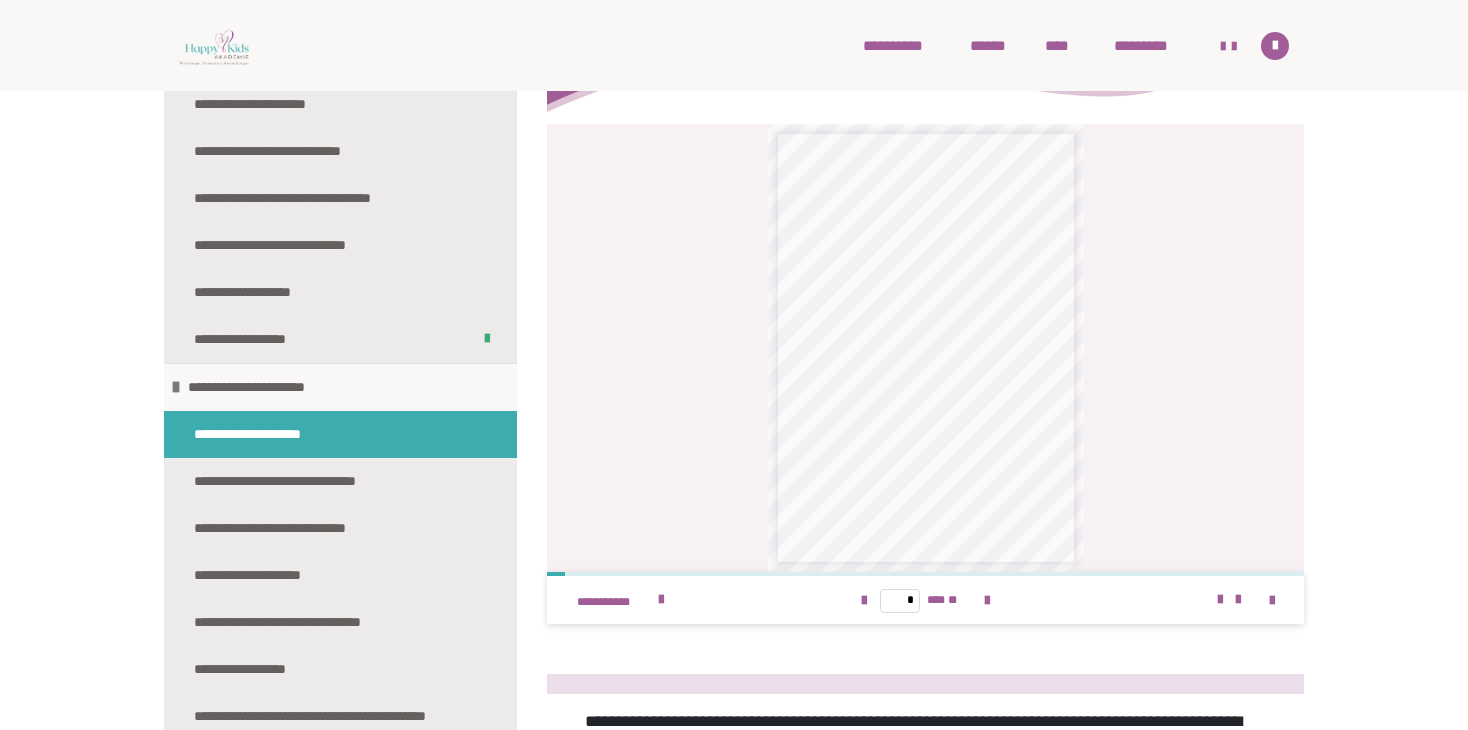scroll, scrollTop: 2760, scrollLeft: 0, axis: vertical 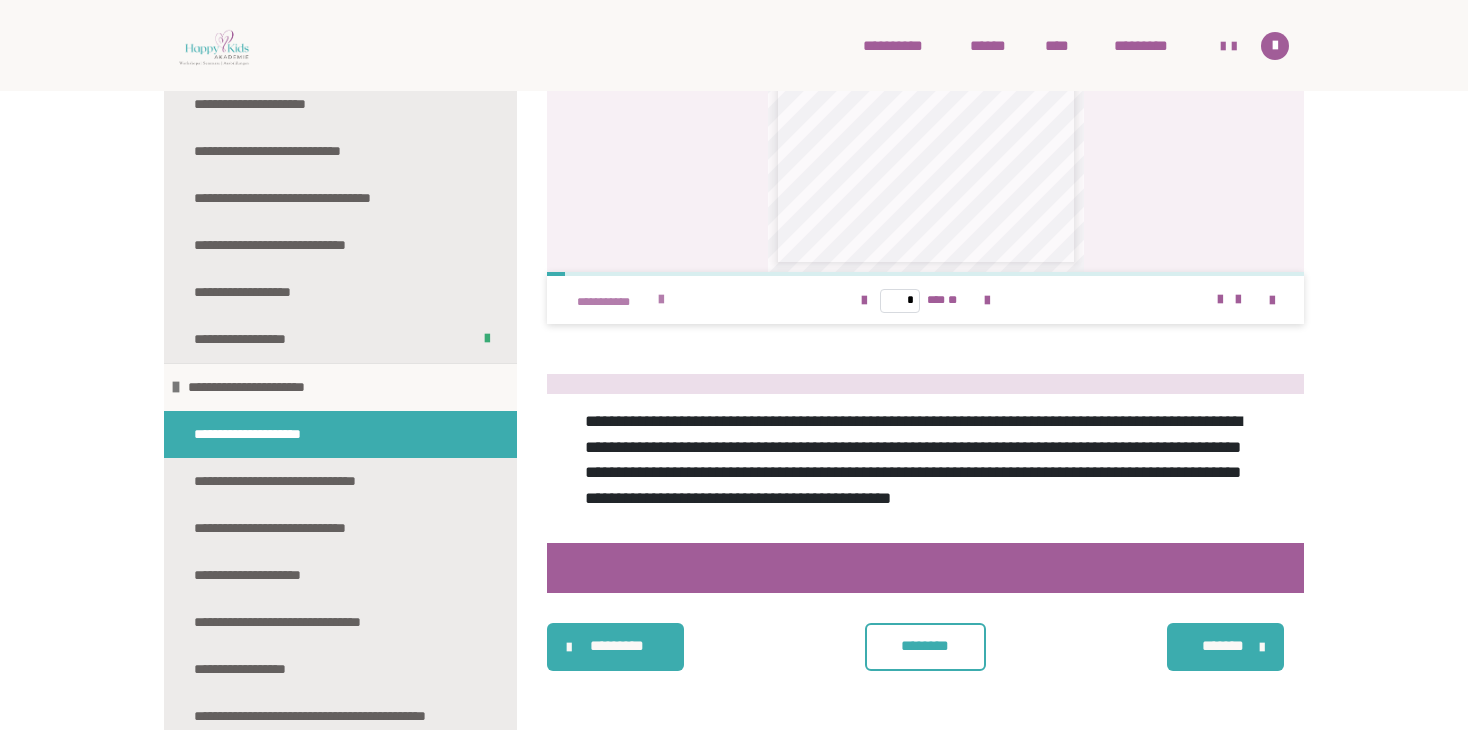 click at bounding box center (661, 300) 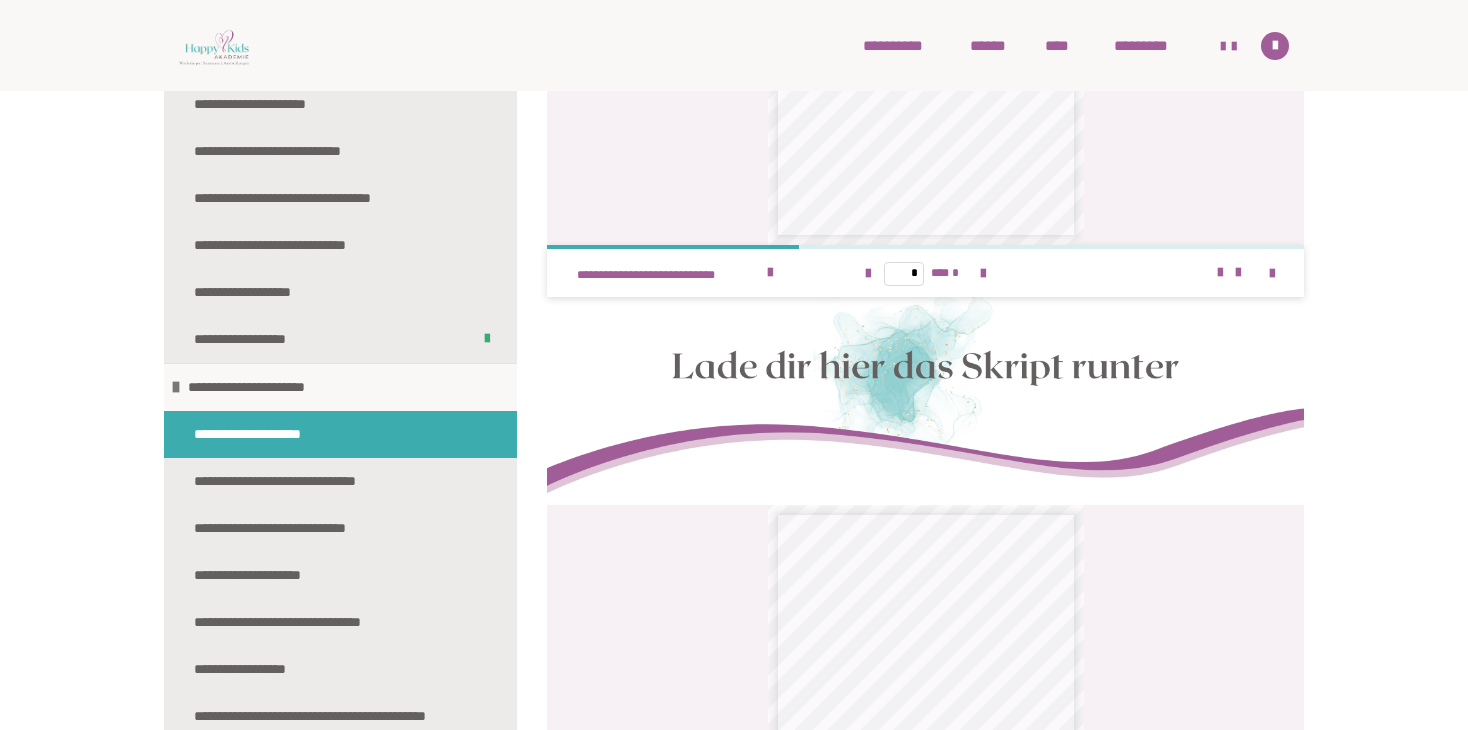 scroll, scrollTop: 2196, scrollLeft: 0, axis: vertical 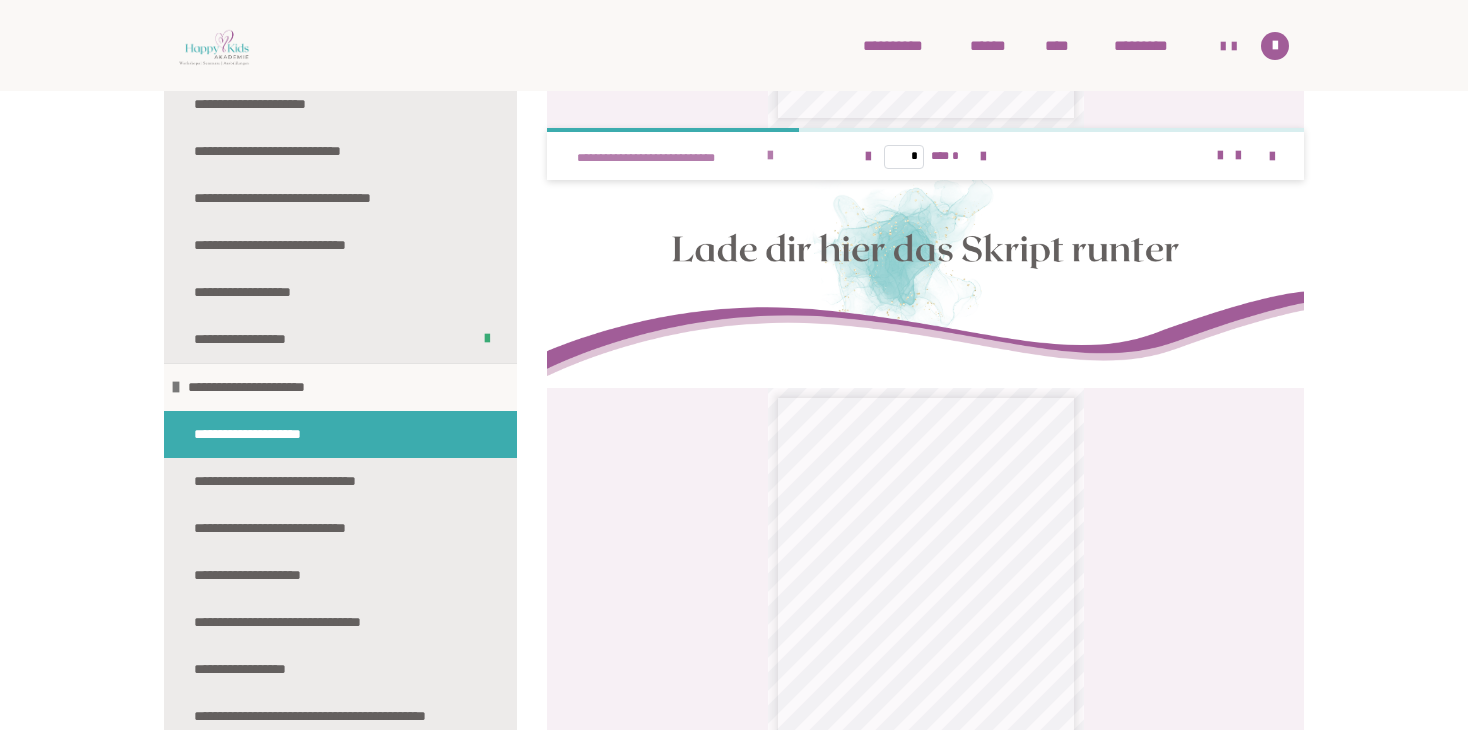 click at bounding box center (770, 156) 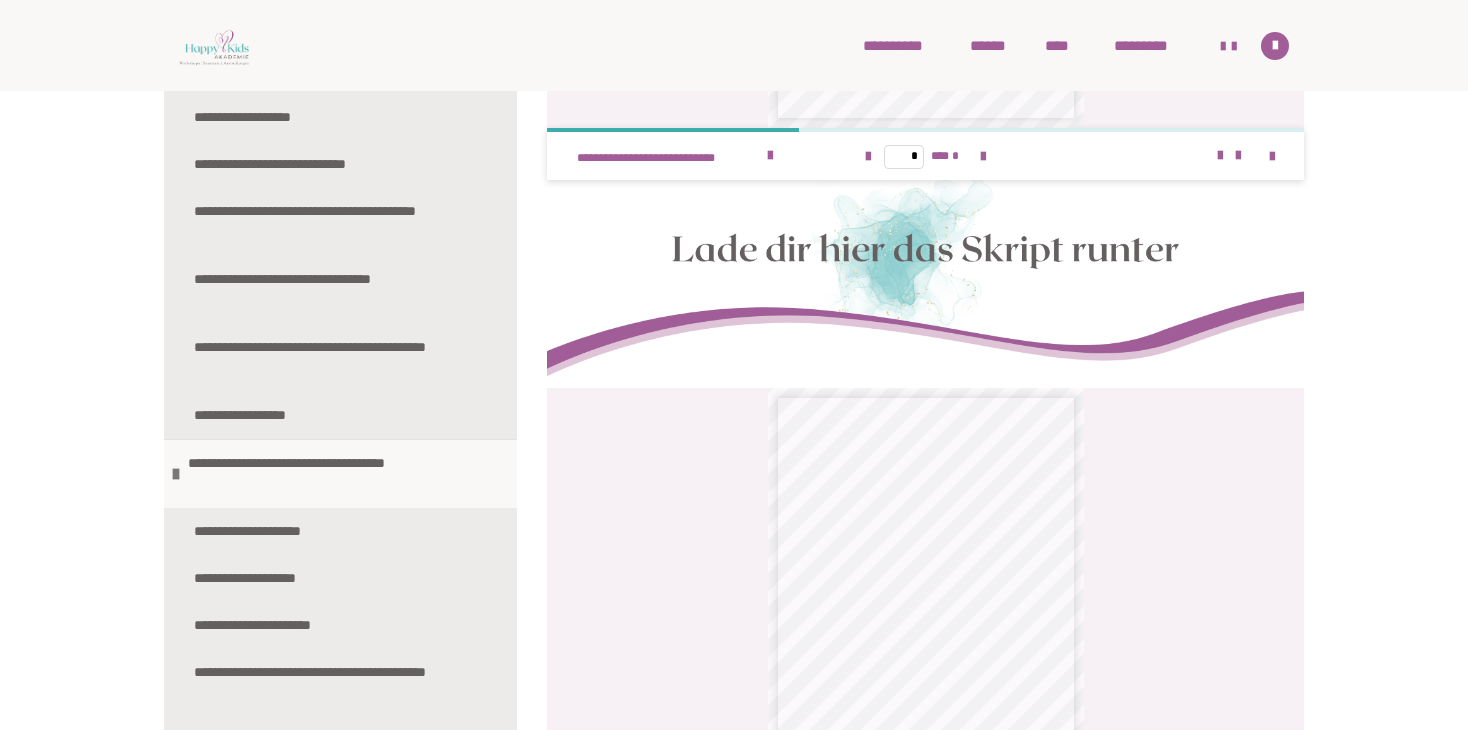 scroll, scrollTop: 1900, scrollLeft: 0, axis: vertical 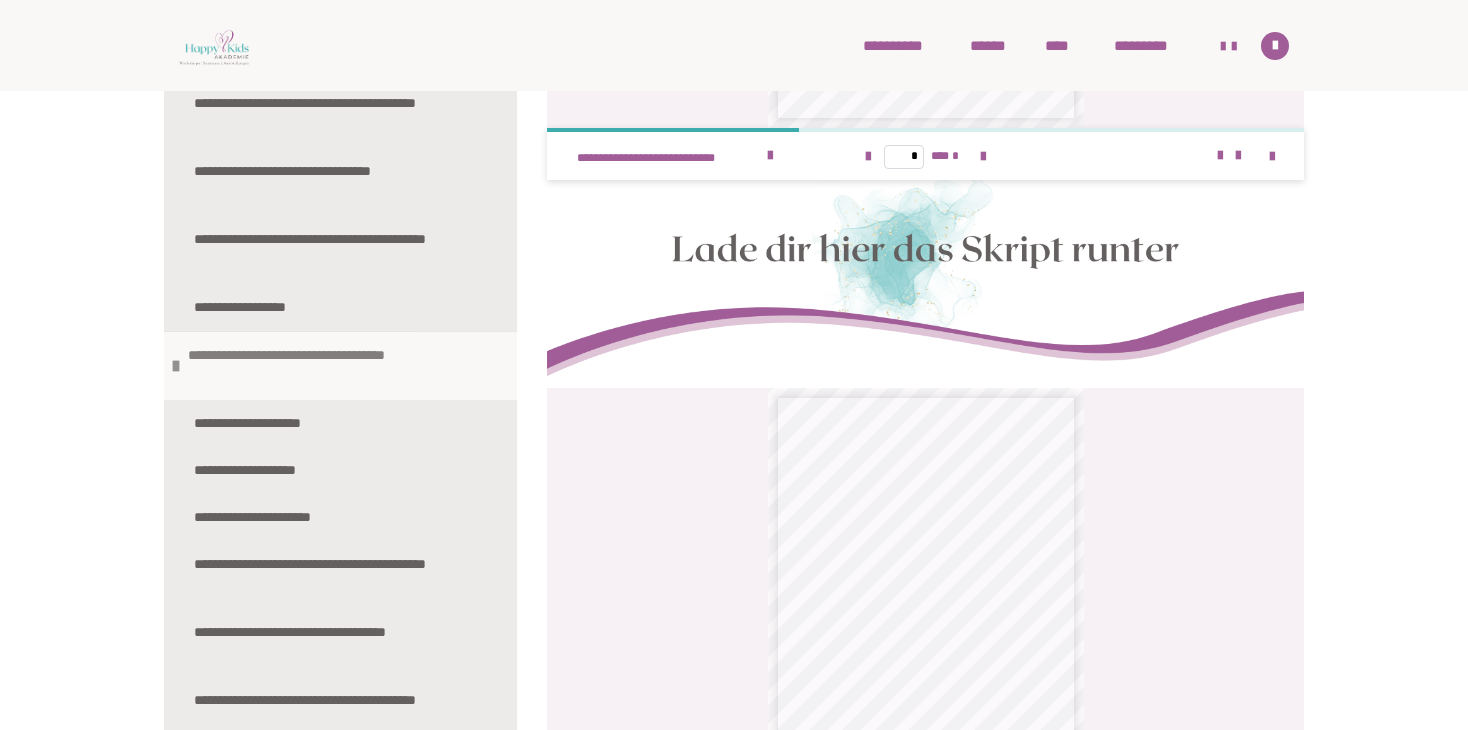 click on "**********" at bounding box center [337, 366] 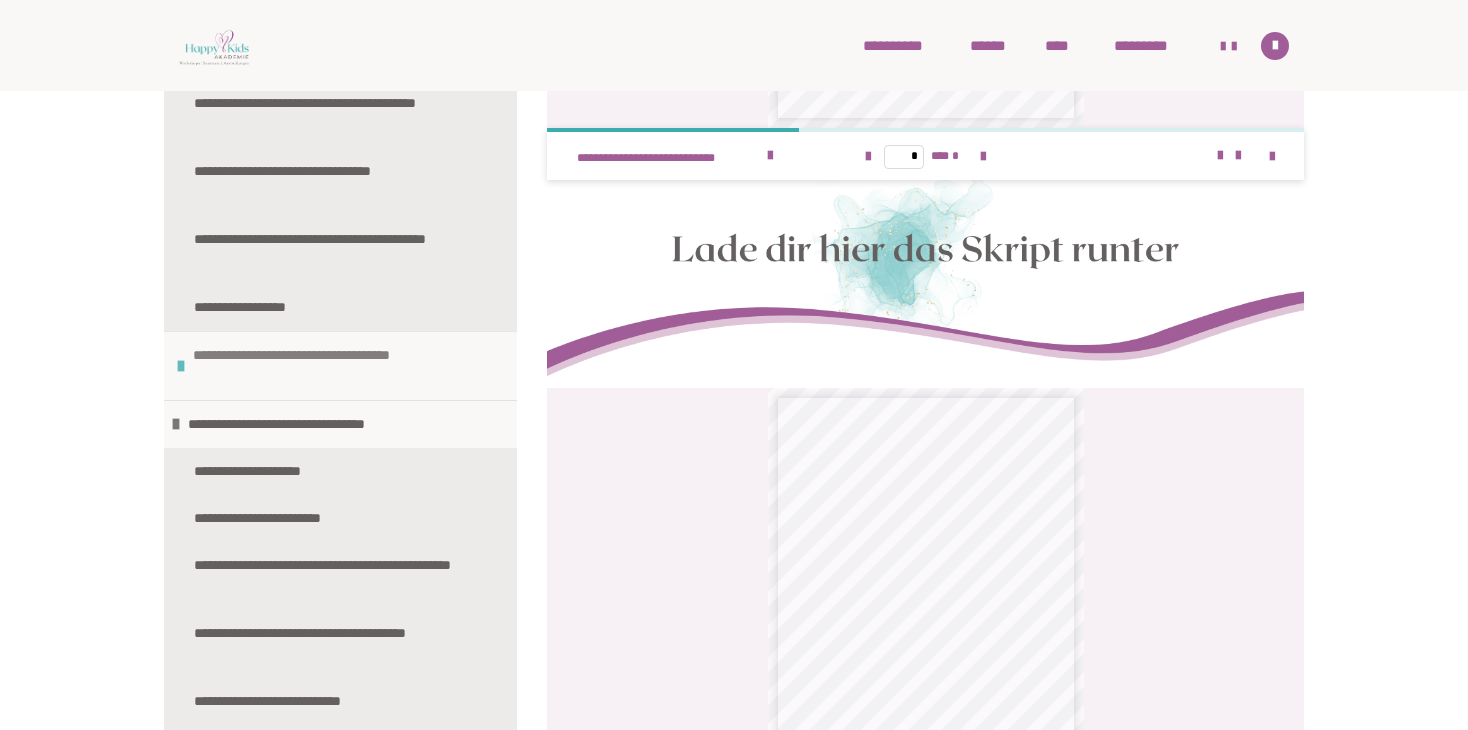 click on "**********" at bounding box center (342, 366) 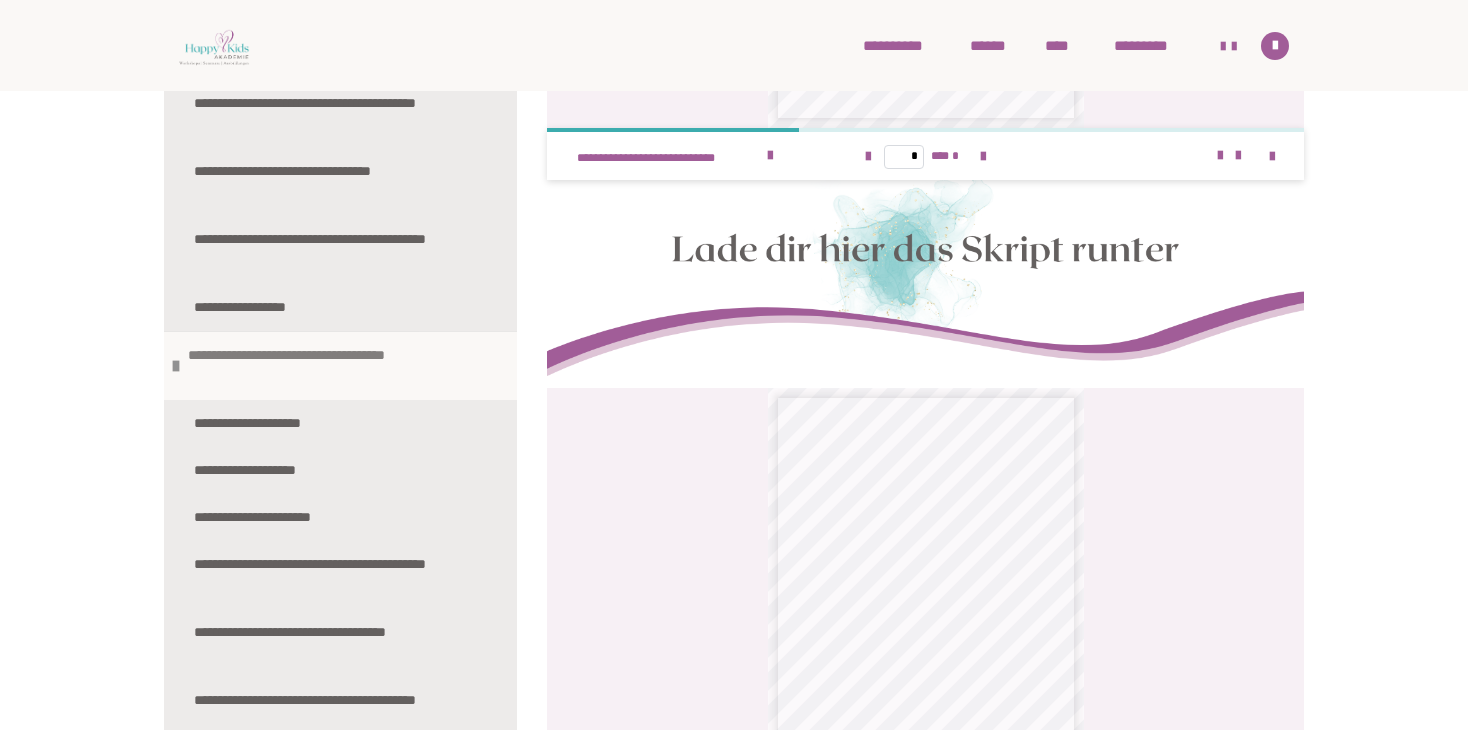 click on "**********" at bounding box center [337, 366] 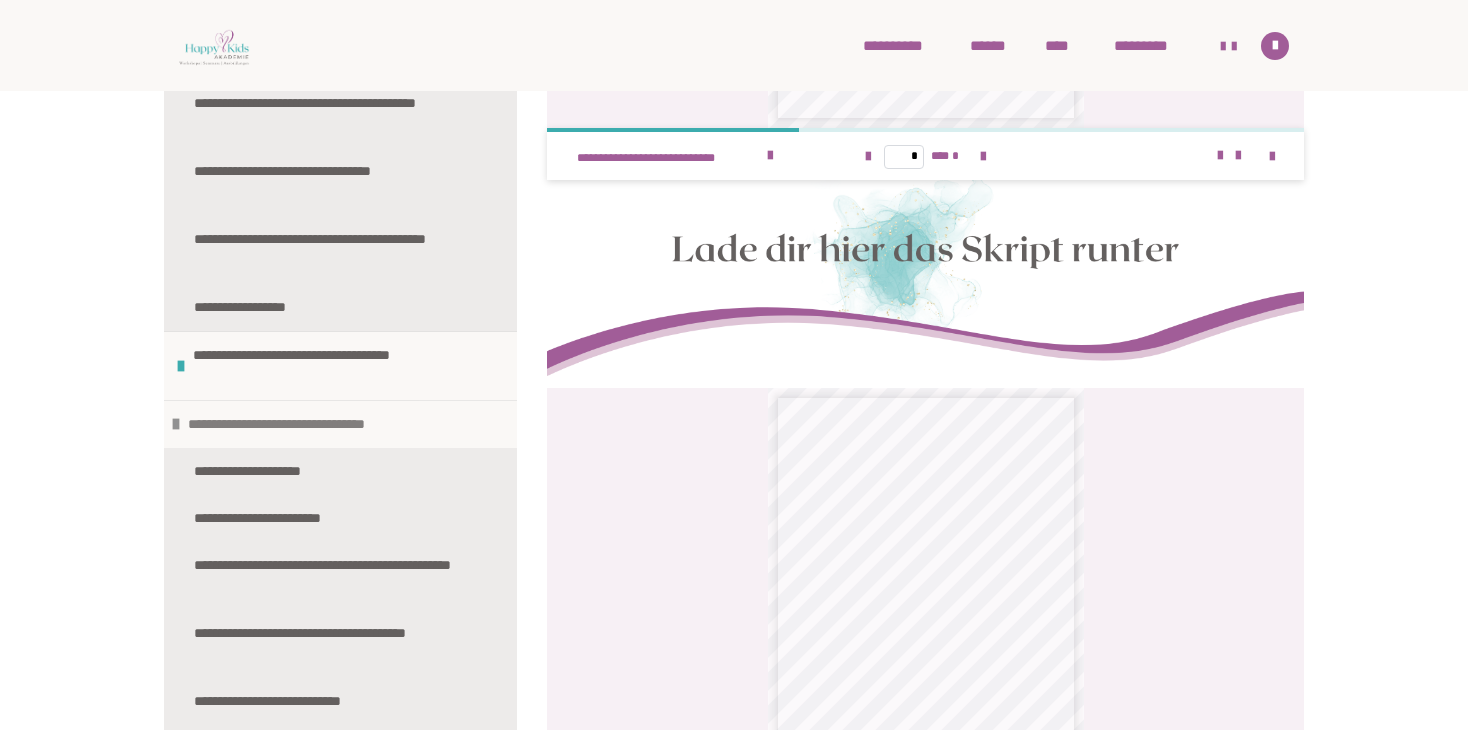 click at bounding box center [176, 424] 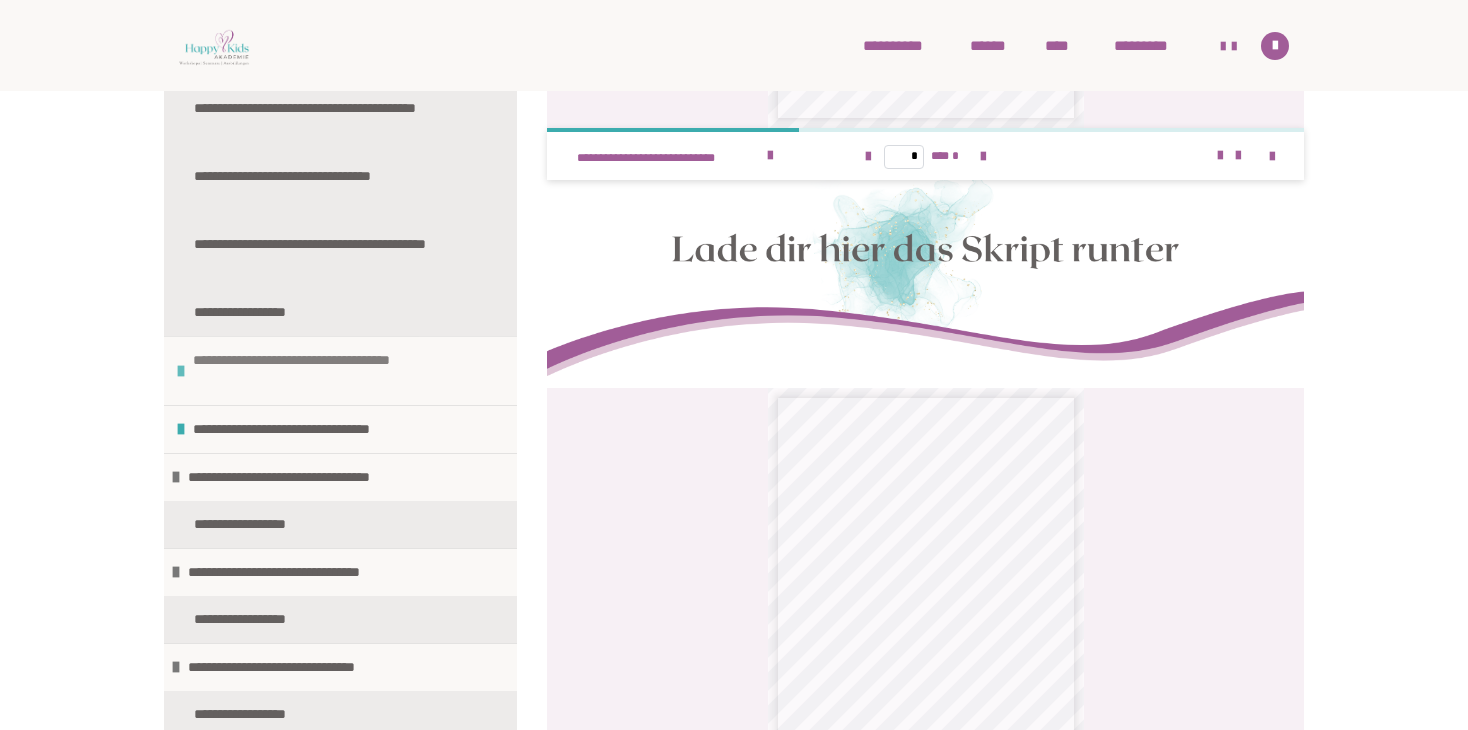 click on "**********" at bounding box center (342, 371) 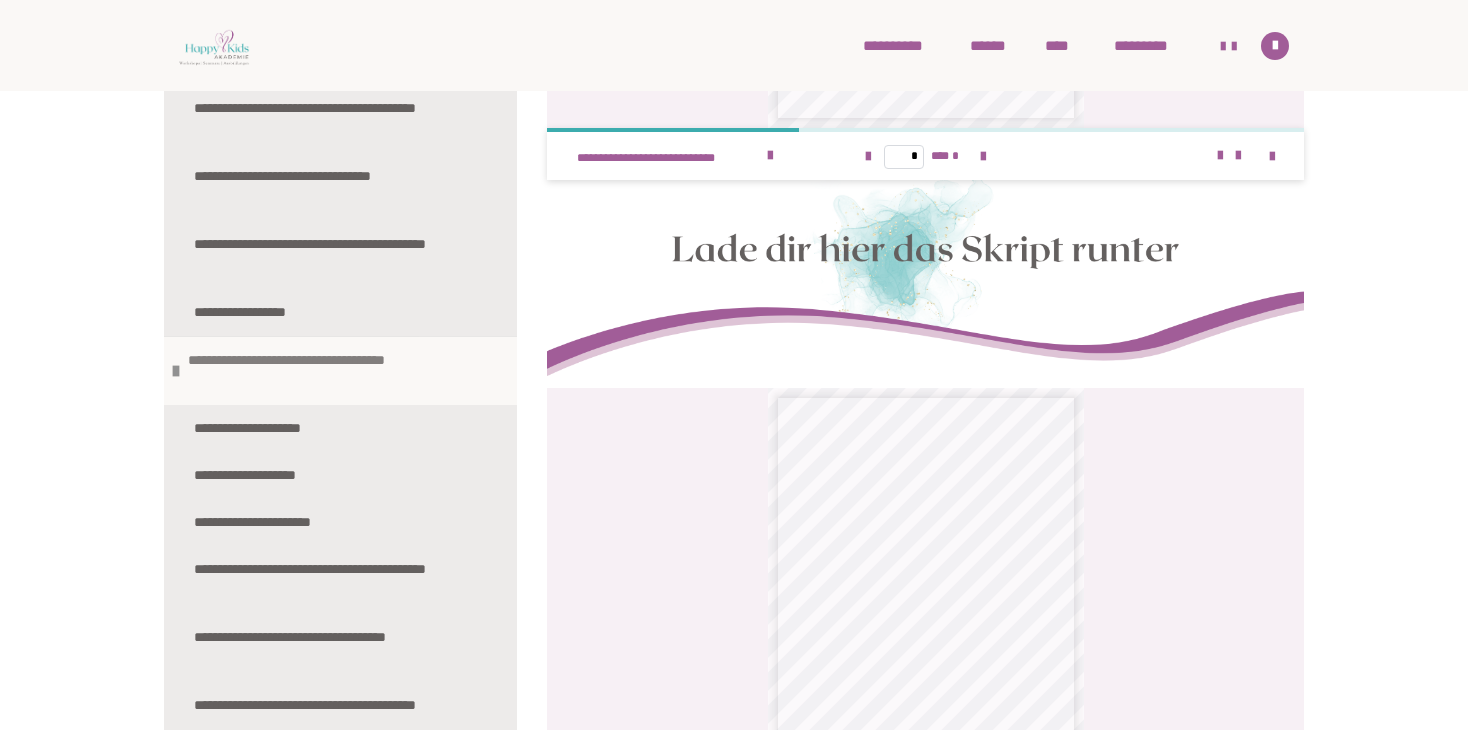 scroll, scrollTop: 1900, scrollLeft: 0, axis: vertical 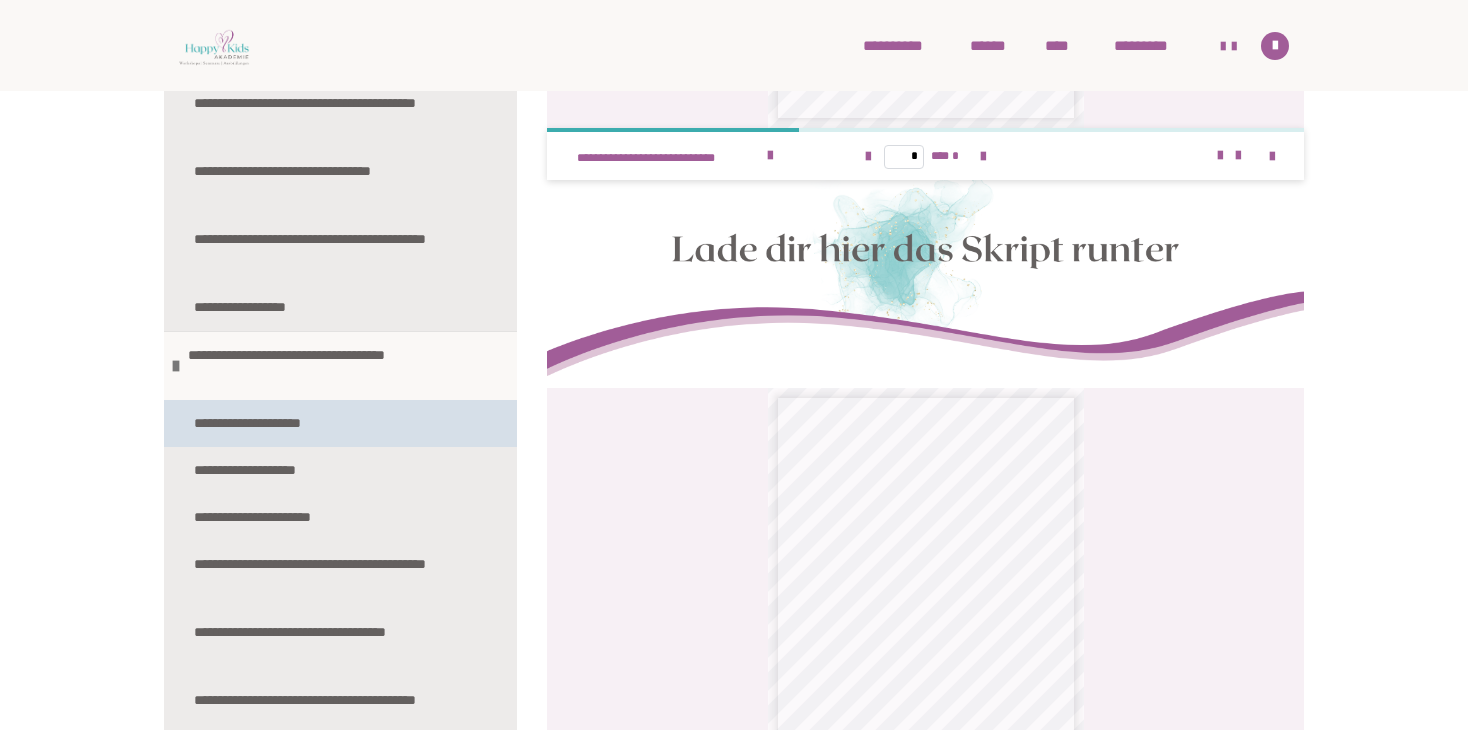 click on "**********" at bounding box center (268, 423) 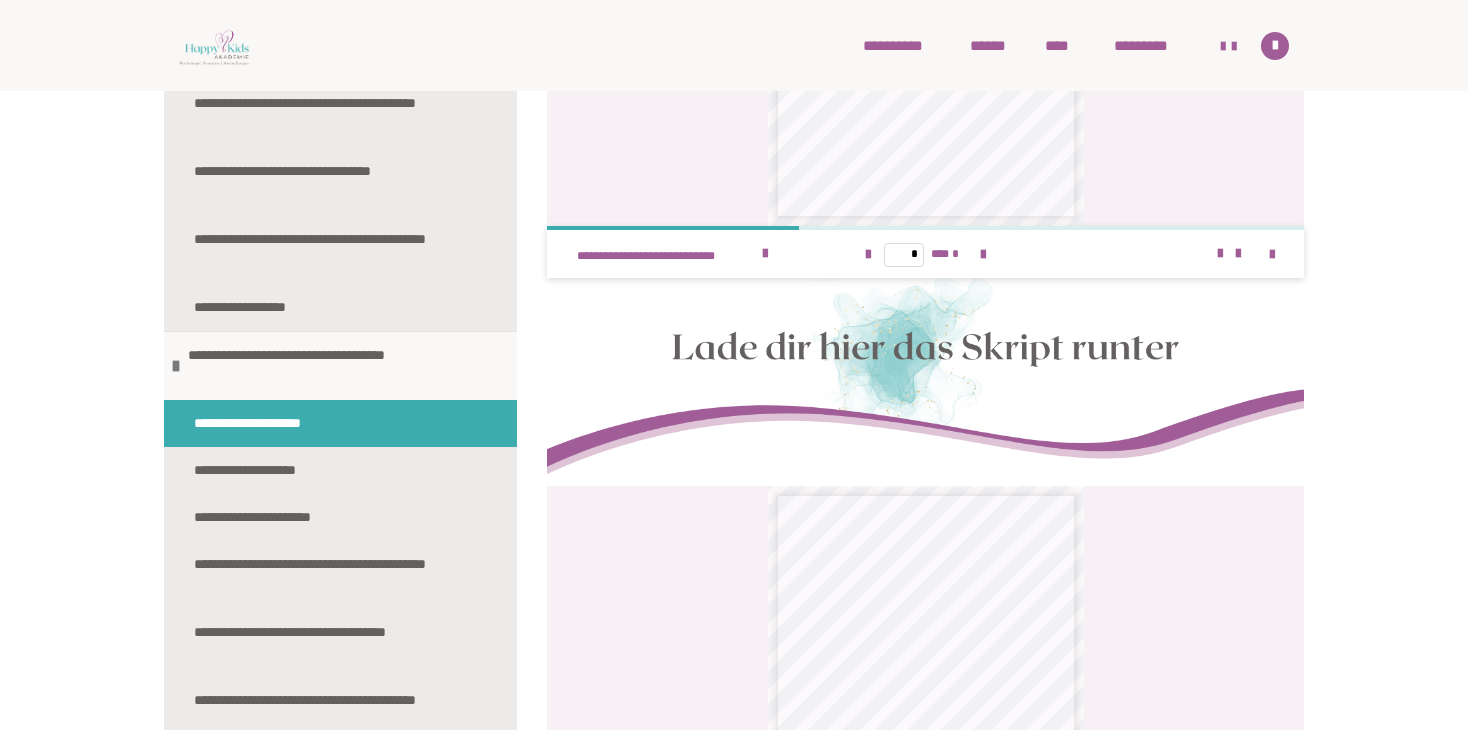 scroll, scrollTop: 1860, scrollLeft: 0, axis: vertical 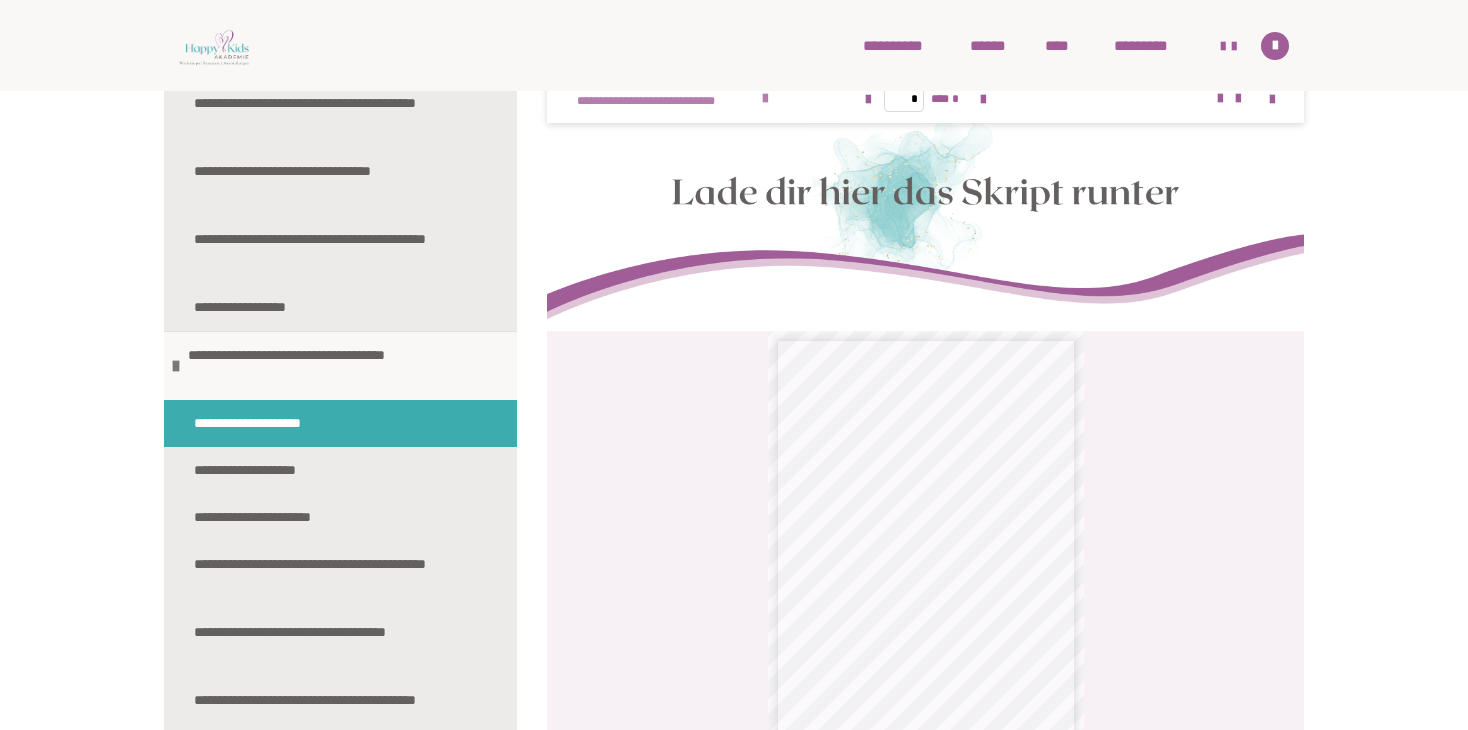 click at bounding box center (765, 99) 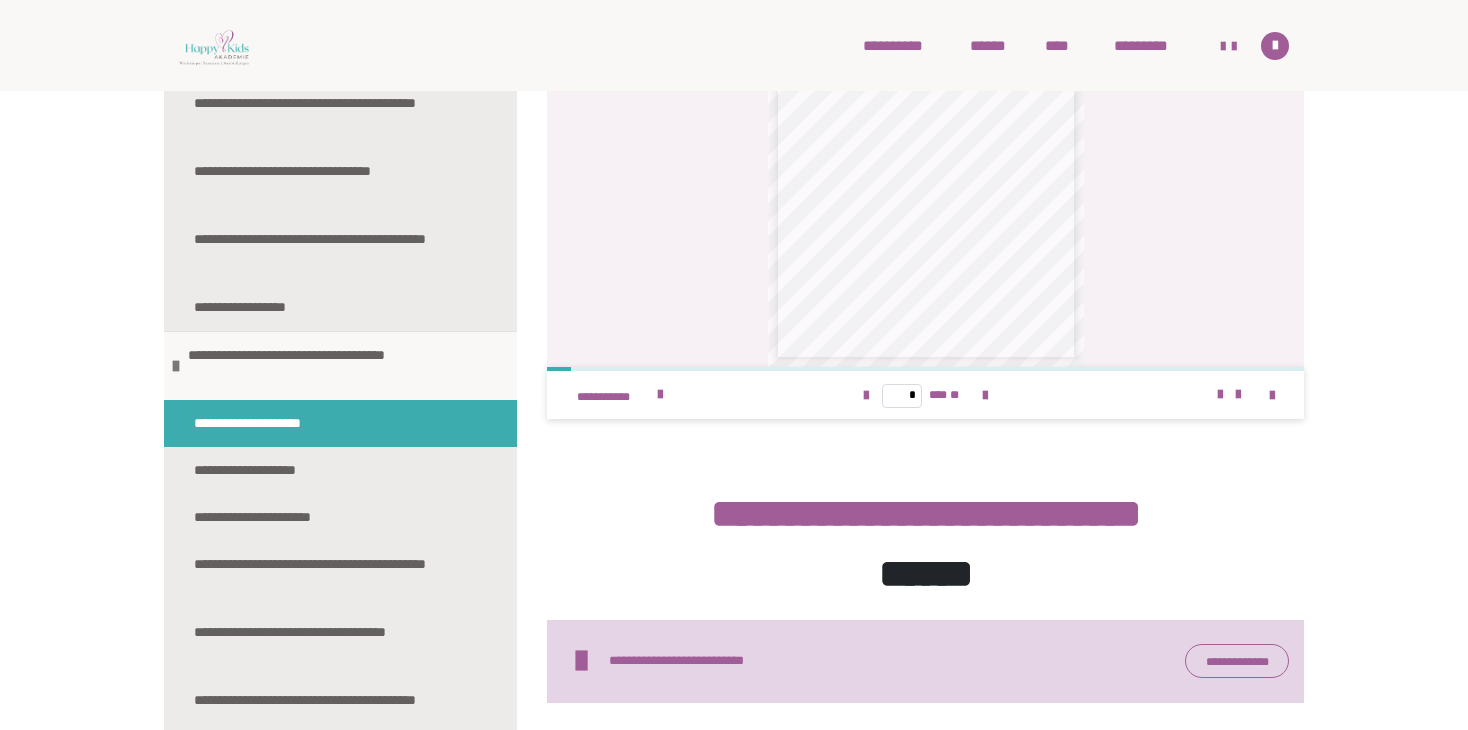 scroll, scrollTop: 2460, scrollLeft: 0, axis: vertical 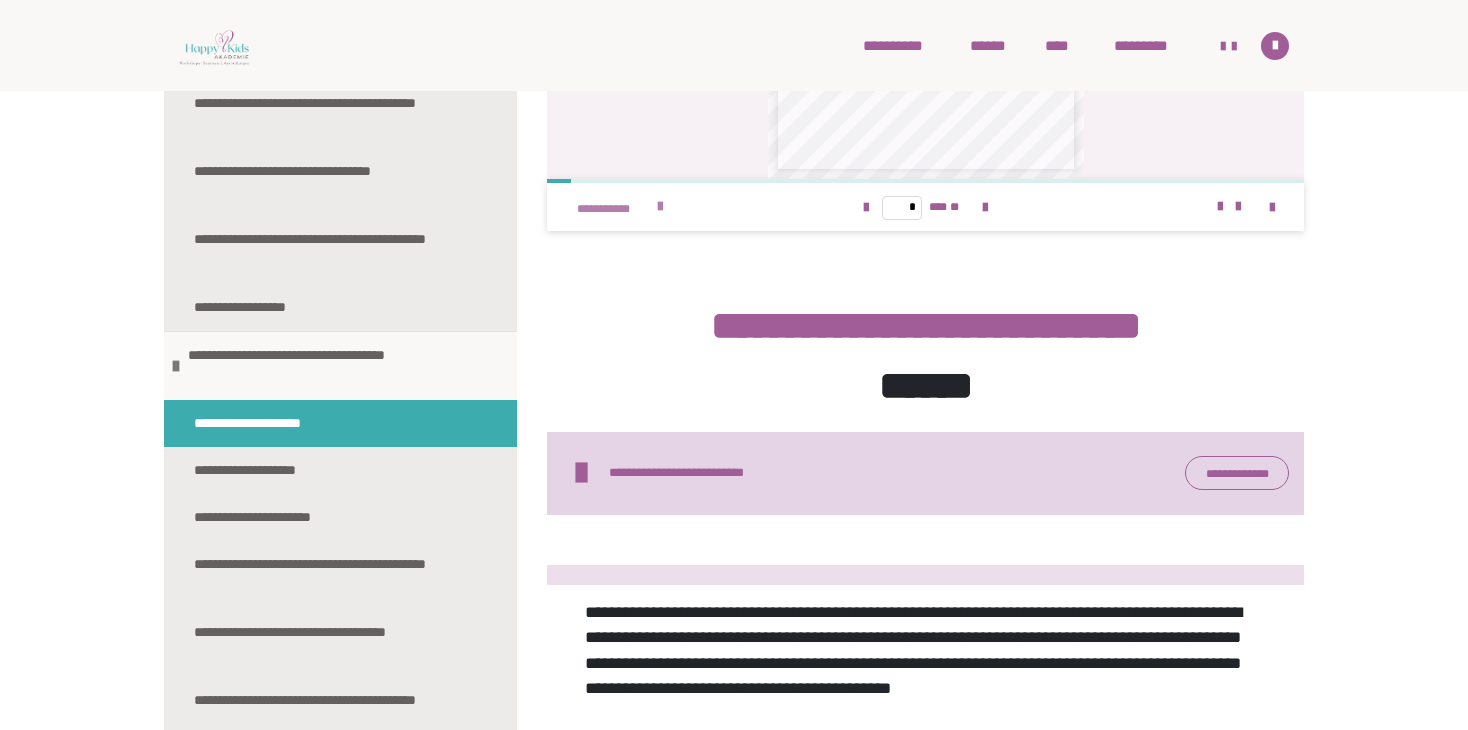 click at bounding box center (660, 207) 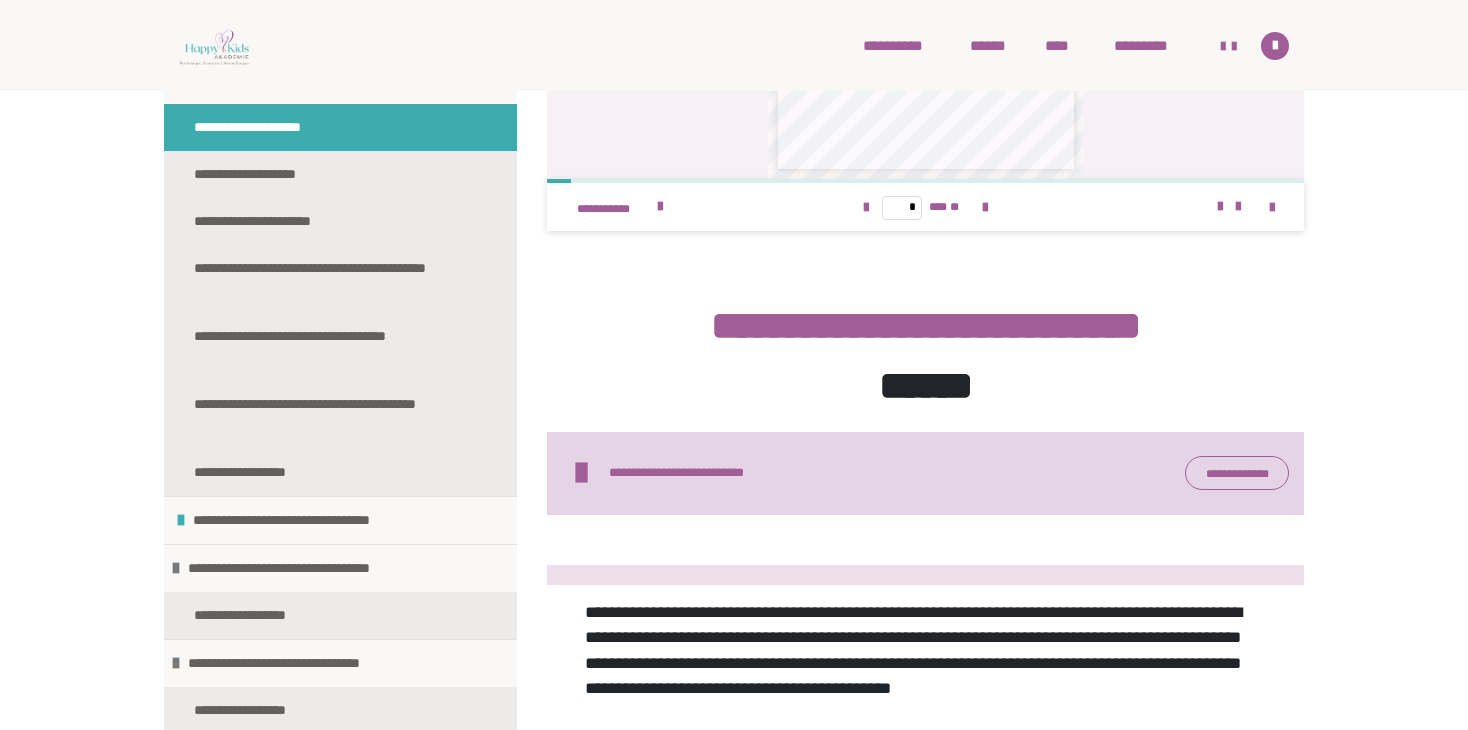 scroll, scrollTop: 2200, scrollLeft: 0, axis: vertical 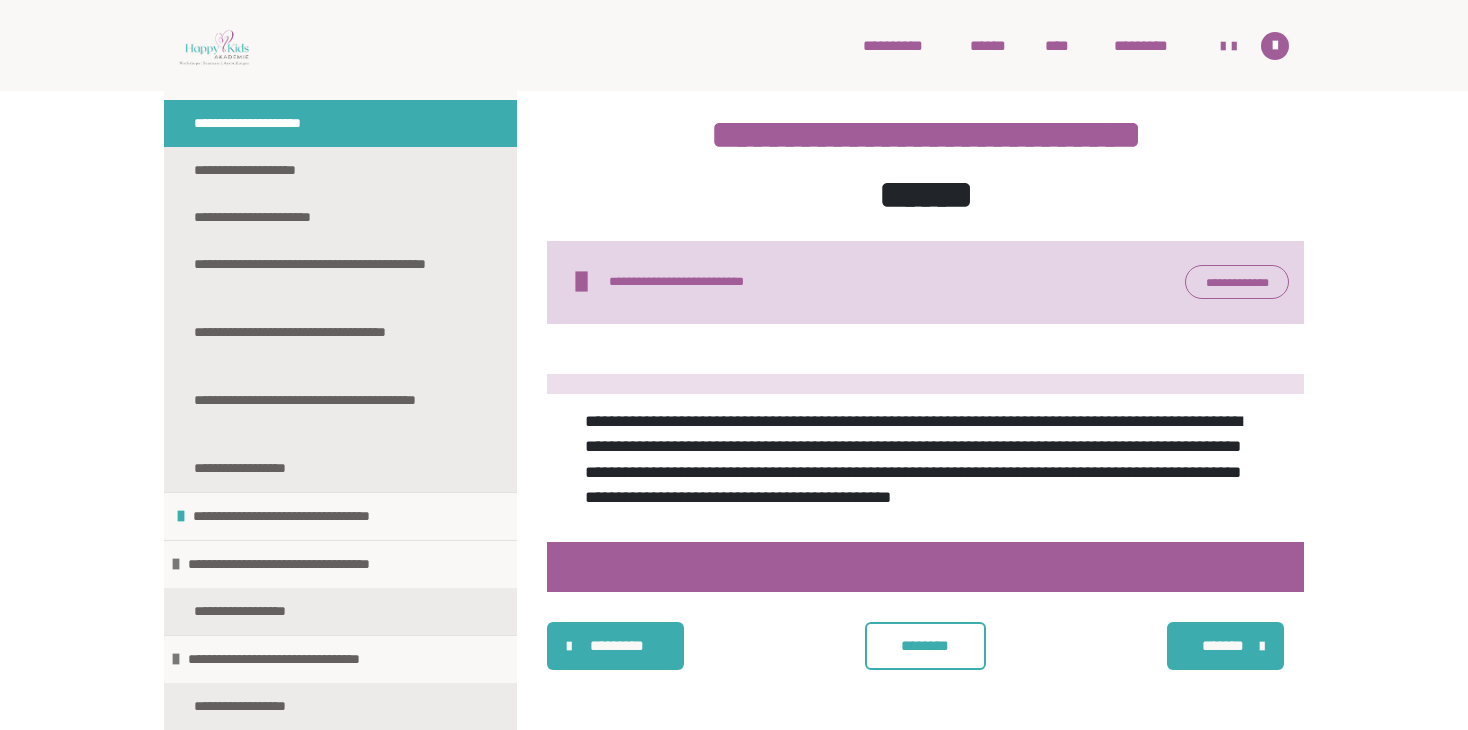 click at bounding box center (581, 282) 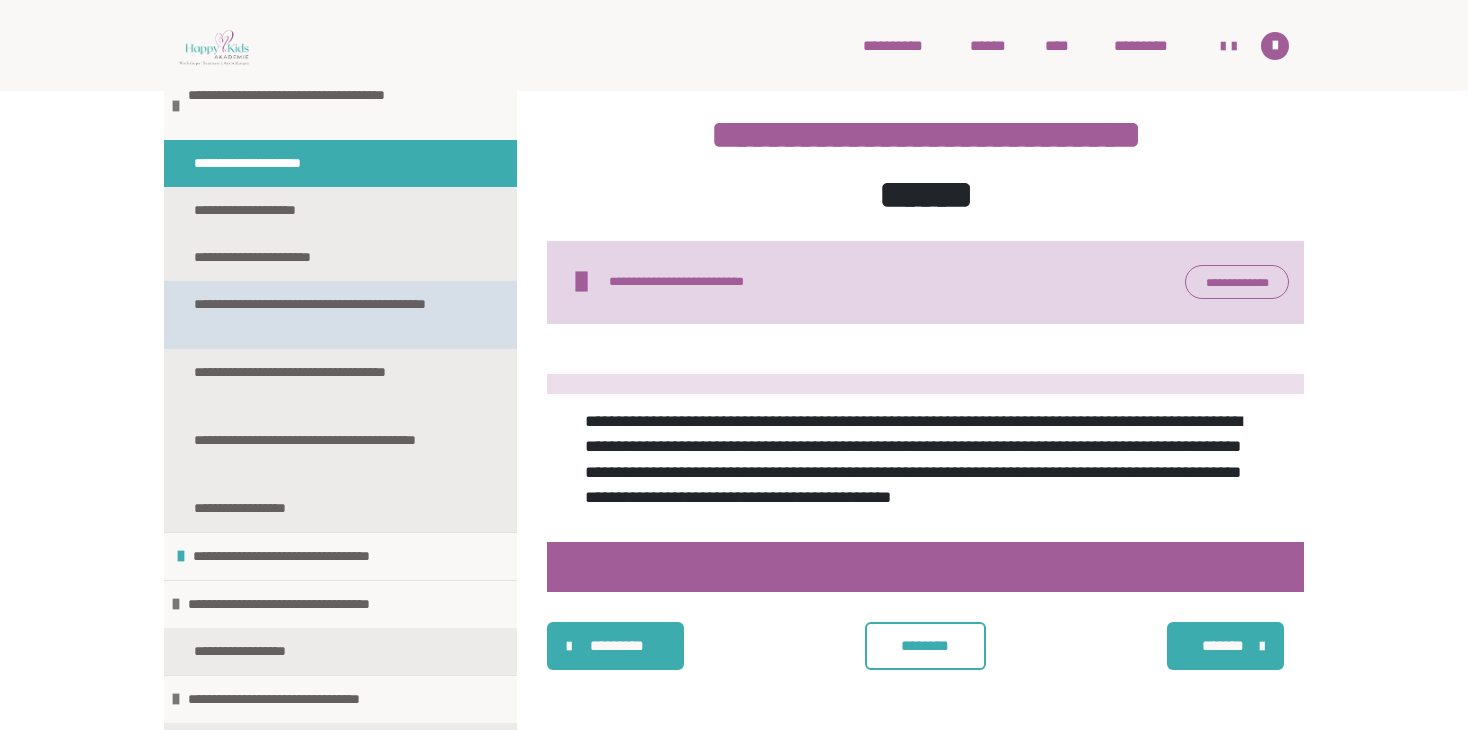 scroll, scrollTop: 2287, scrollLeft: 0, axis: vertical 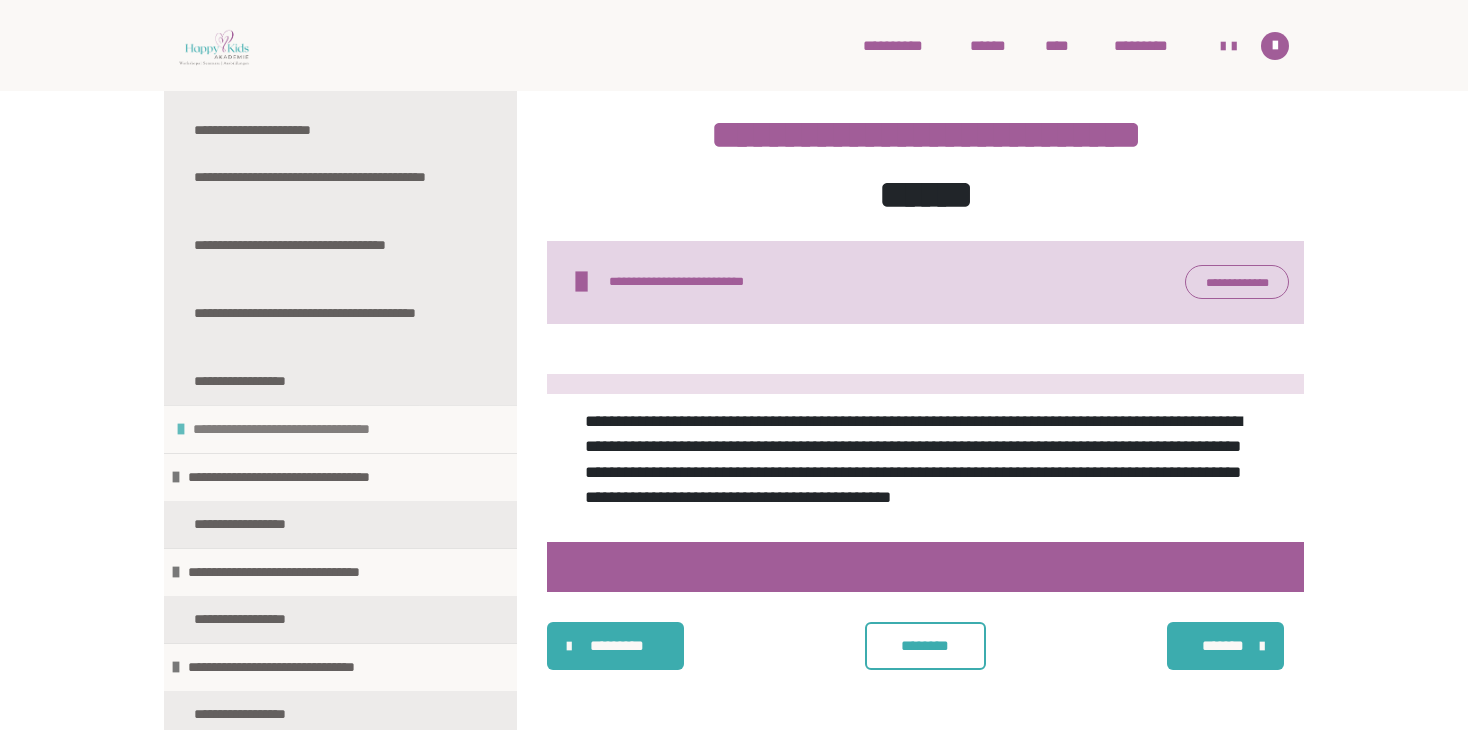 click on "**********" at bounding box center [313, 429] 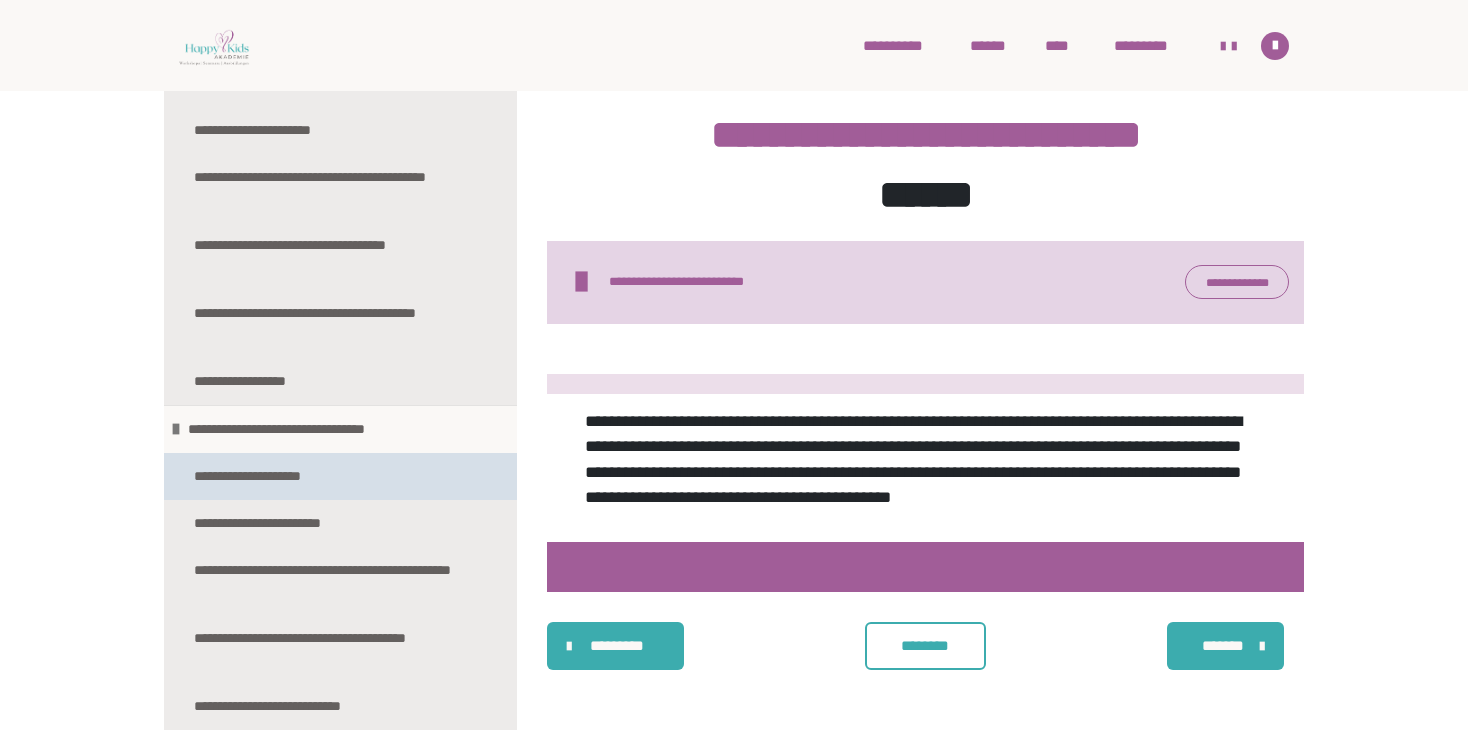 click on "**********" at bounding box center (268, 476) 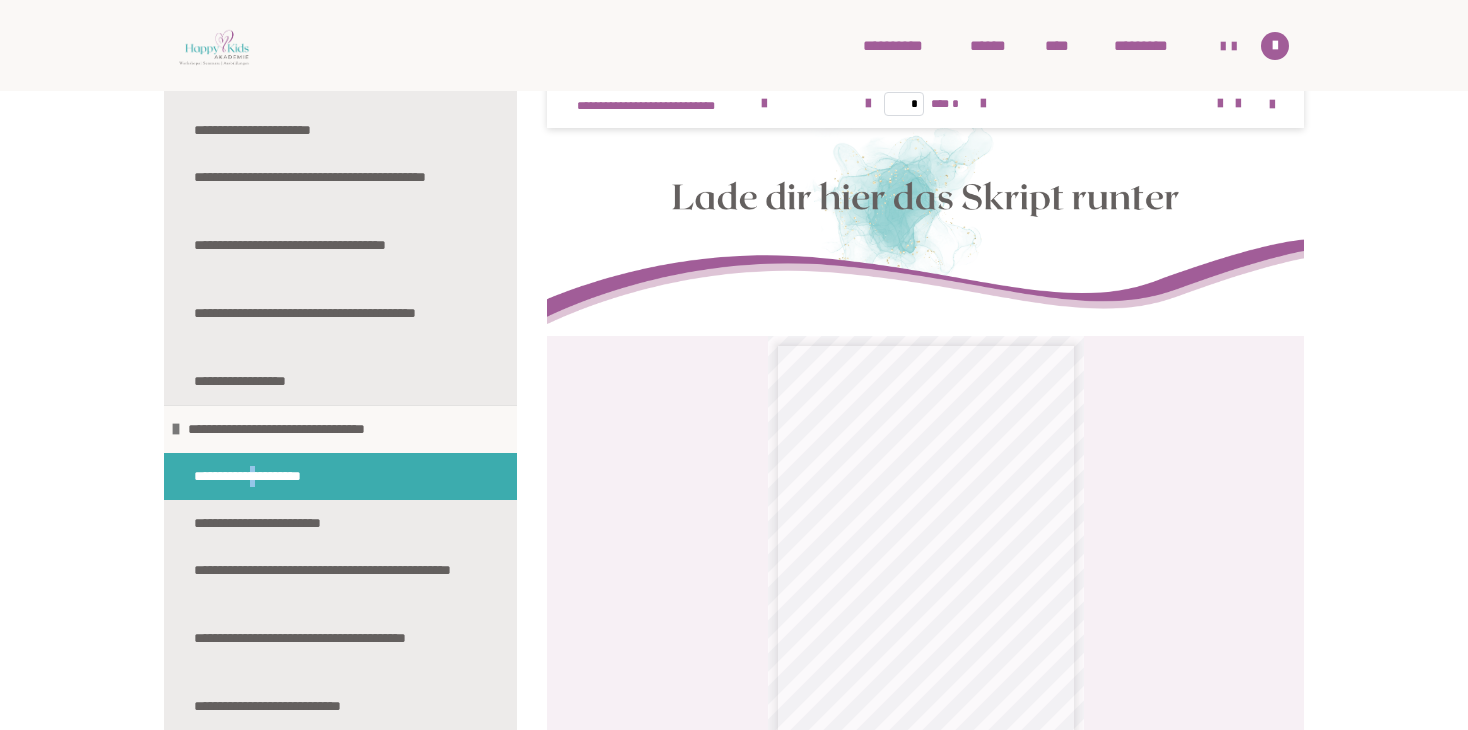 scroll, scrollTop: 2760, scrollLeft: 0, axis: vertical 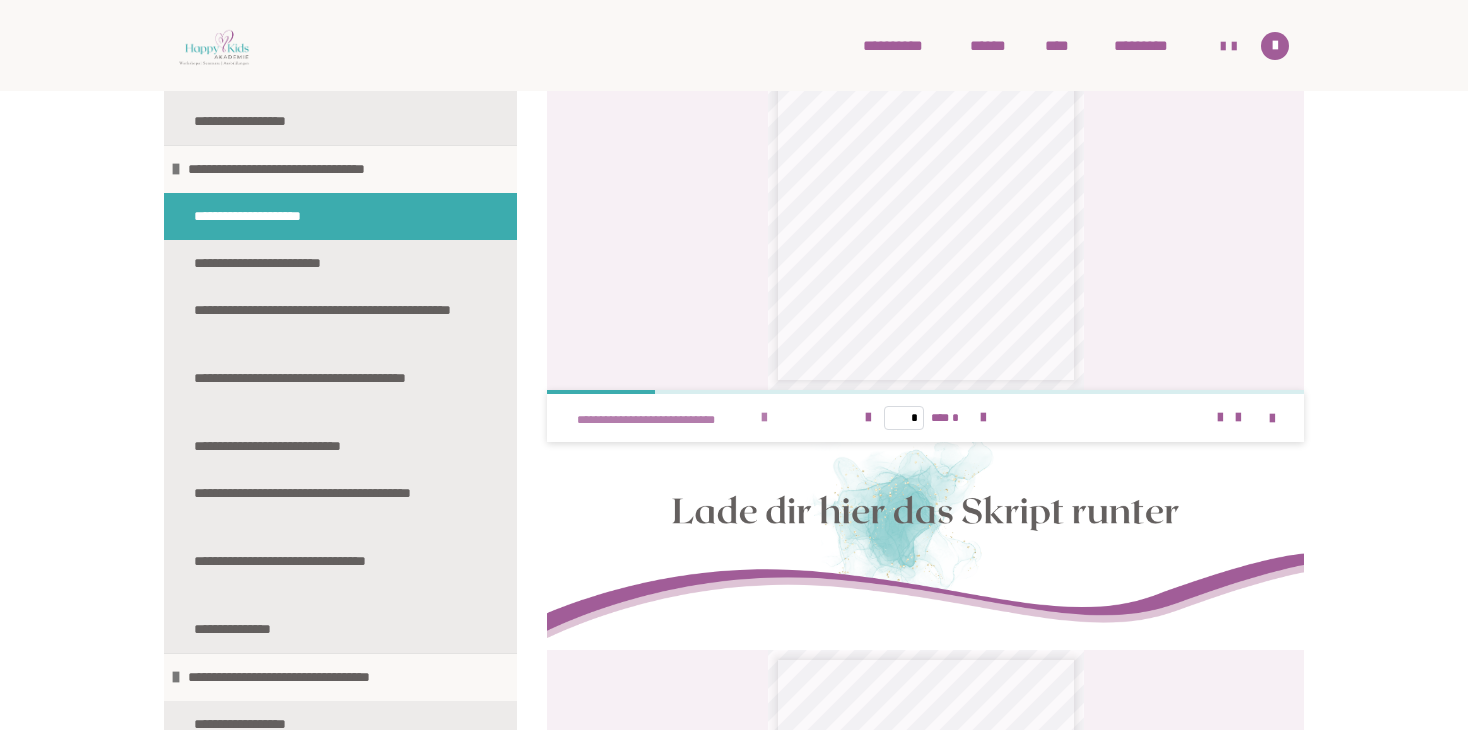 click on "**********" at bounding box center (696, 418) 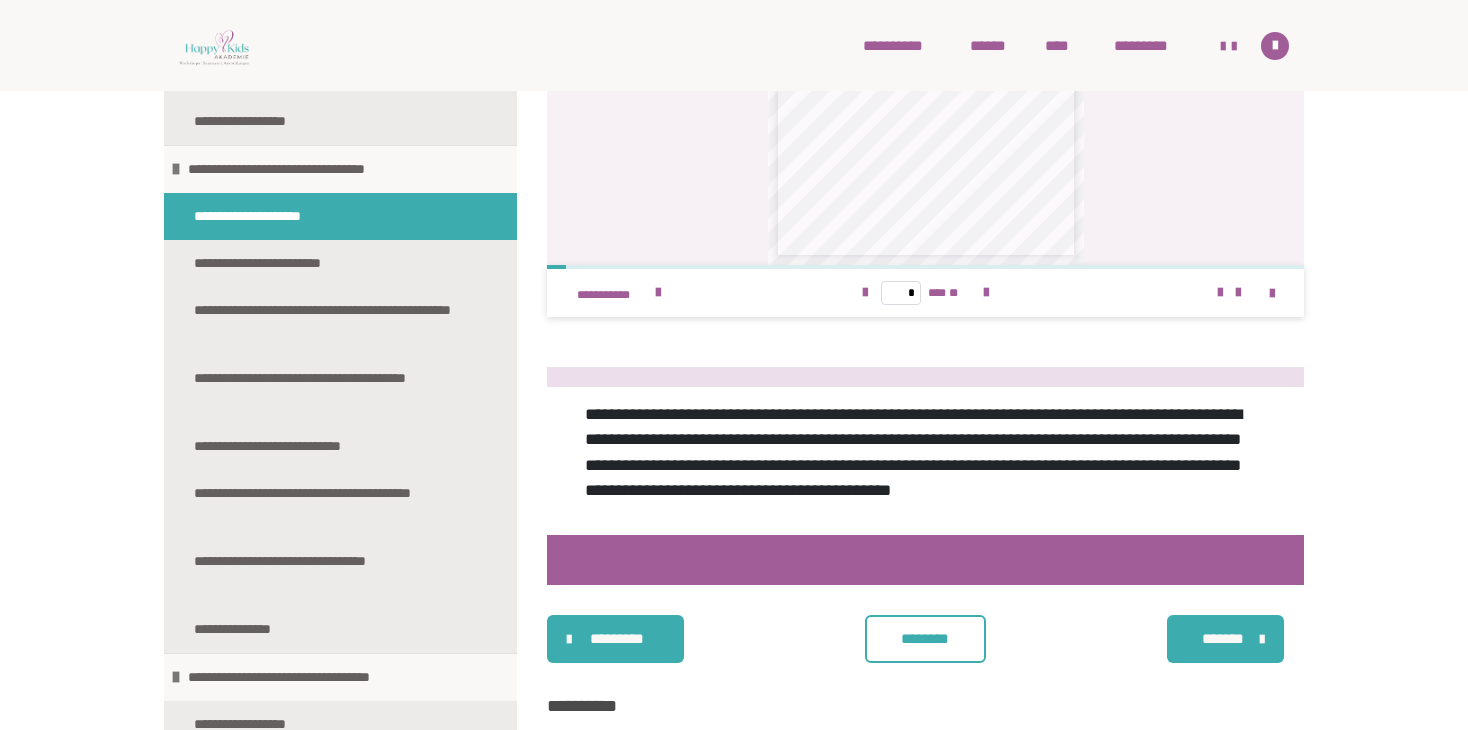 scroll, scrollTop: 3360, scrollLeft: 0, axis: vertical 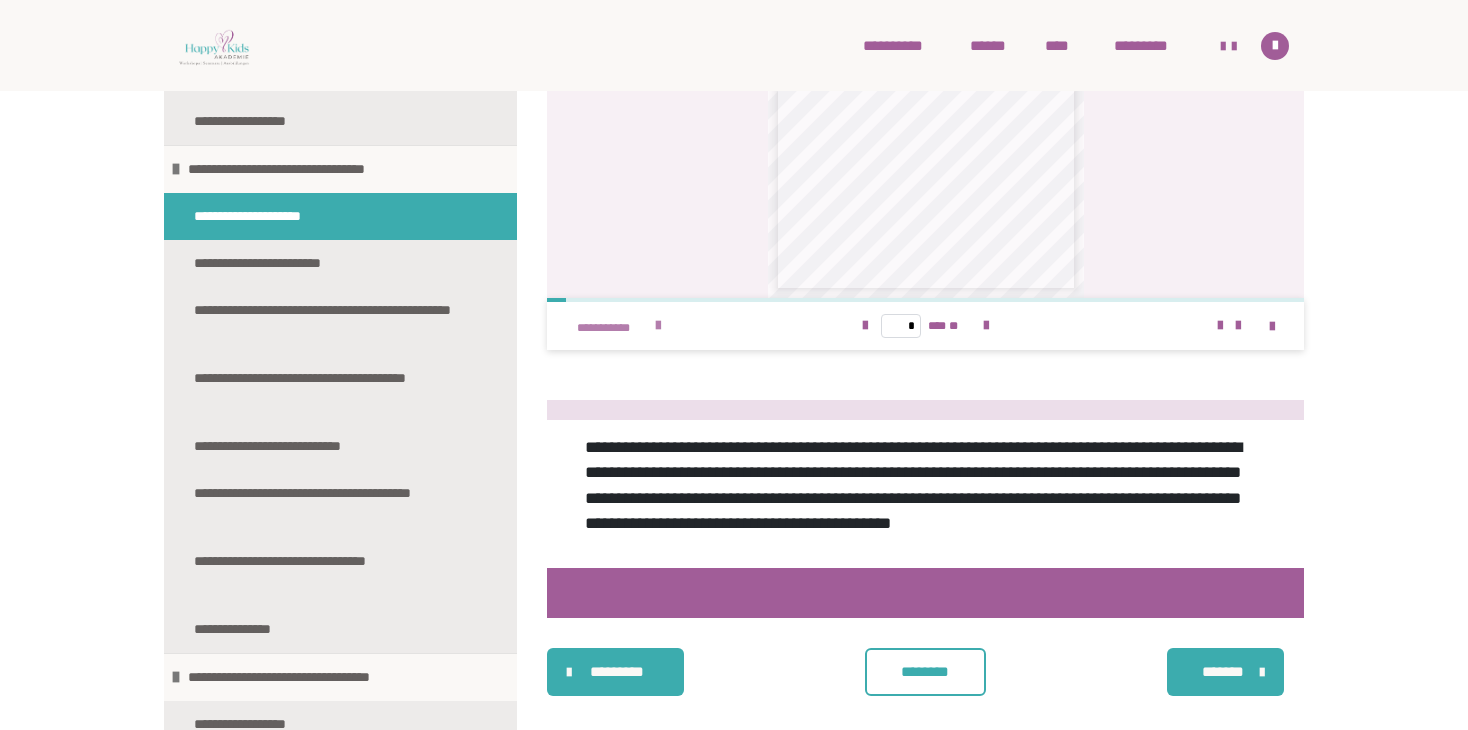 click at bounding box center (658, 326) 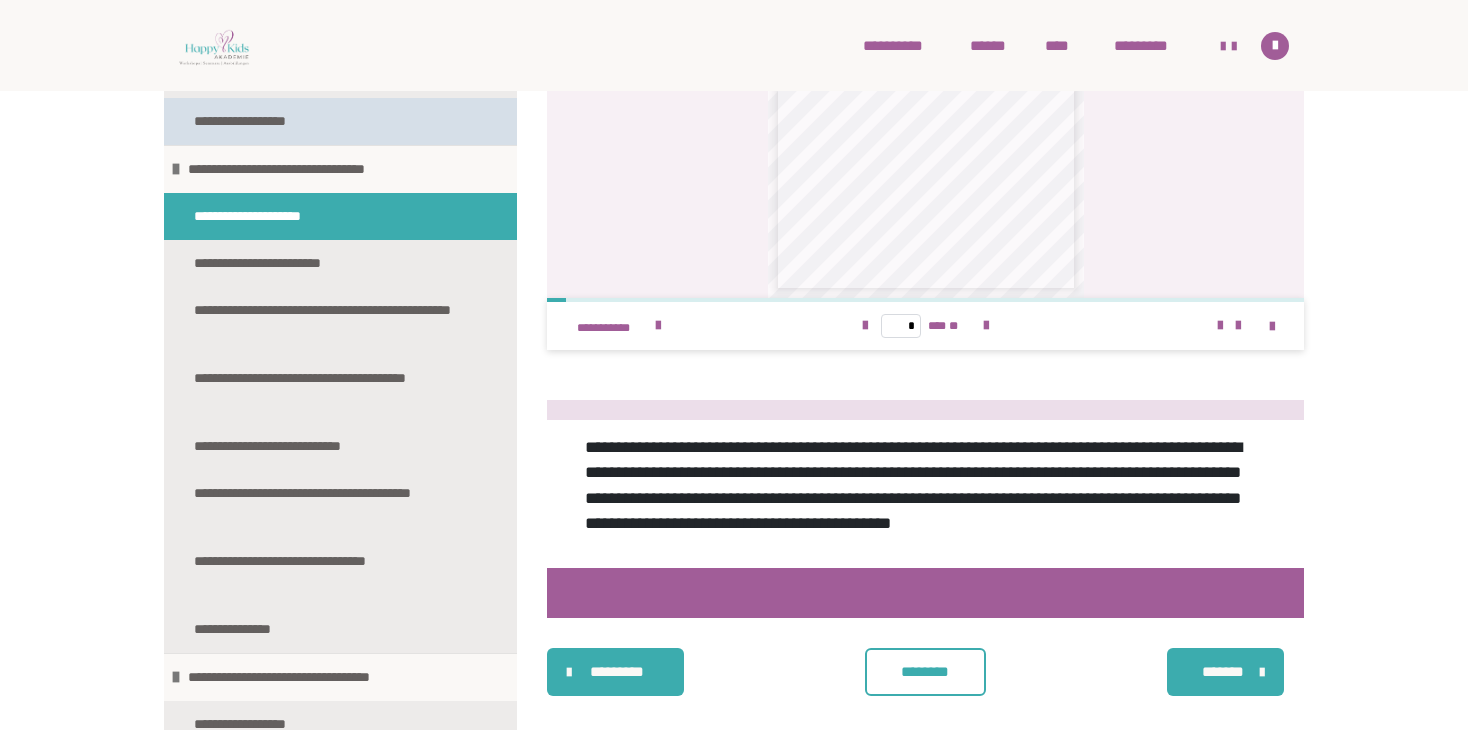 click on "**********" at bounding box center (262, 121) 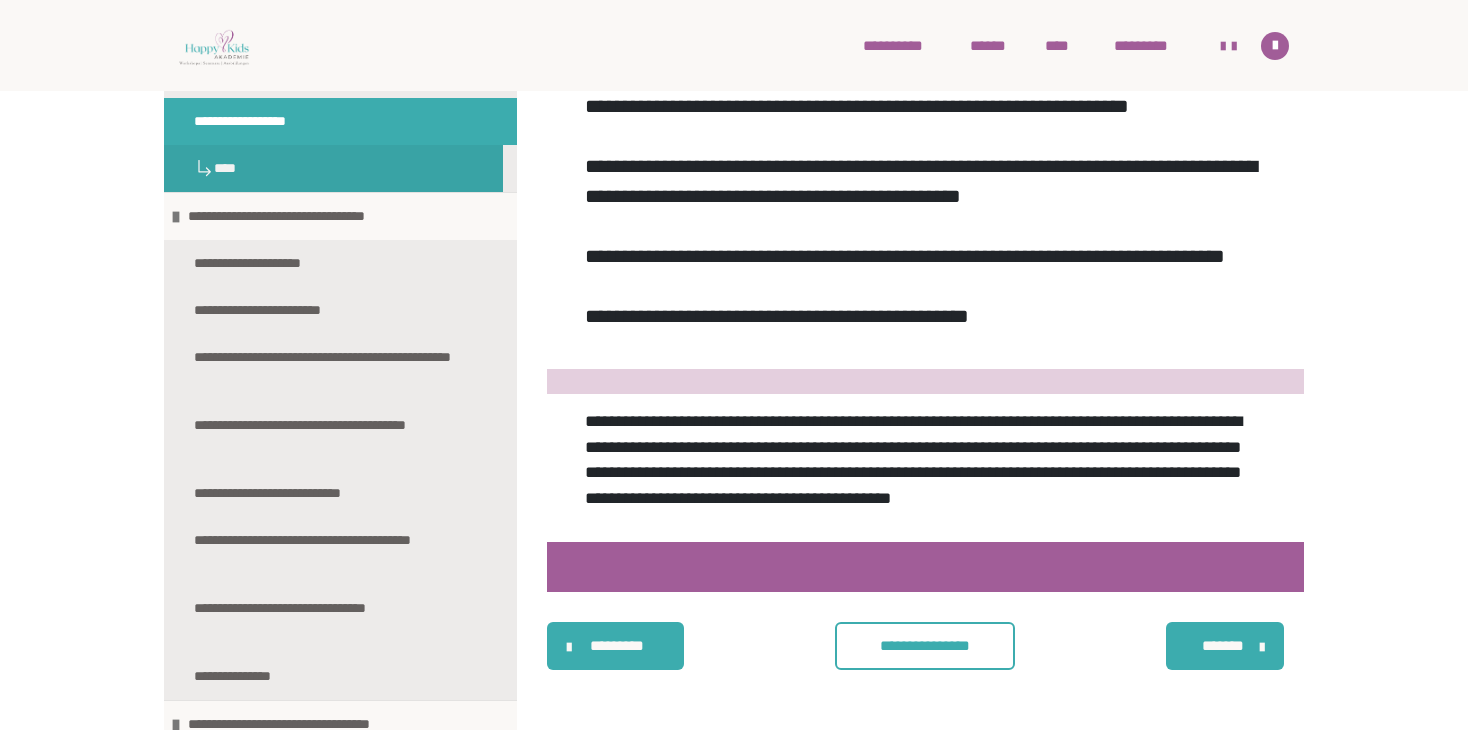 scroll, scrollTop: 1073, scrollLeft: 0, axis: vertical 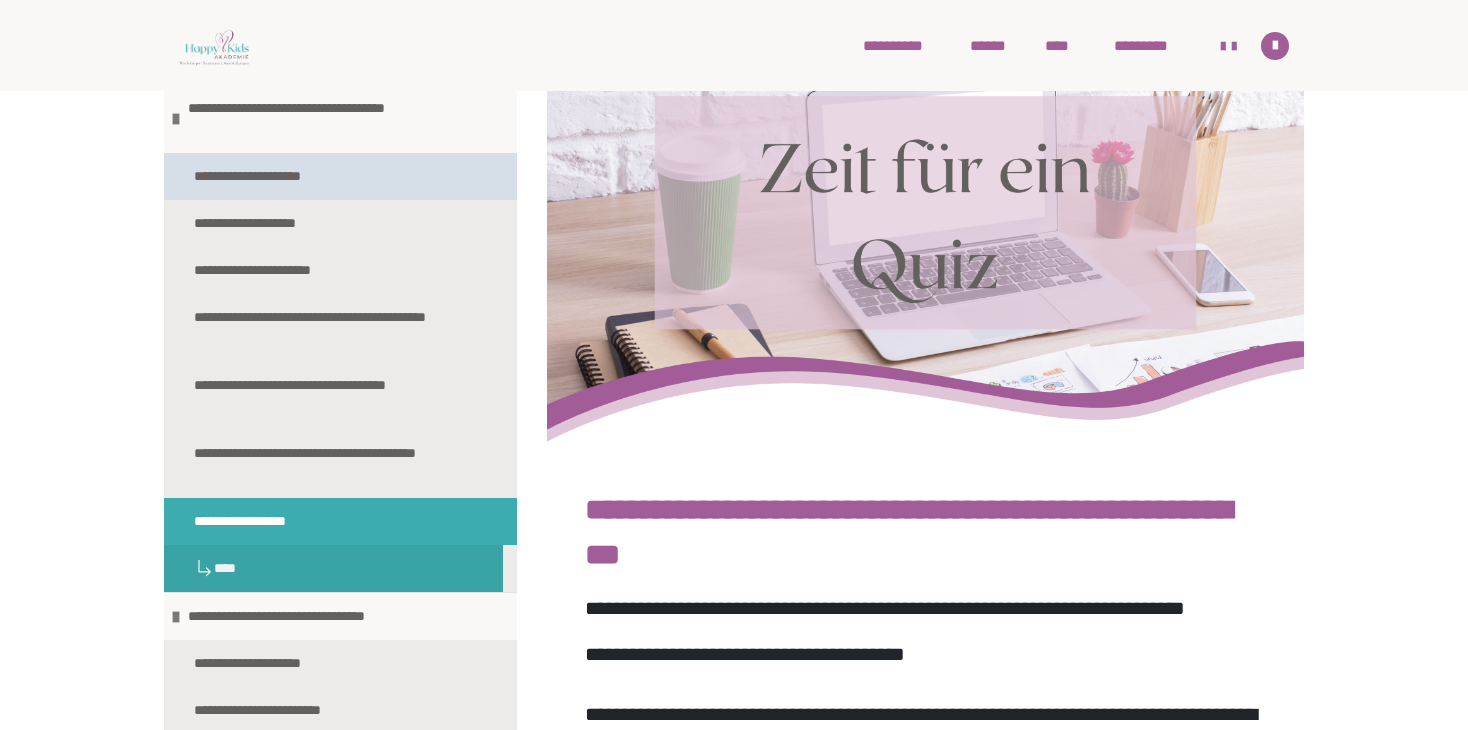 click on "**********" at bounding box center [268, 176] 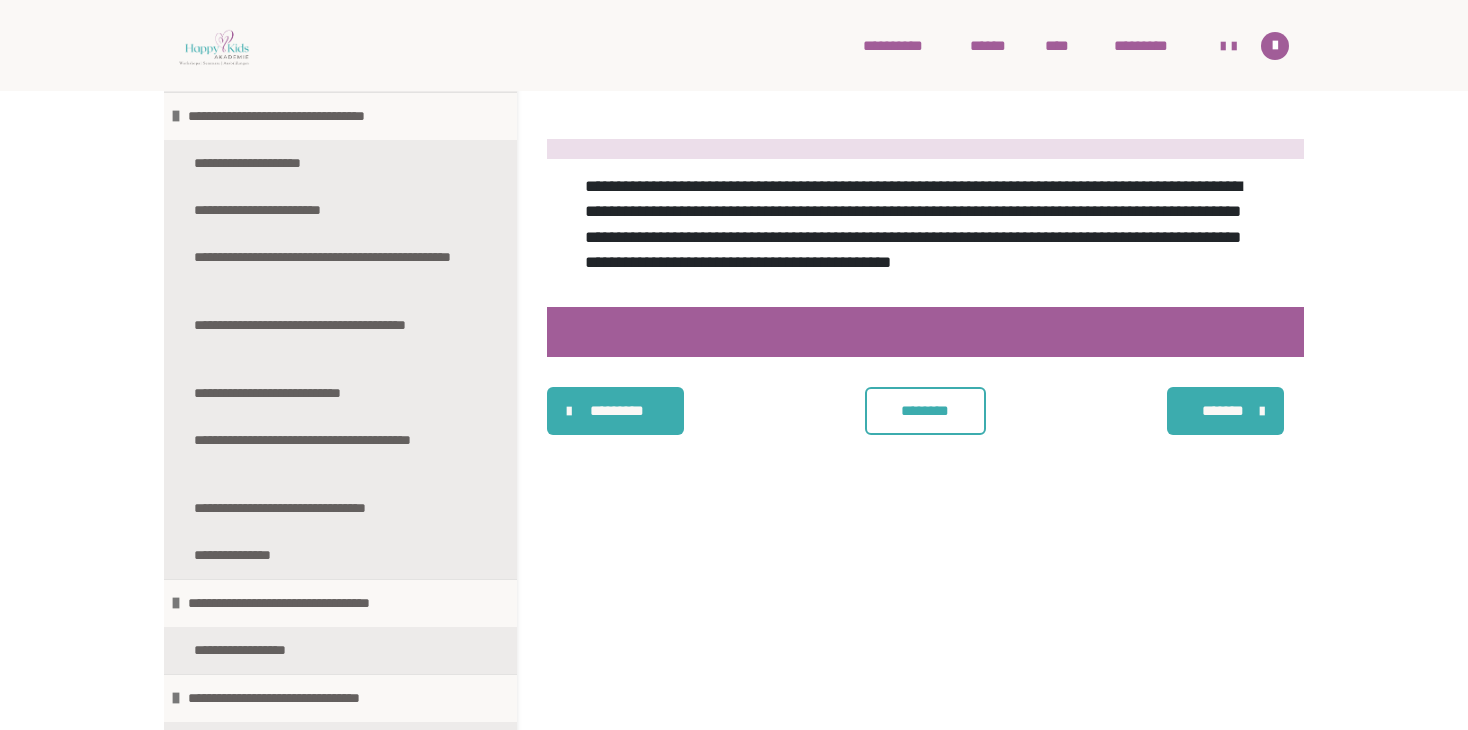 scroll, scrollTop: 0, scrollLeft: 0, axis: both 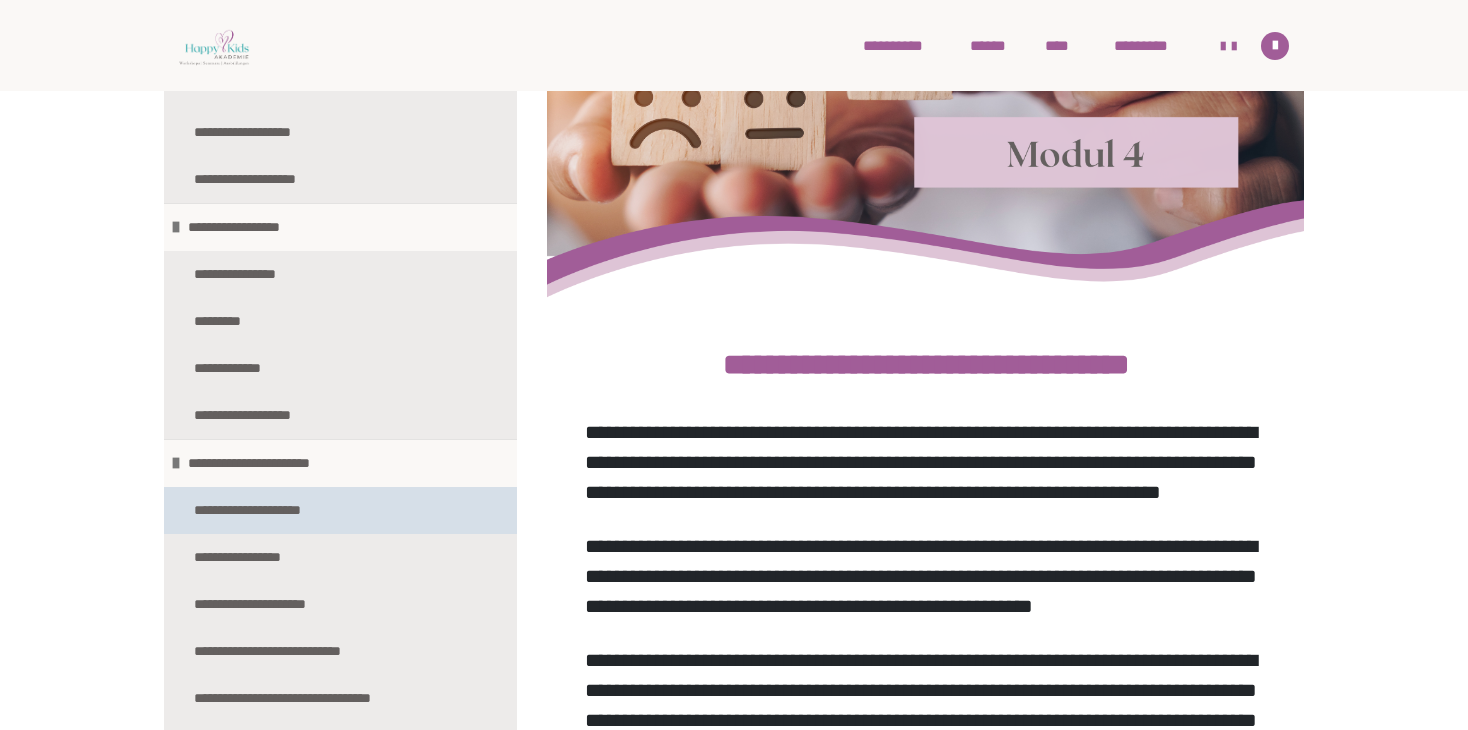 click on "**********" at bounding box center (268, 510) 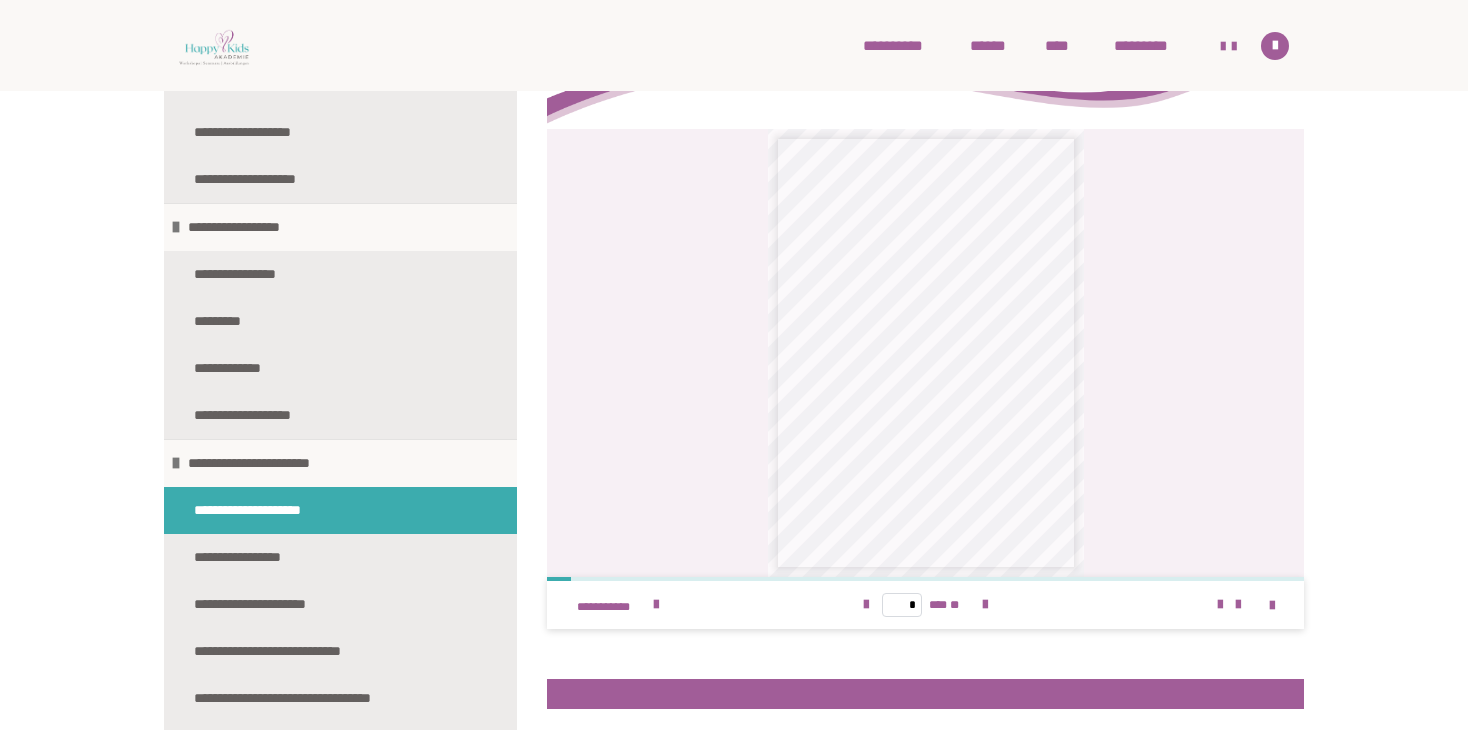 scroll, scrollTop: 2160, scrollLeft: 0, axis: vertical 